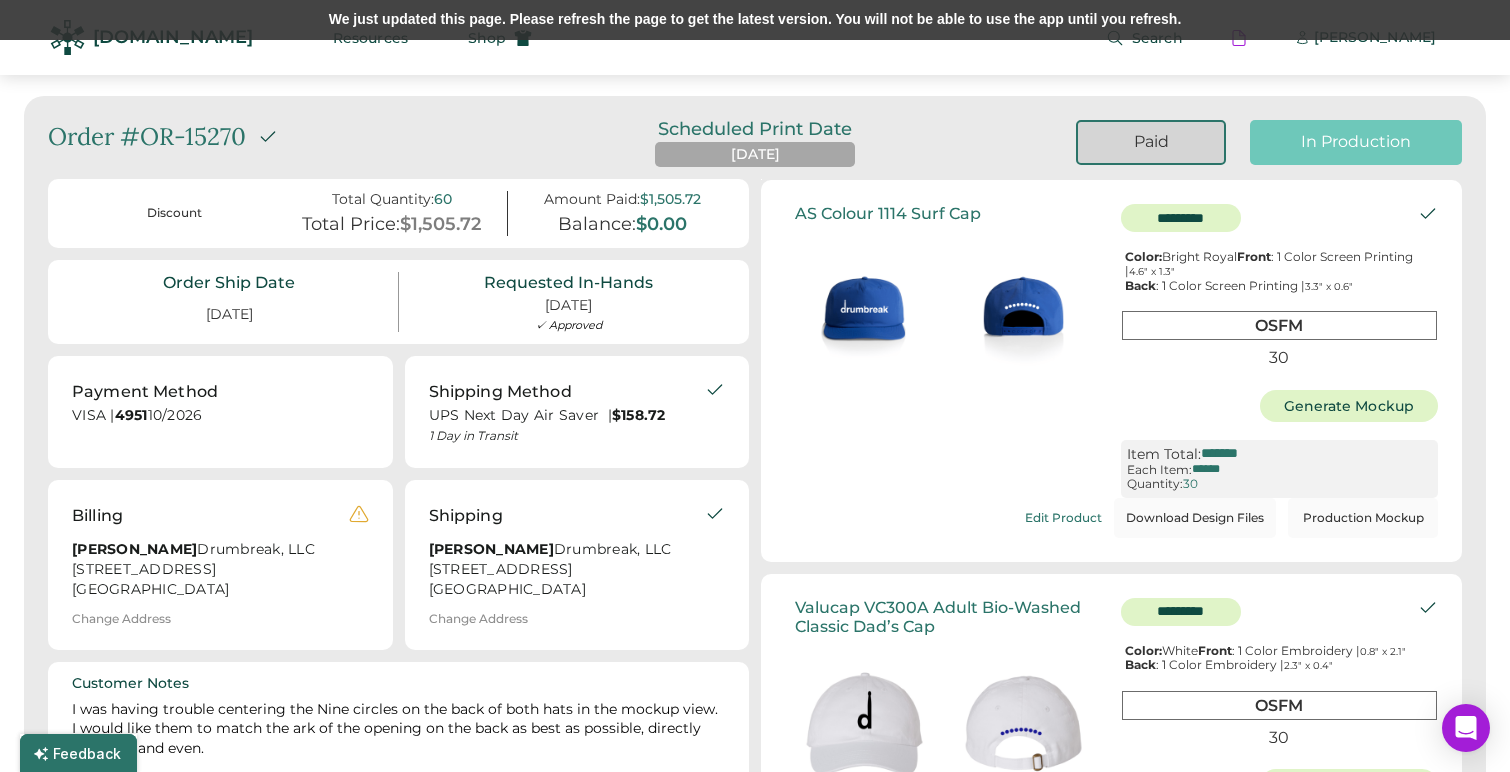 scroll, scrollTop: 0, scrollLeft: 0, axis: both 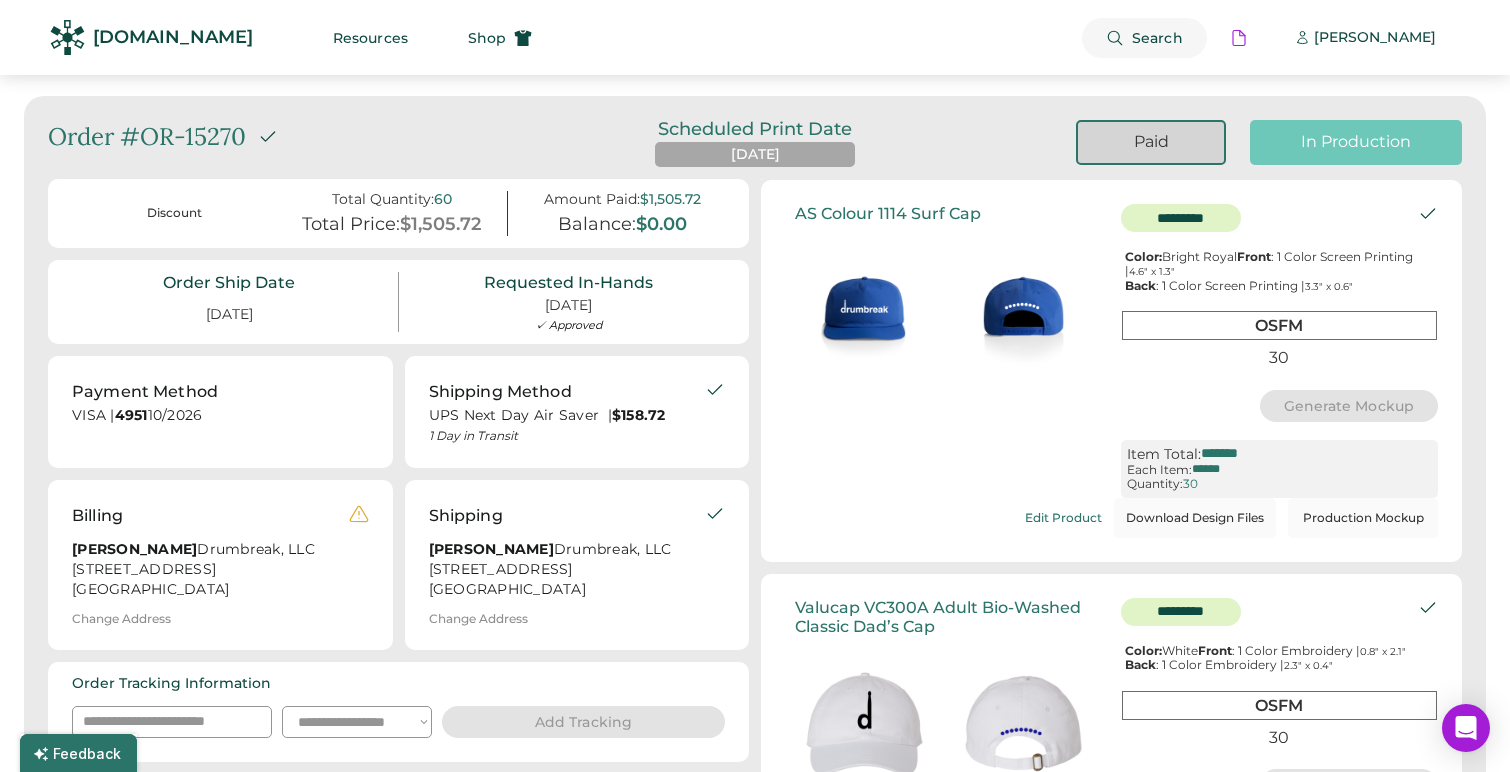 click on "Search" at bounding box center (1157, 38) 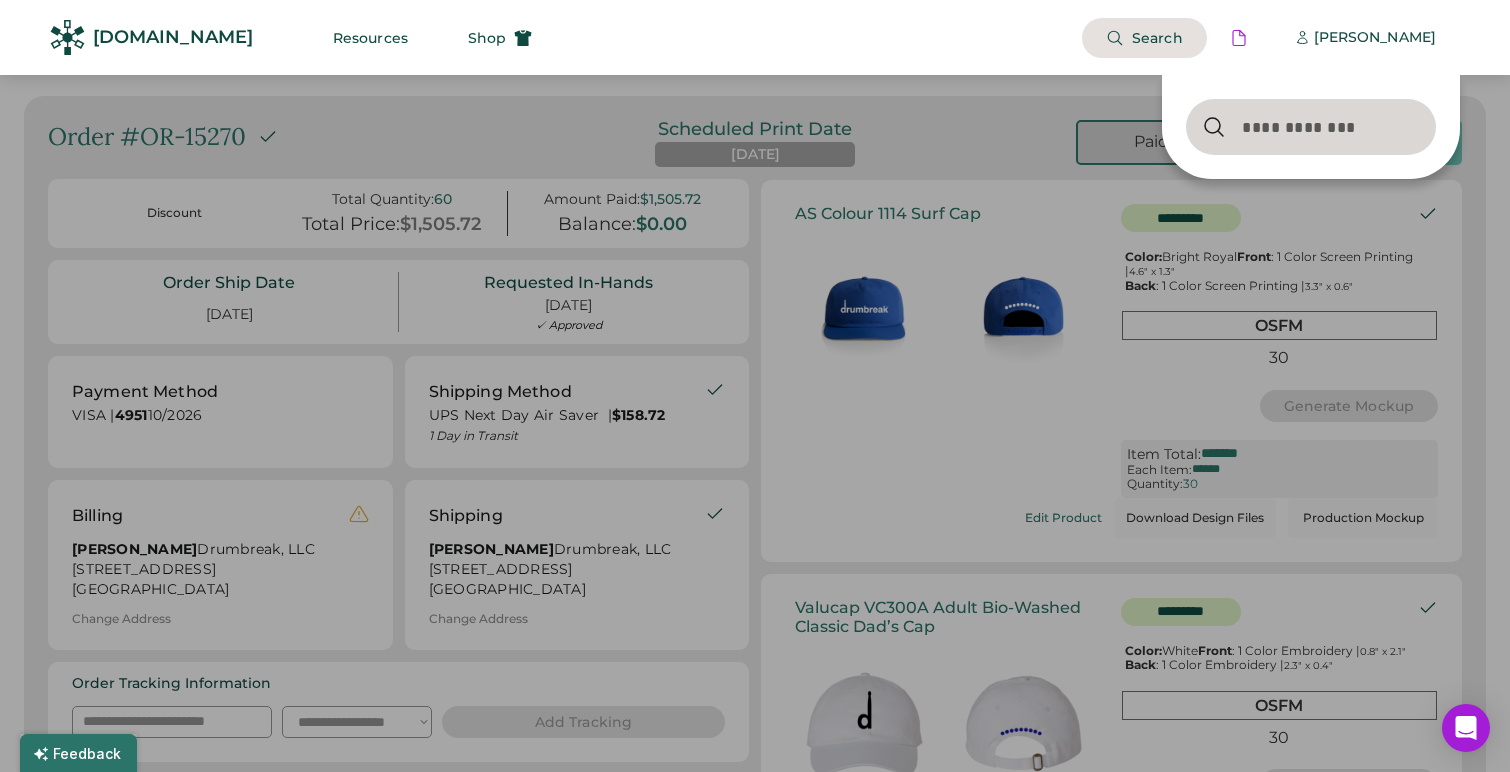 type 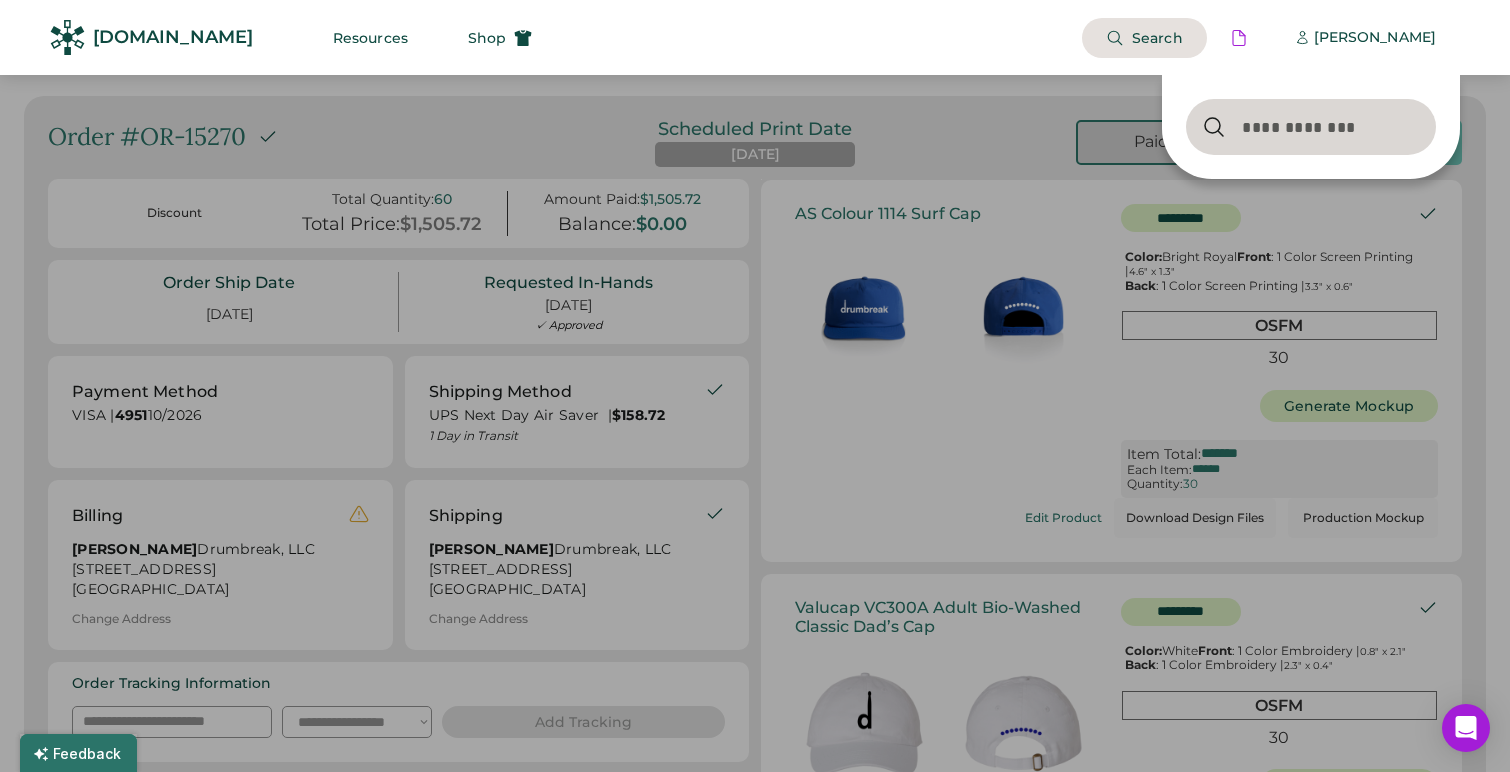 click at bounding box center [1311, 127] 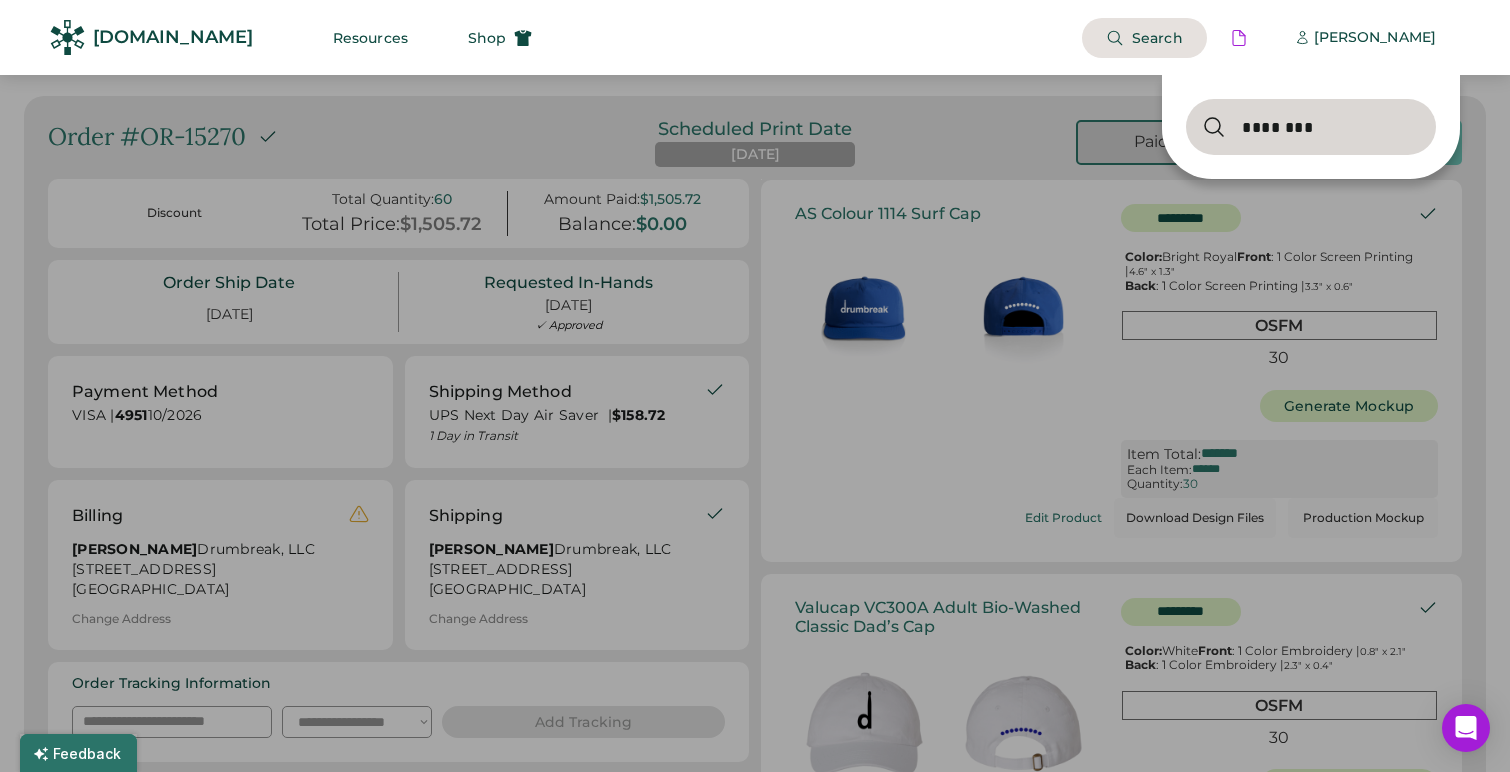 type on "********" 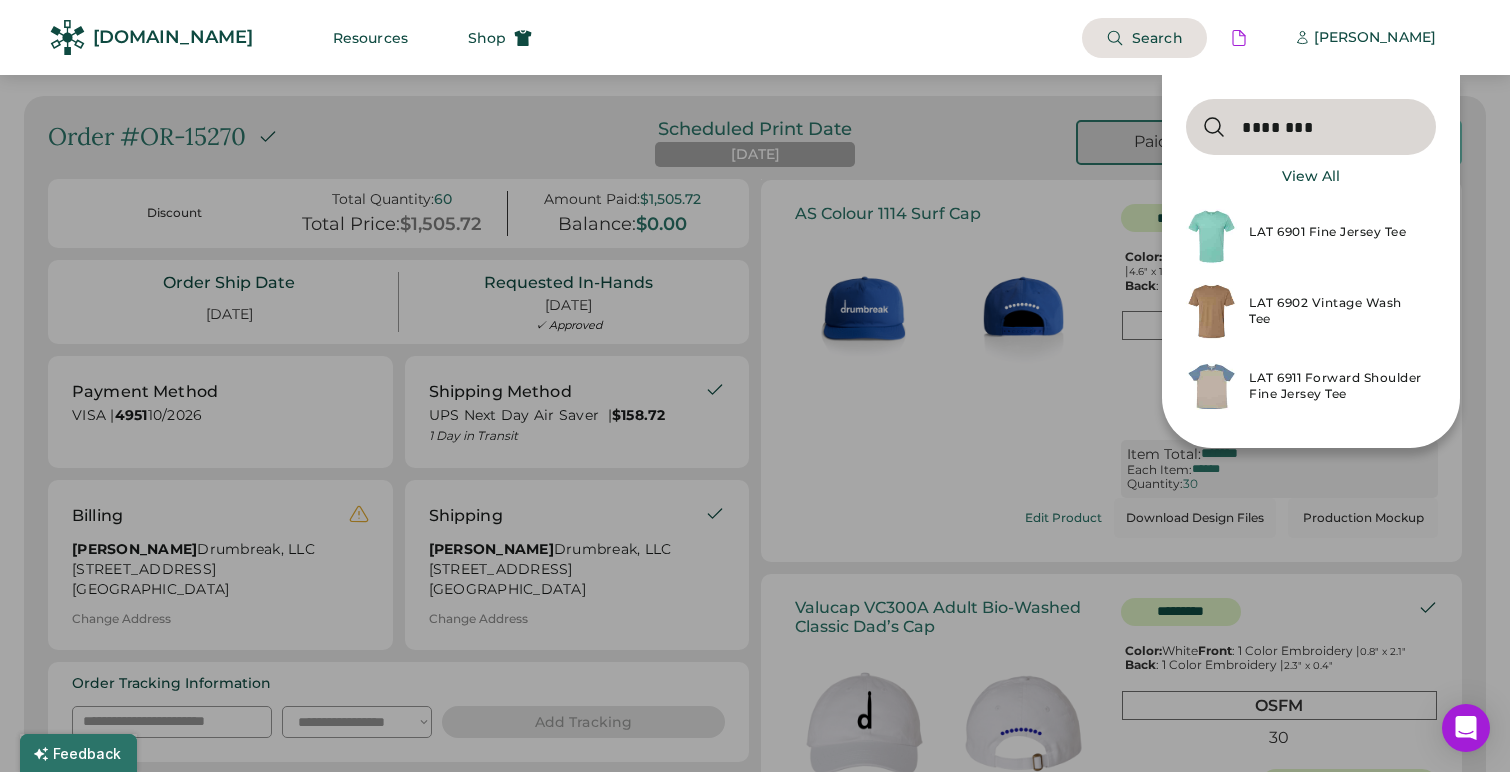 click on "LAT 6901 Fine Jersey Tee" at bounding box center [1336, 236] 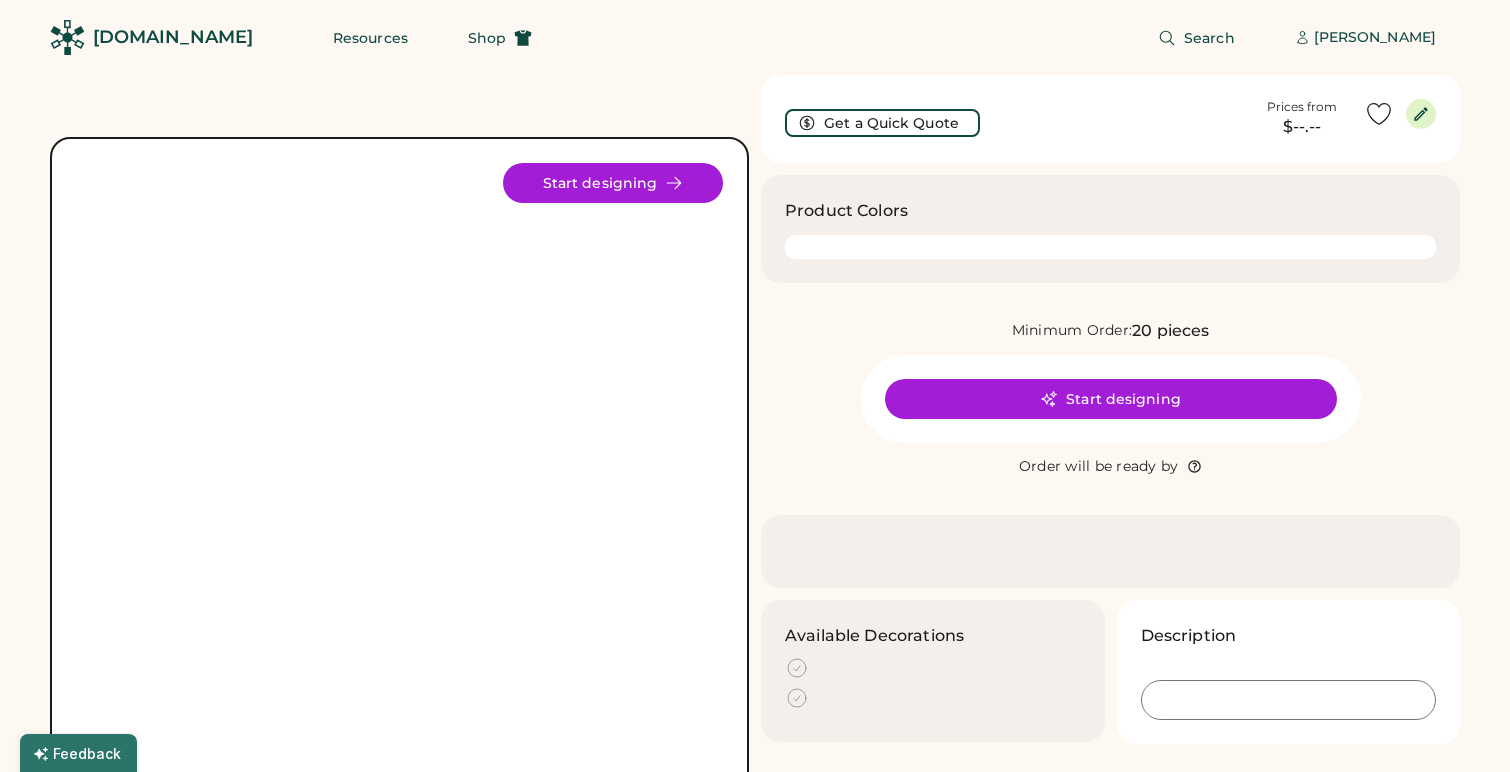 scroll, scrollTop: 0, scrollLeft: 0, axis: both 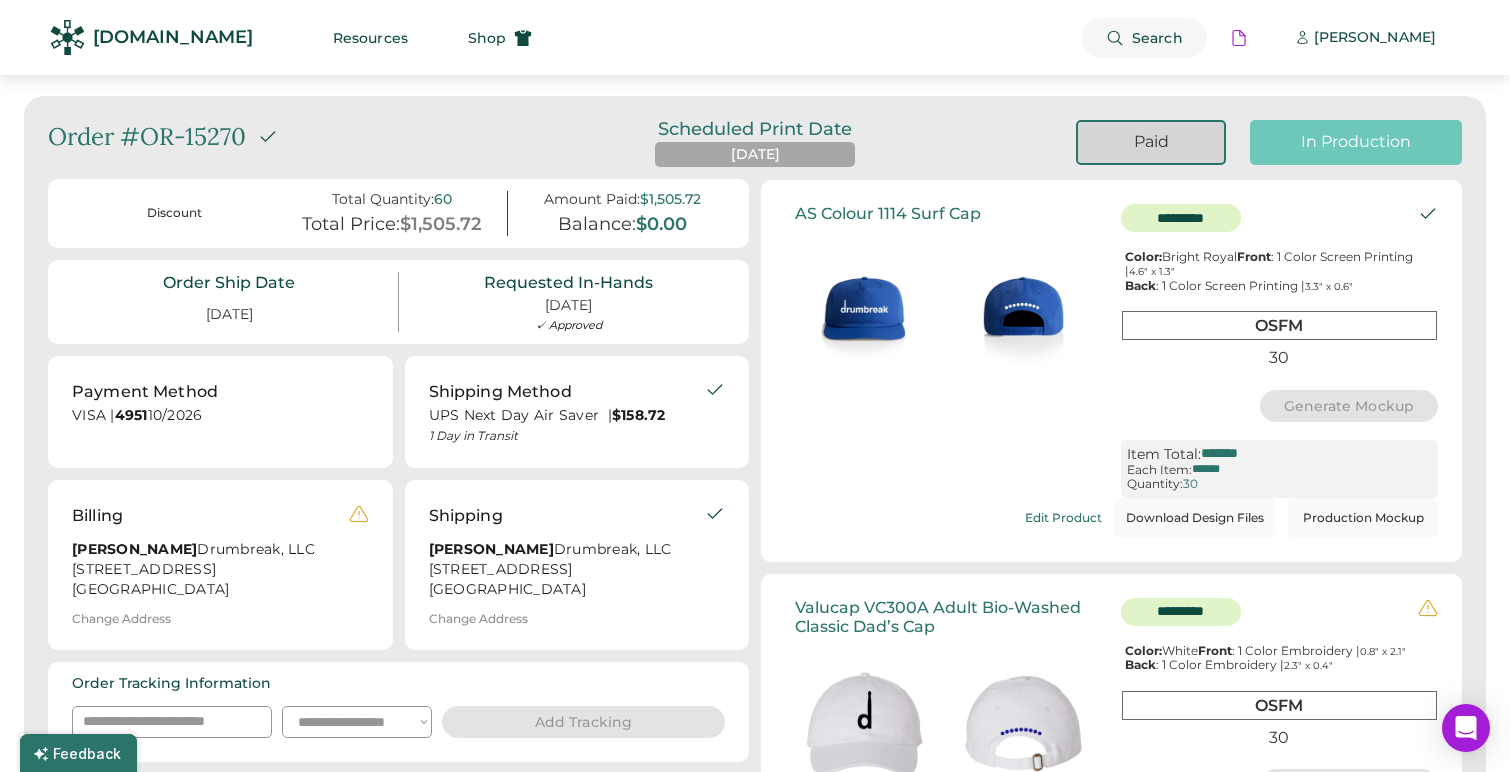 click on "Search" at bounding box center [1157, 38] 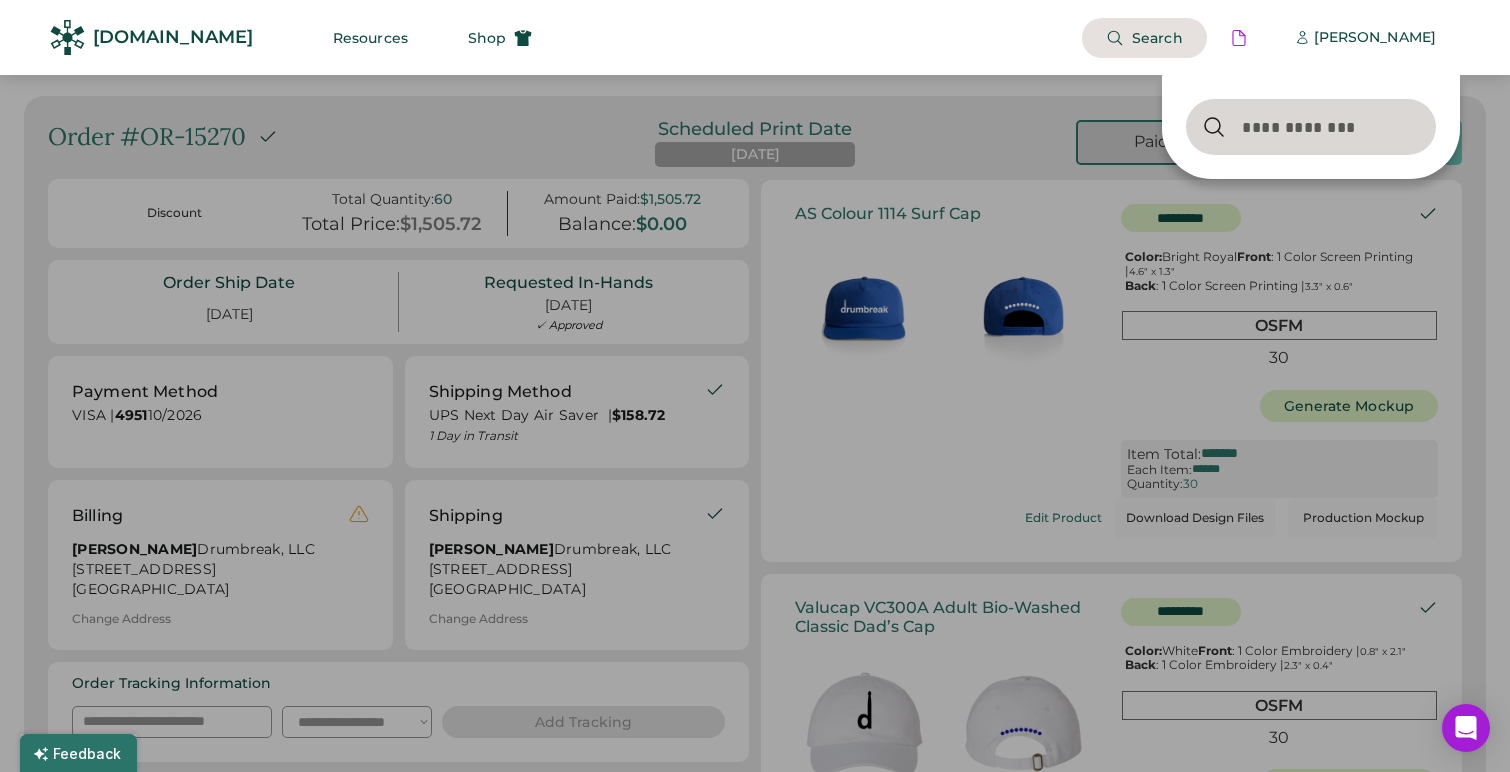 click at bounding box center [1311, 127] 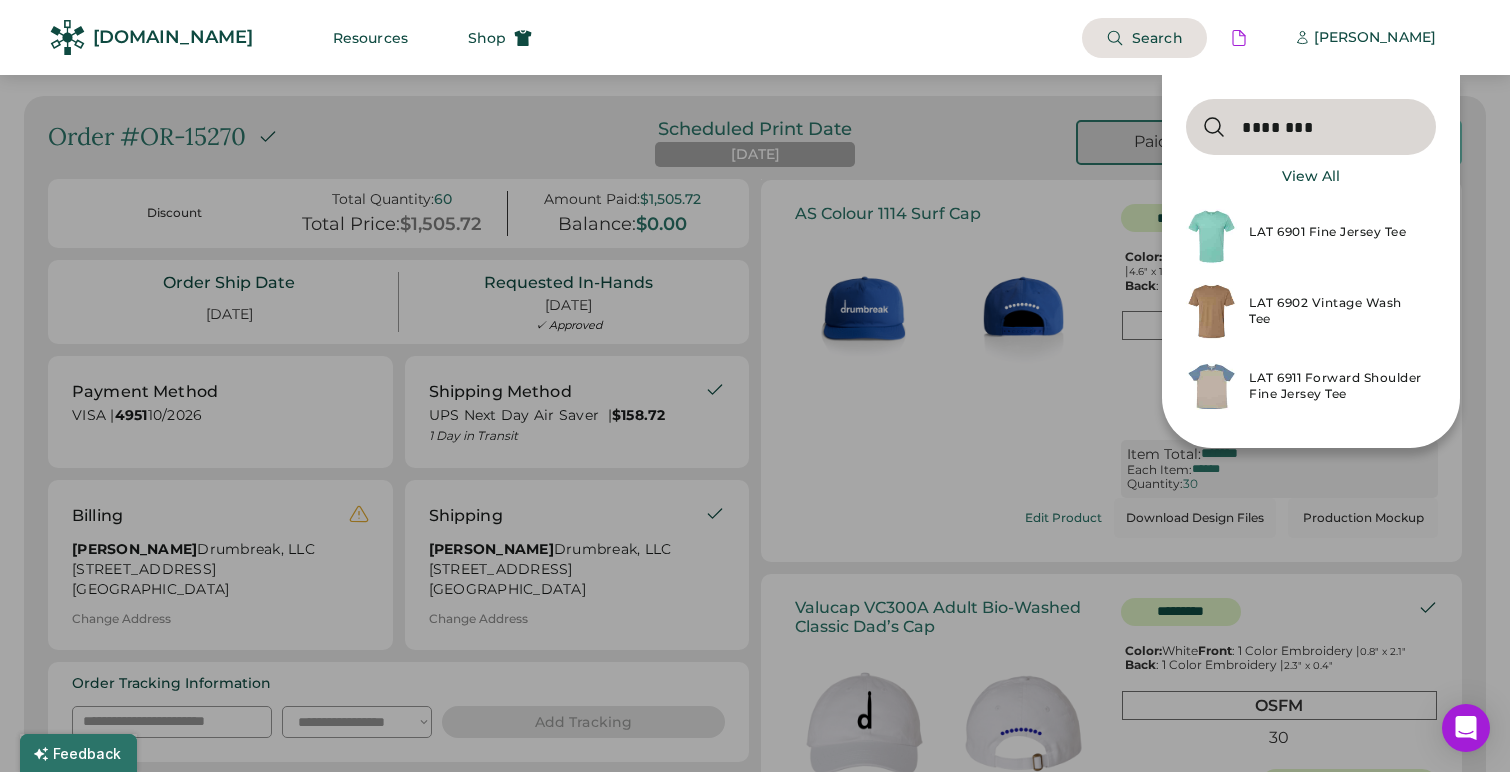 click at bounding box center (1311, 127) 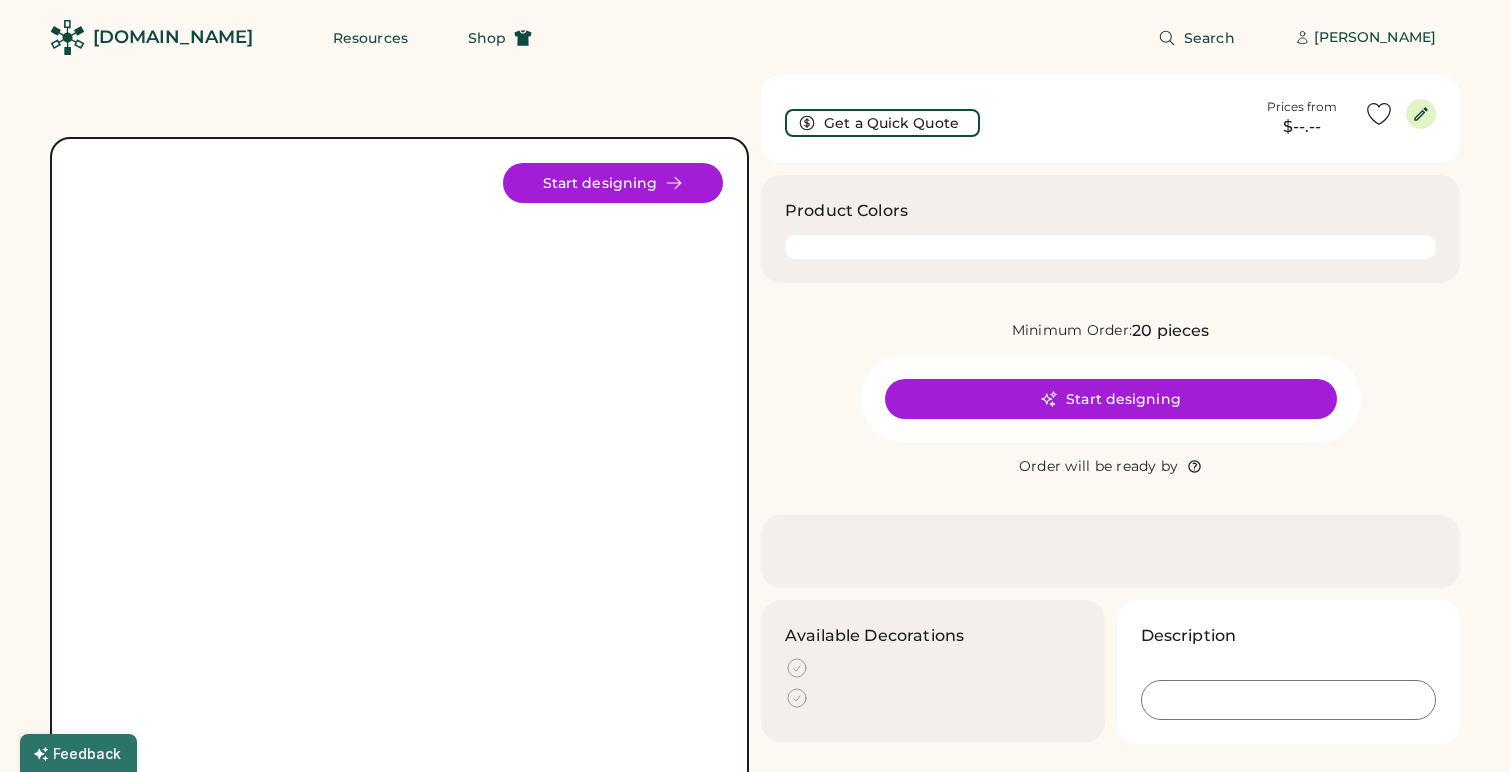 scroll, scrollTop: 0, scrollLeft: 0, axis: both 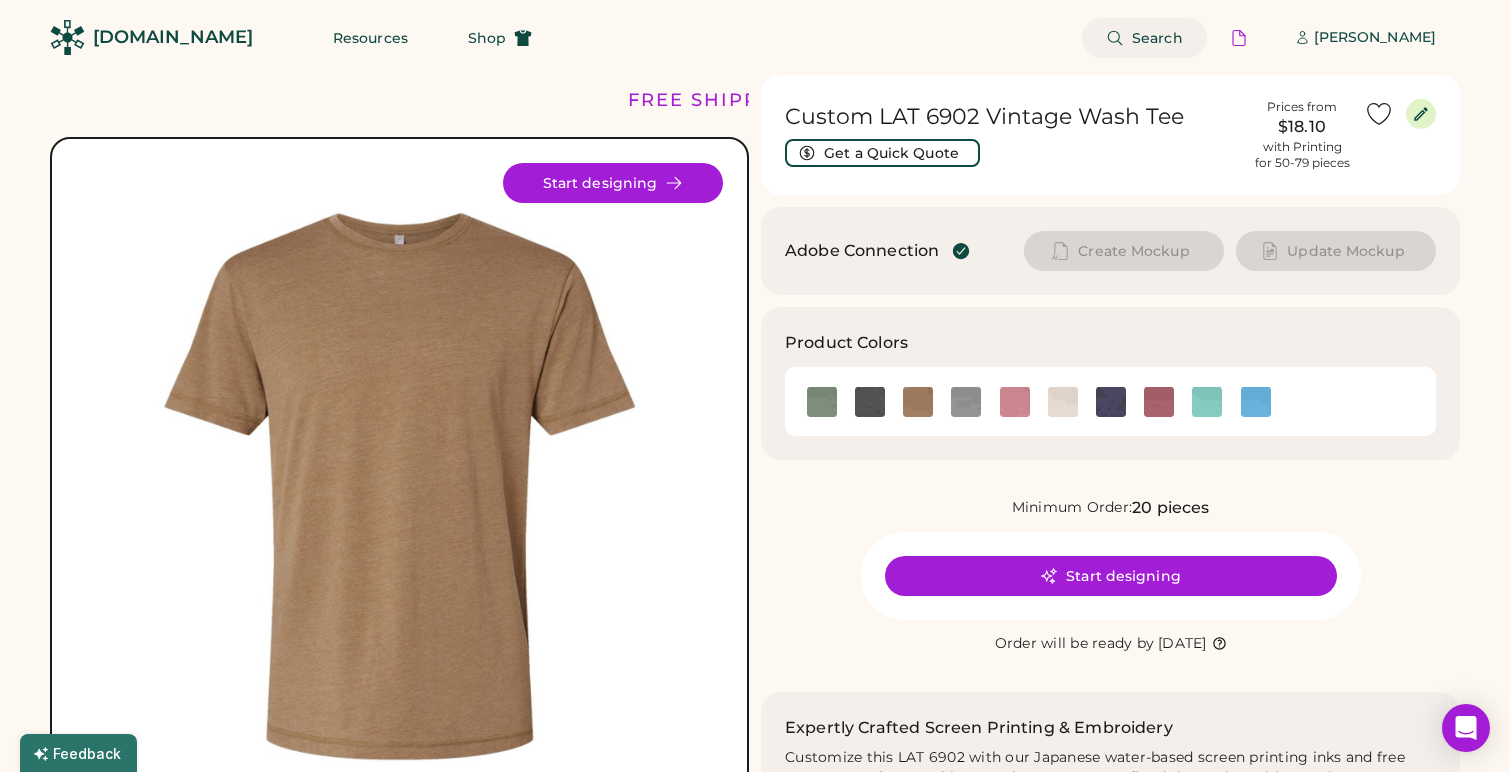 click on "Search" at bounding box center (1157, 38) 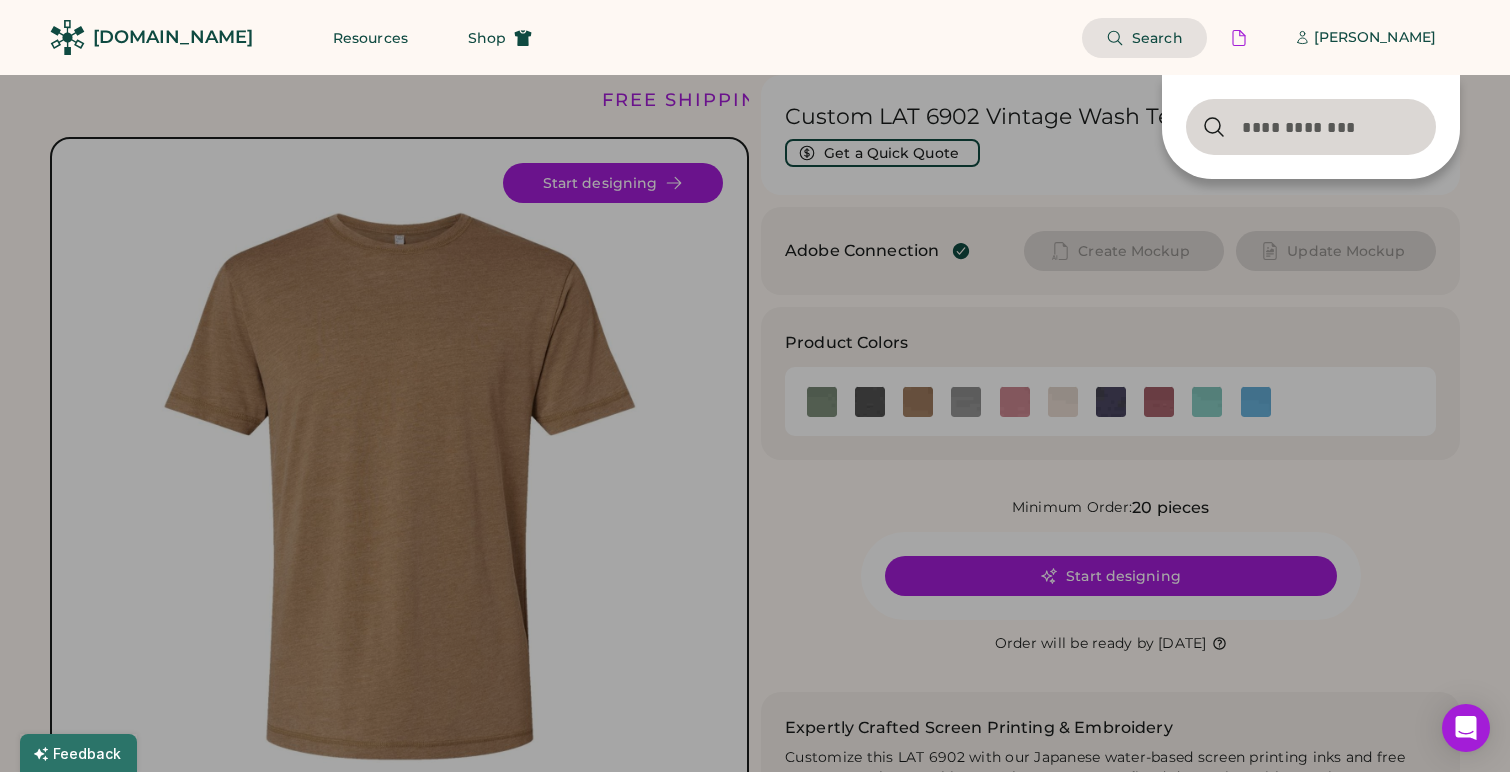 click at bounding box center [1311, 127] 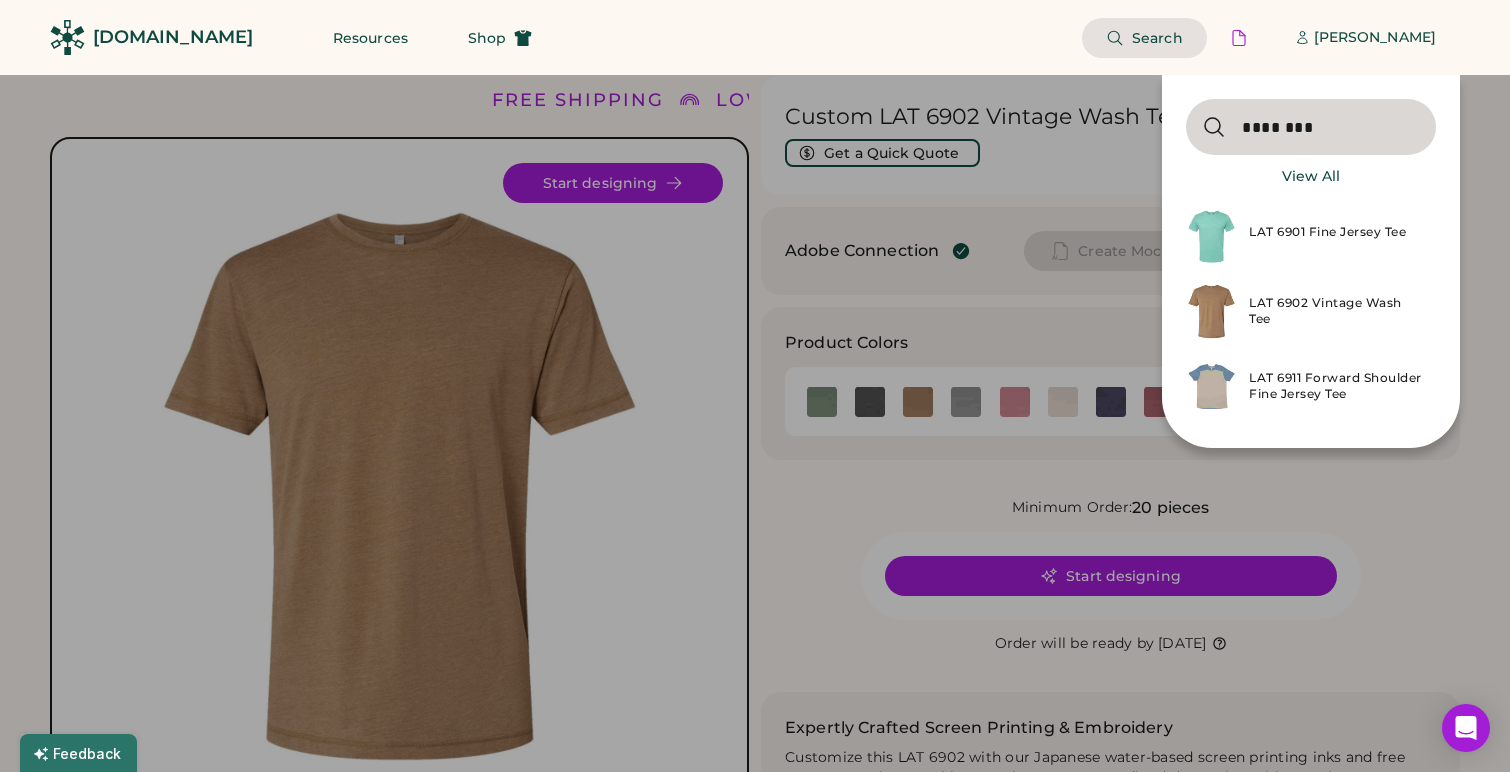 type on "********" 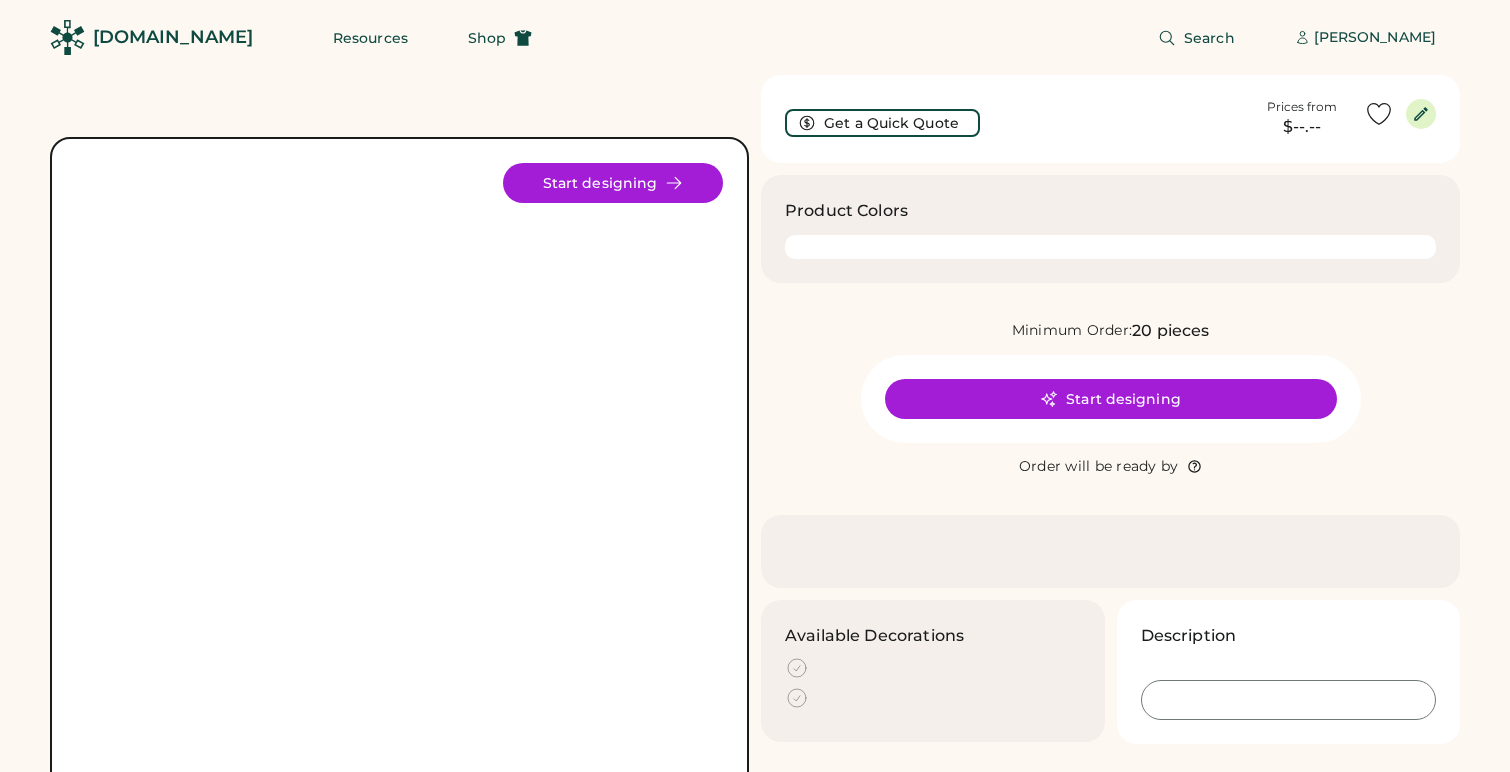 scroll, scrollTop: 0, scrollLeft: 0, axis: both 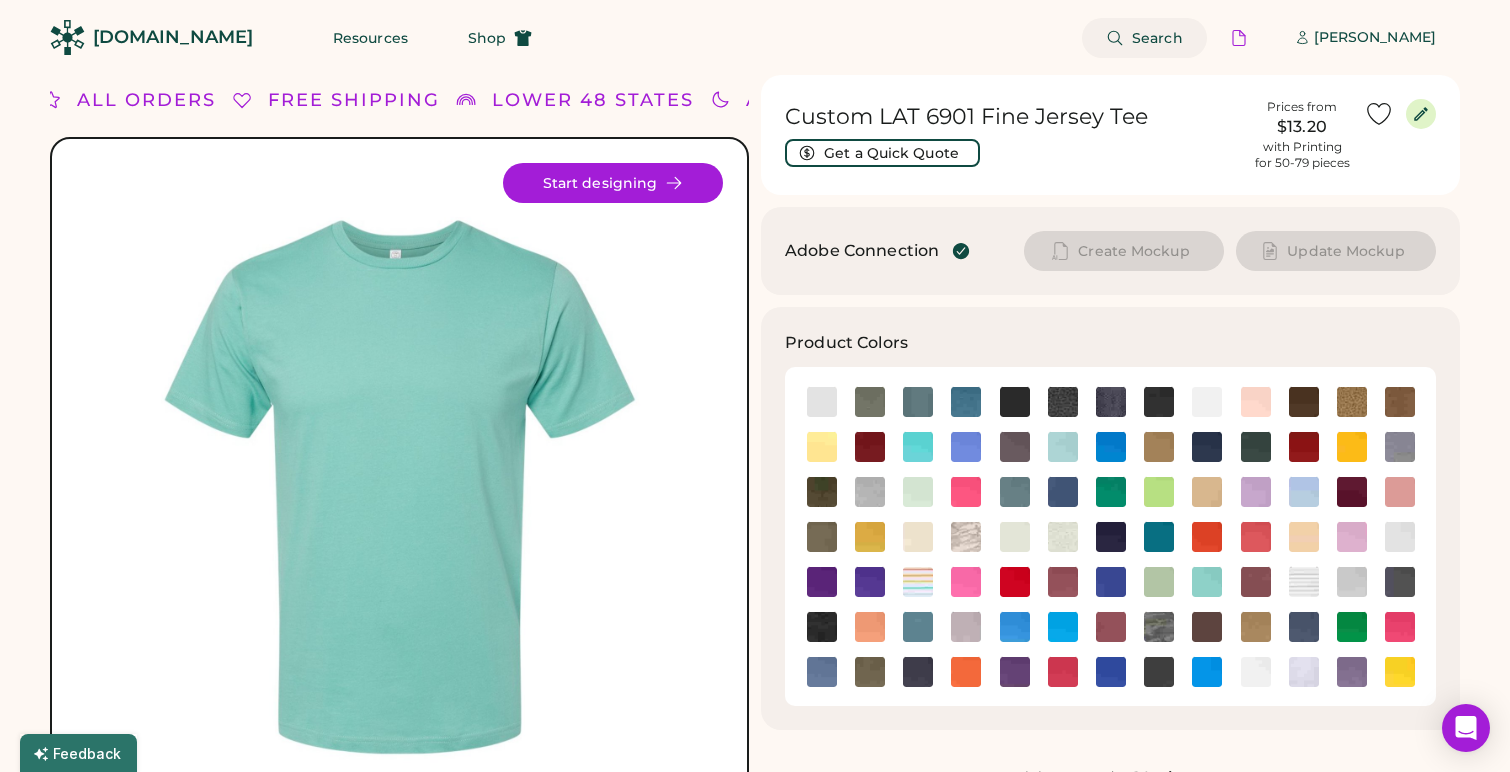 click on "Search" at bounding box center [1157, 38] 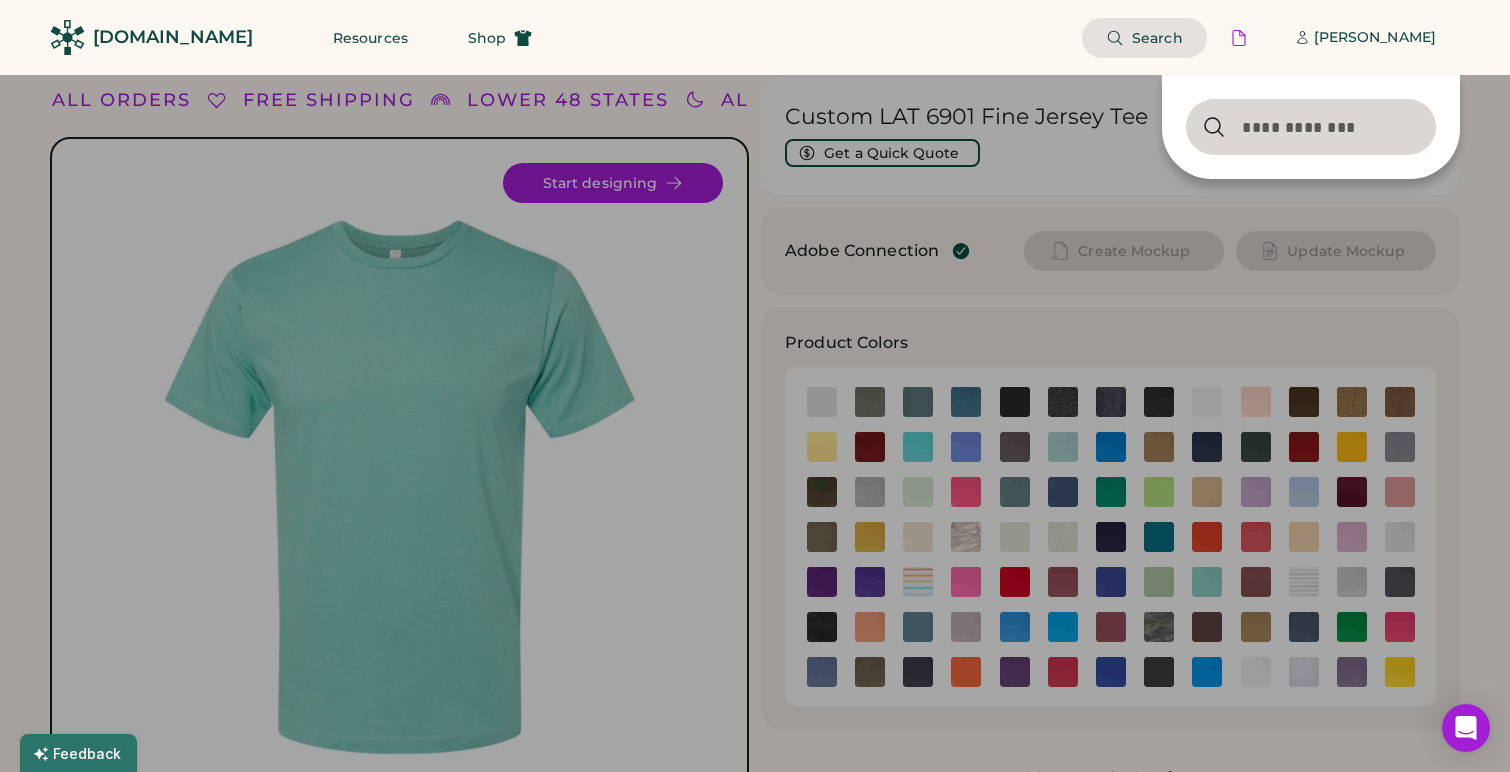 paste on "**********" 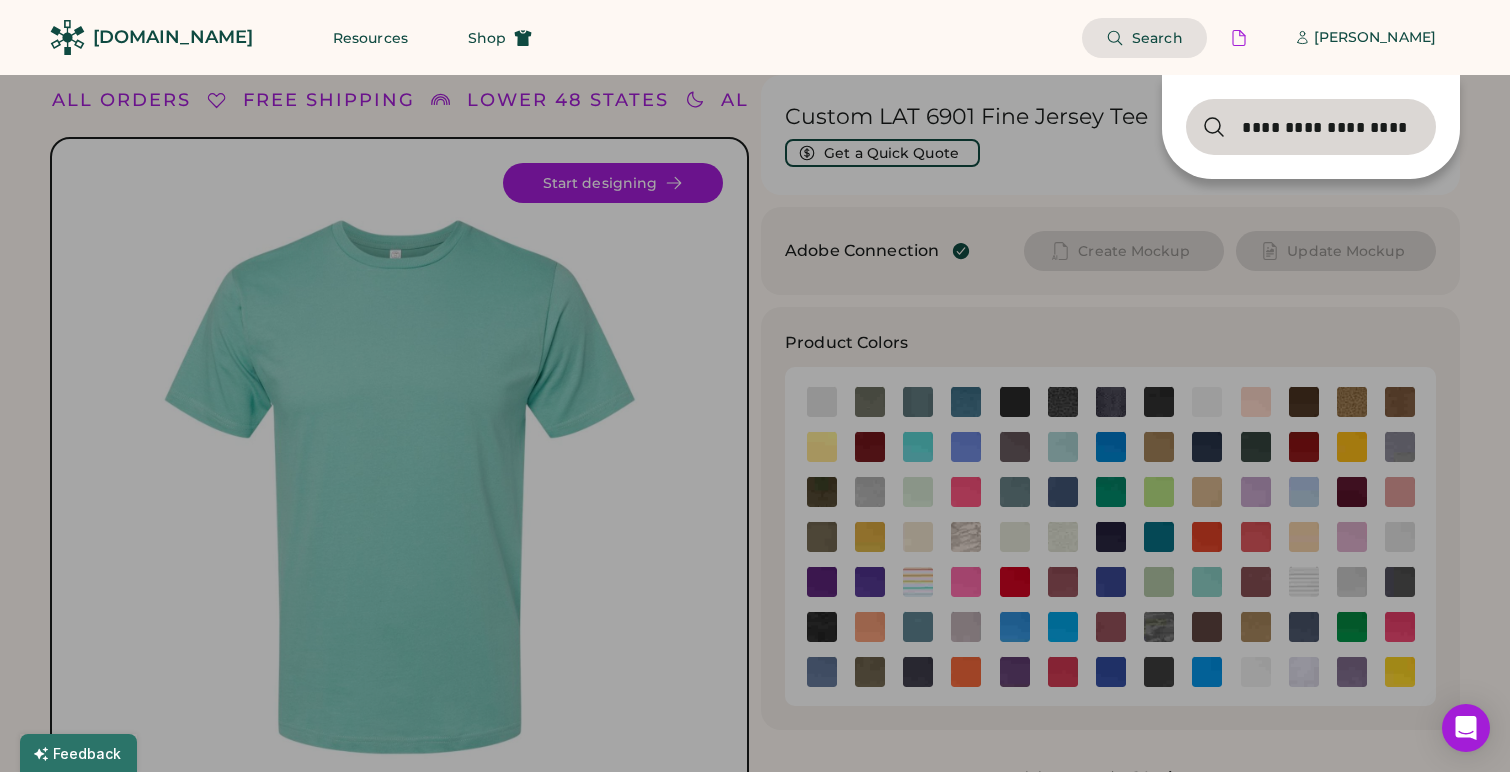 scroll, scrollTop: 0, scrollLeft: 127, axis: horizontal 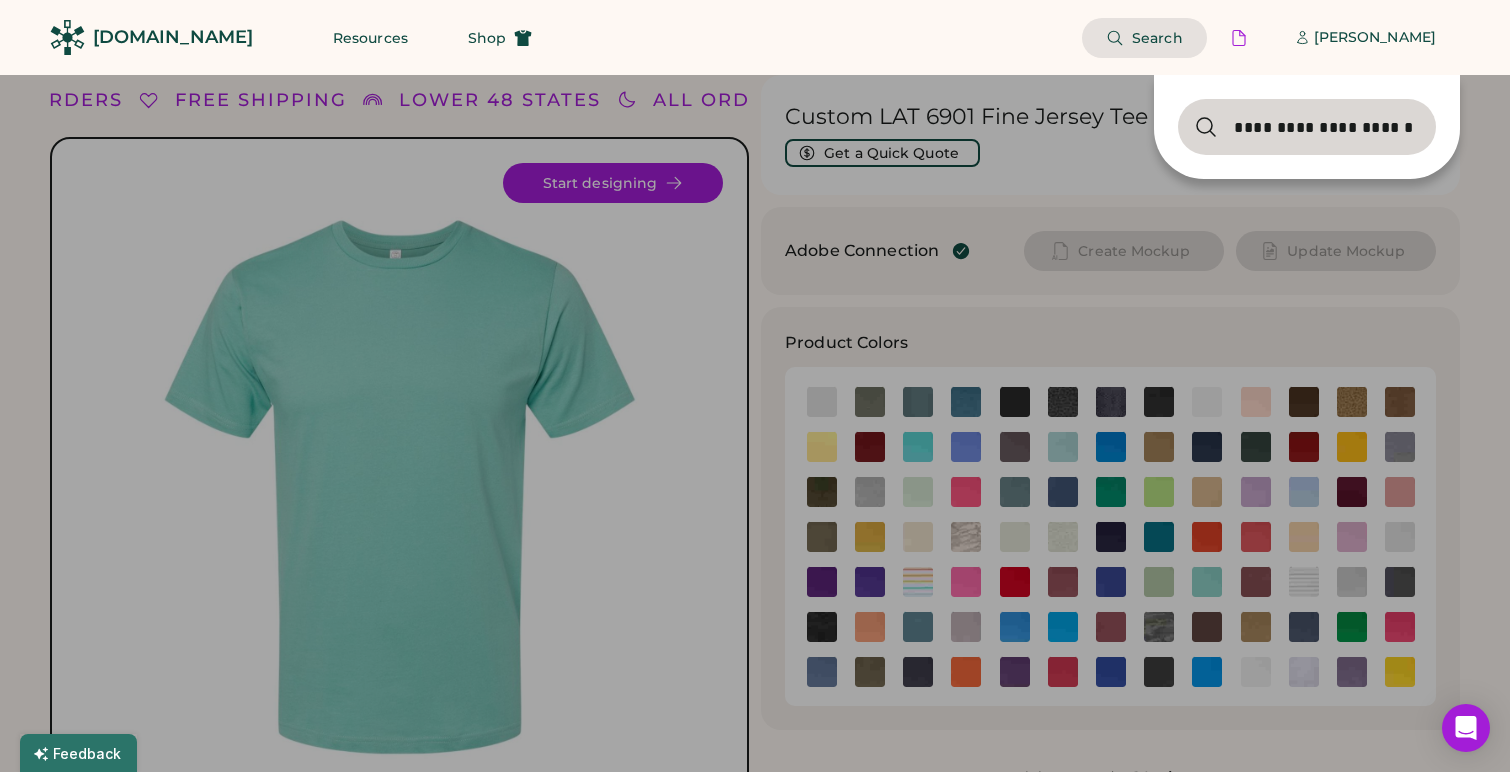 drag, startPoint x: 1417, startPoint y: 130, endPoint x: 963, endPoint y: 132, distance: 454.0044 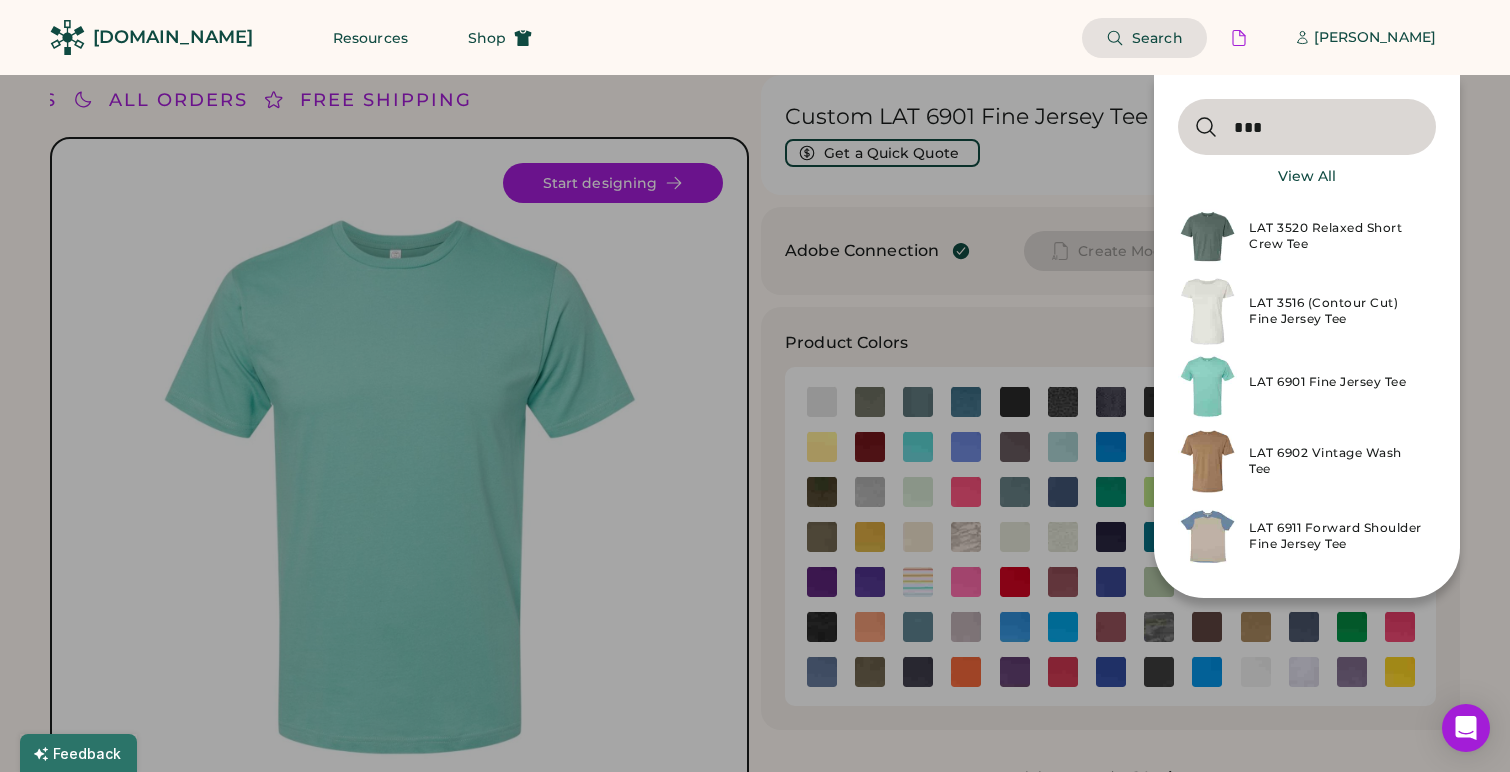 click at bounding box center [1307, 127] 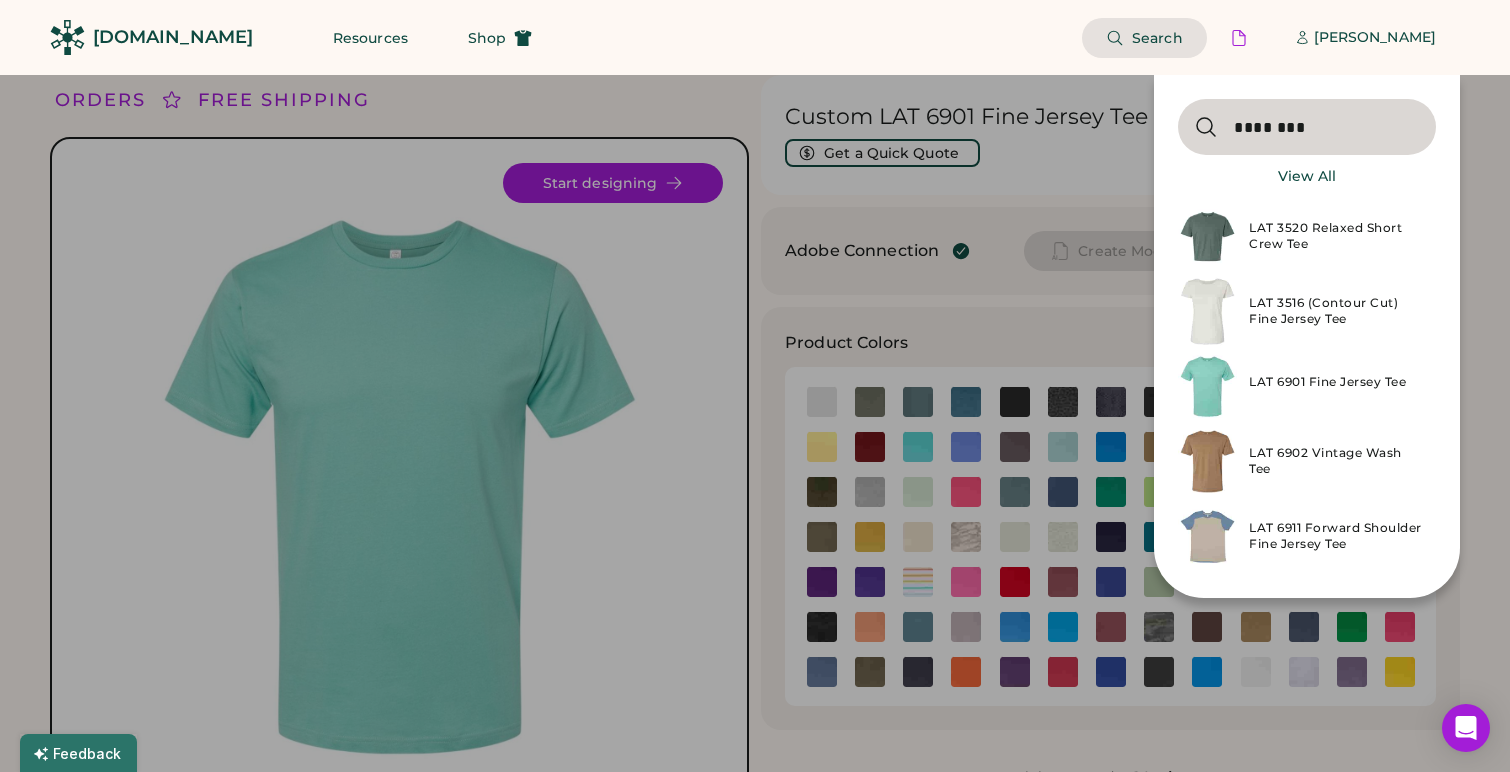 type on "********" 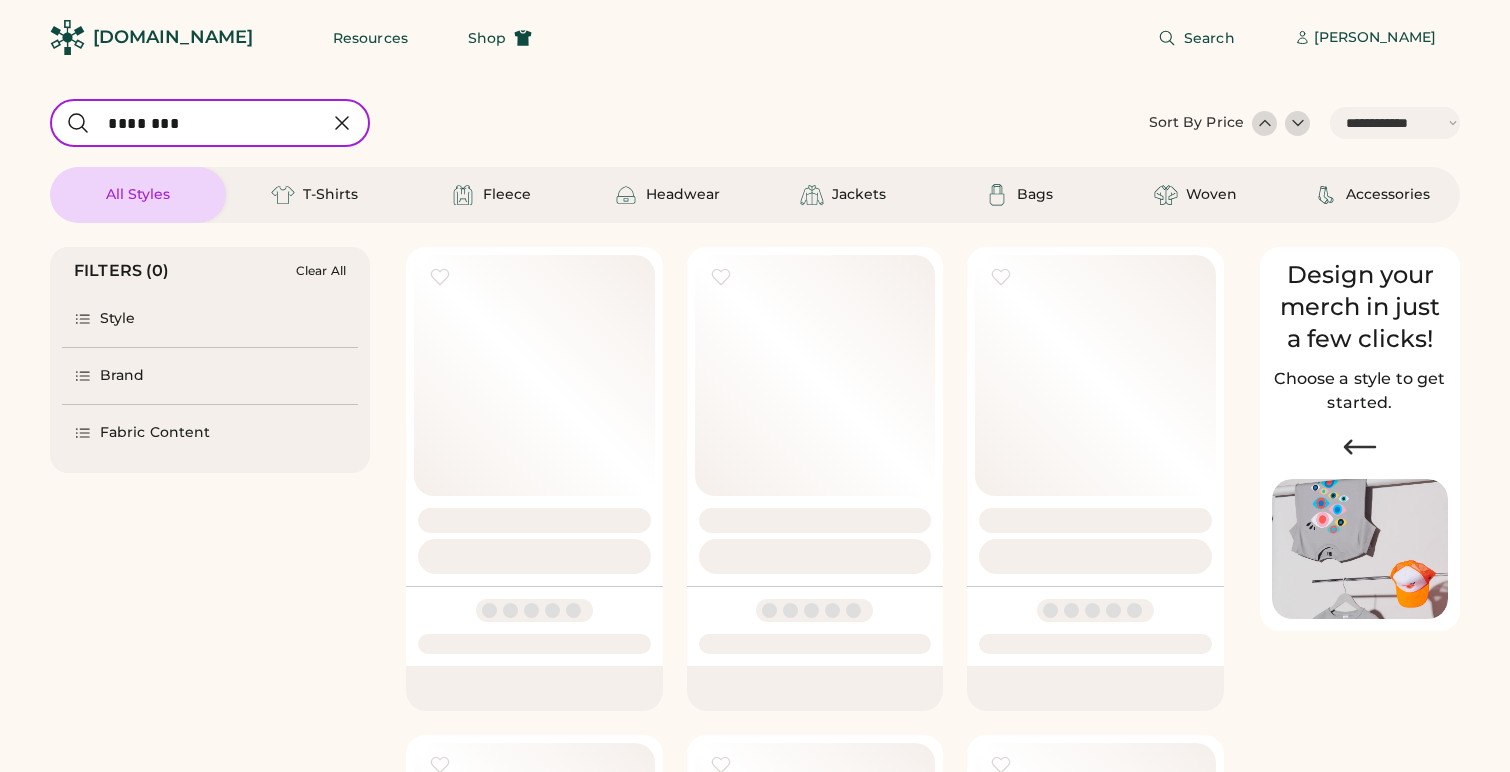 select on "*****" 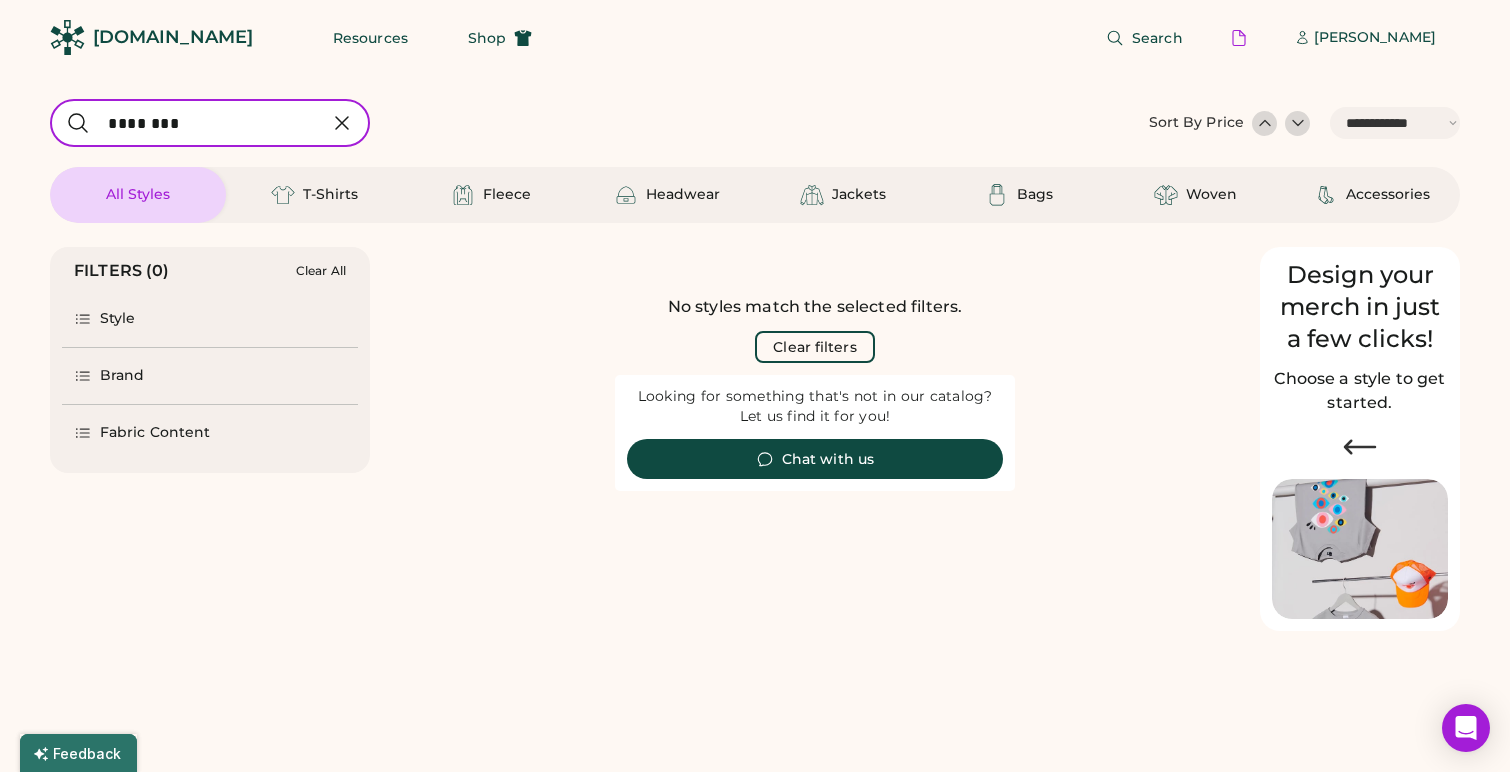 click at bounding box center (210, 123) 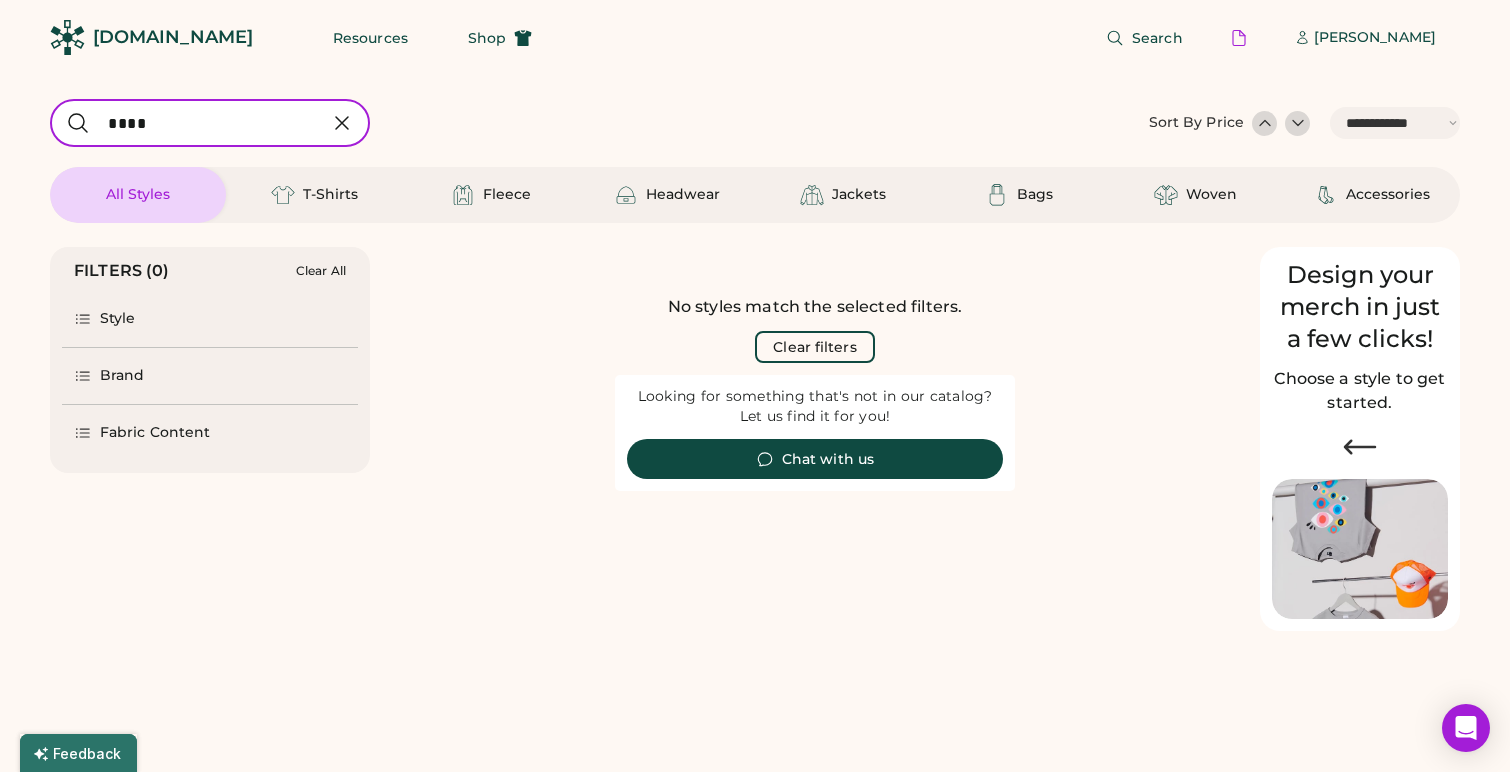 type on "****" 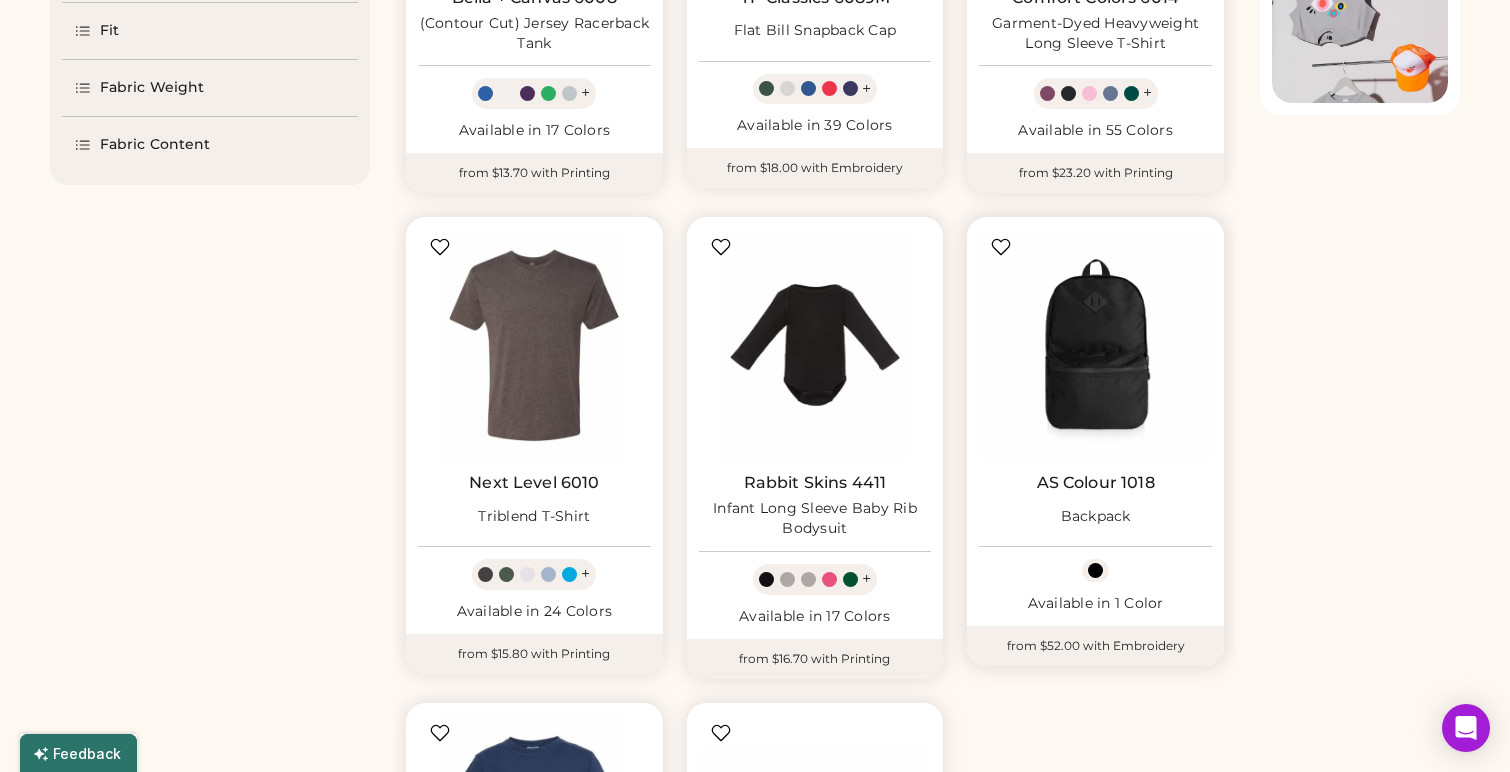 select on "*****" 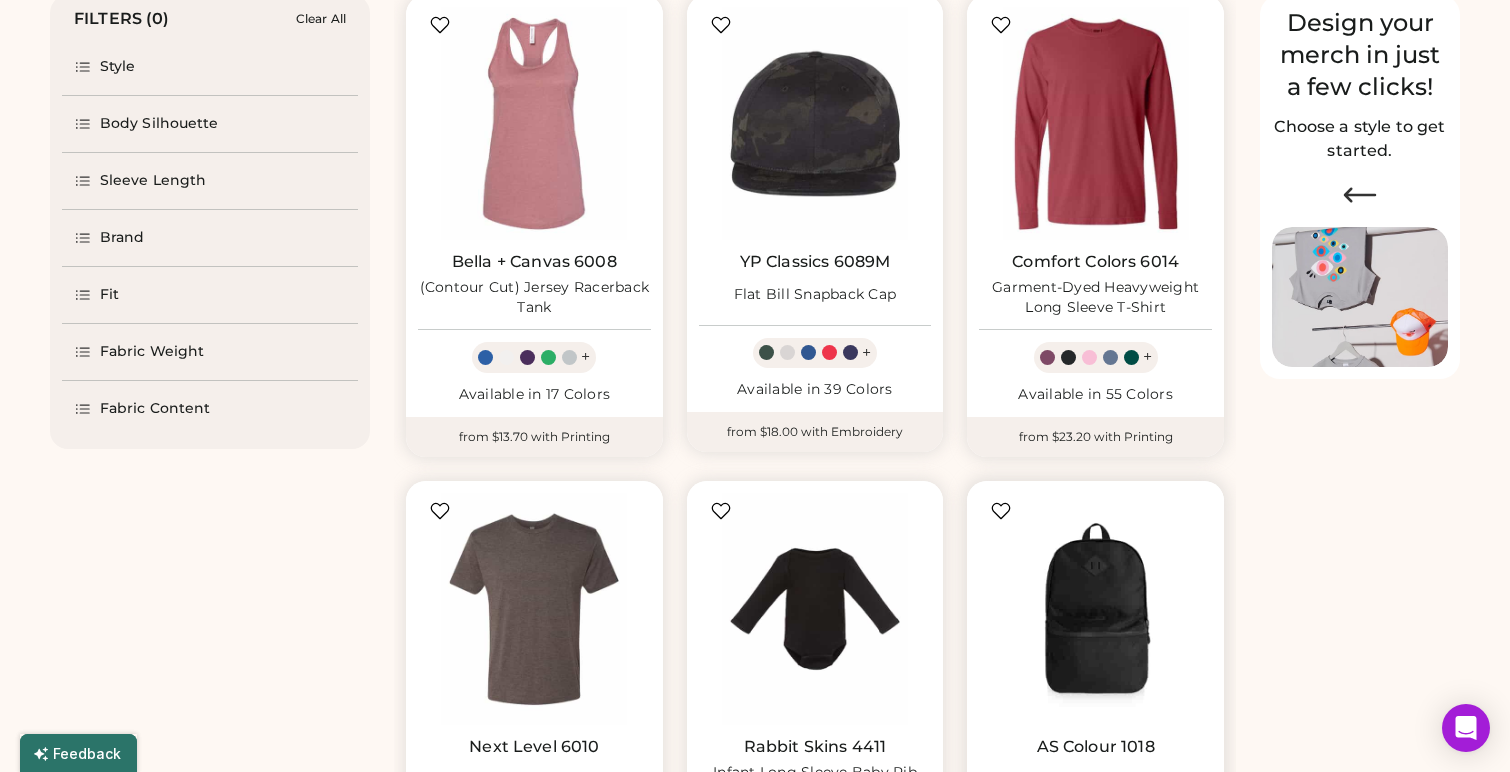 scroll, scrollTop: 0, scrollLeft: 0, axis: both 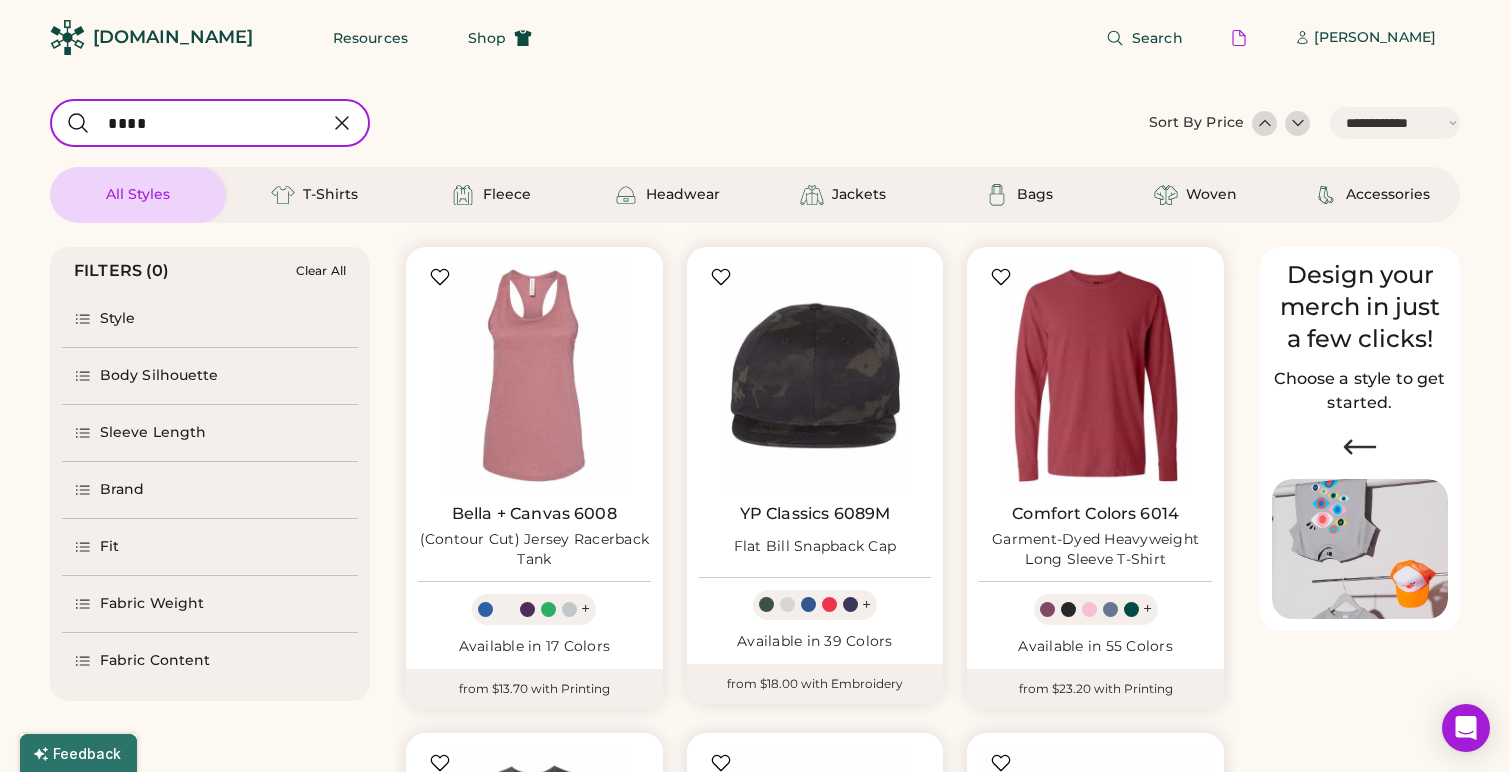 drag, startPoint x: 111, startPoint y: 125, endPoint x: -6, endPoint y: 121, distance: 117.06836 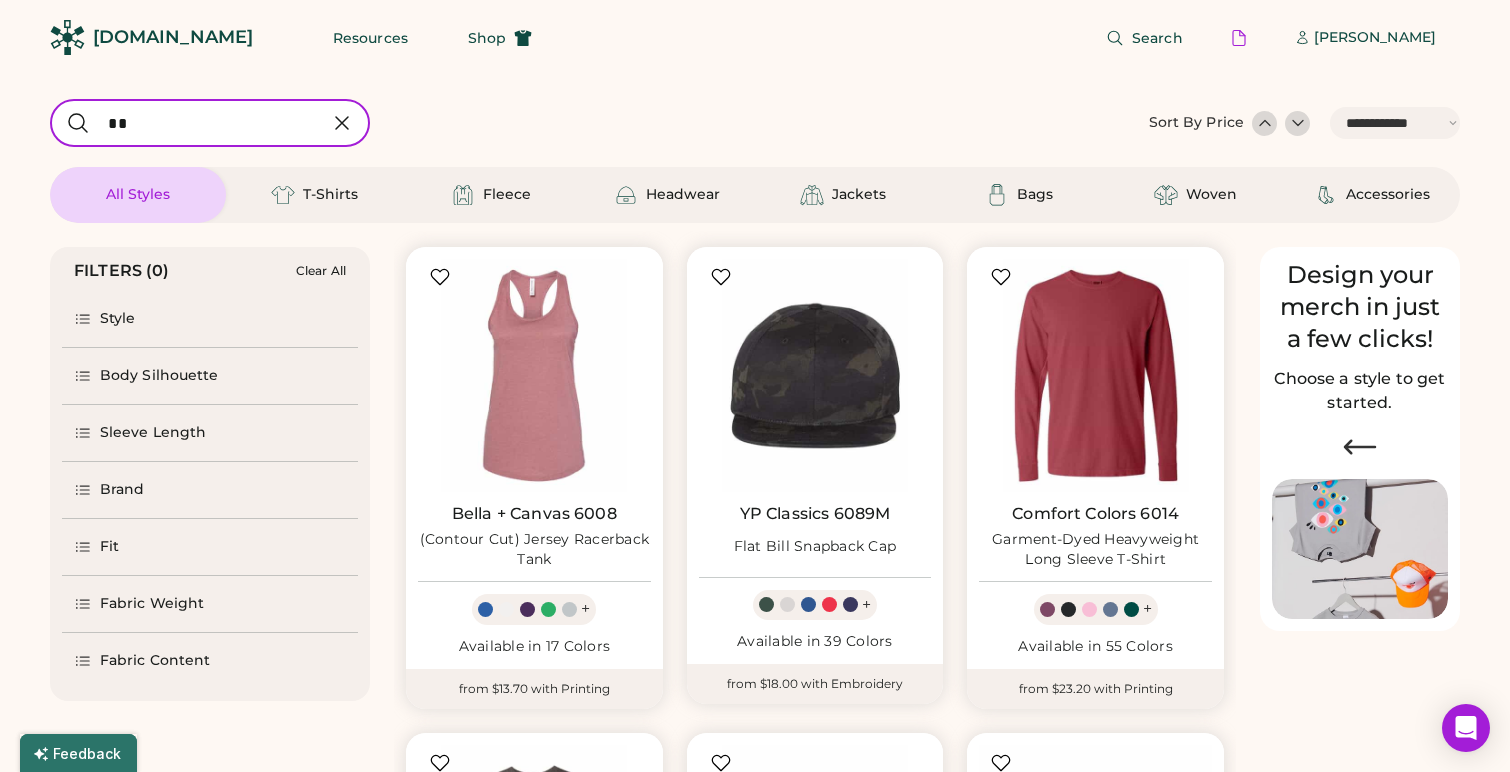 type on "***" 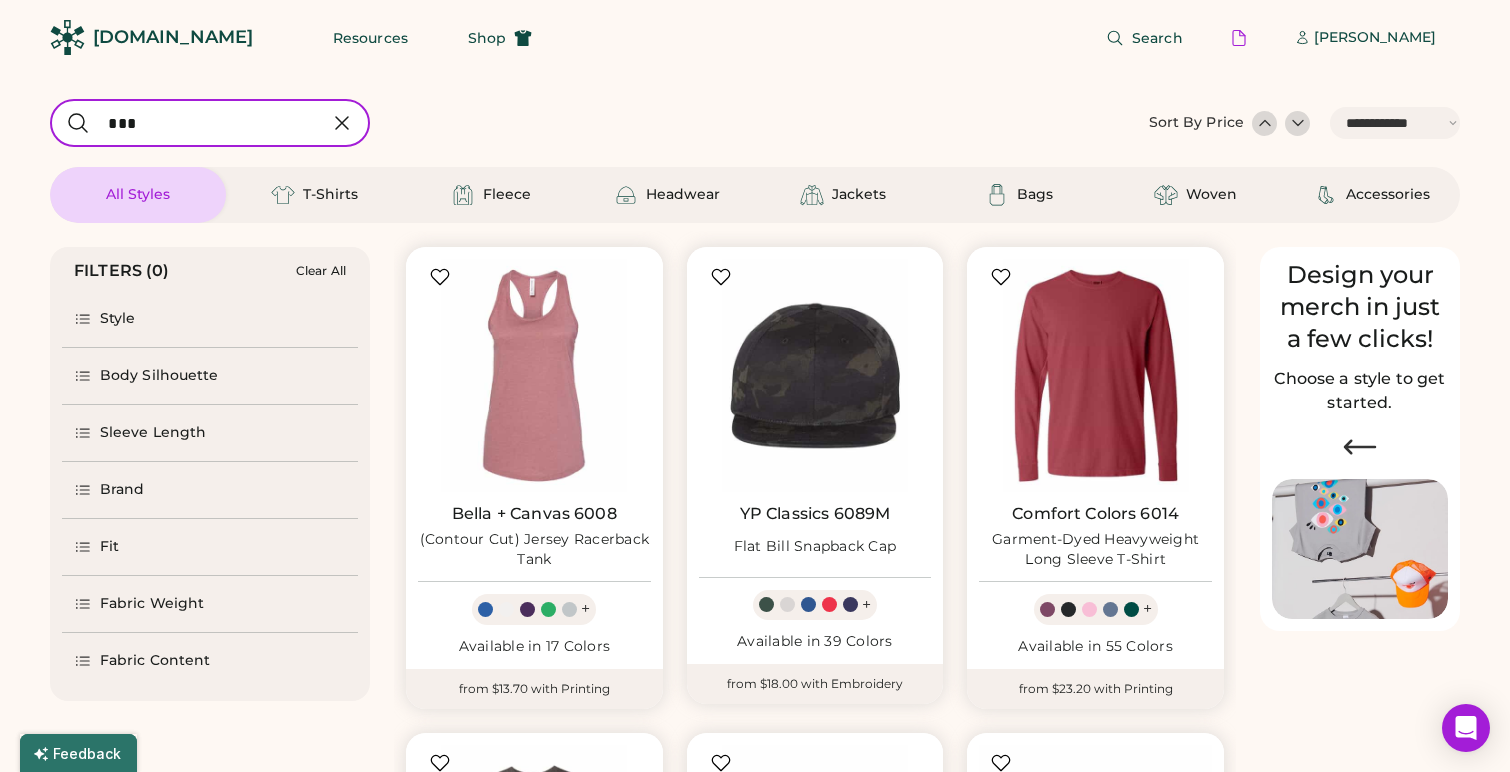 select on "*" 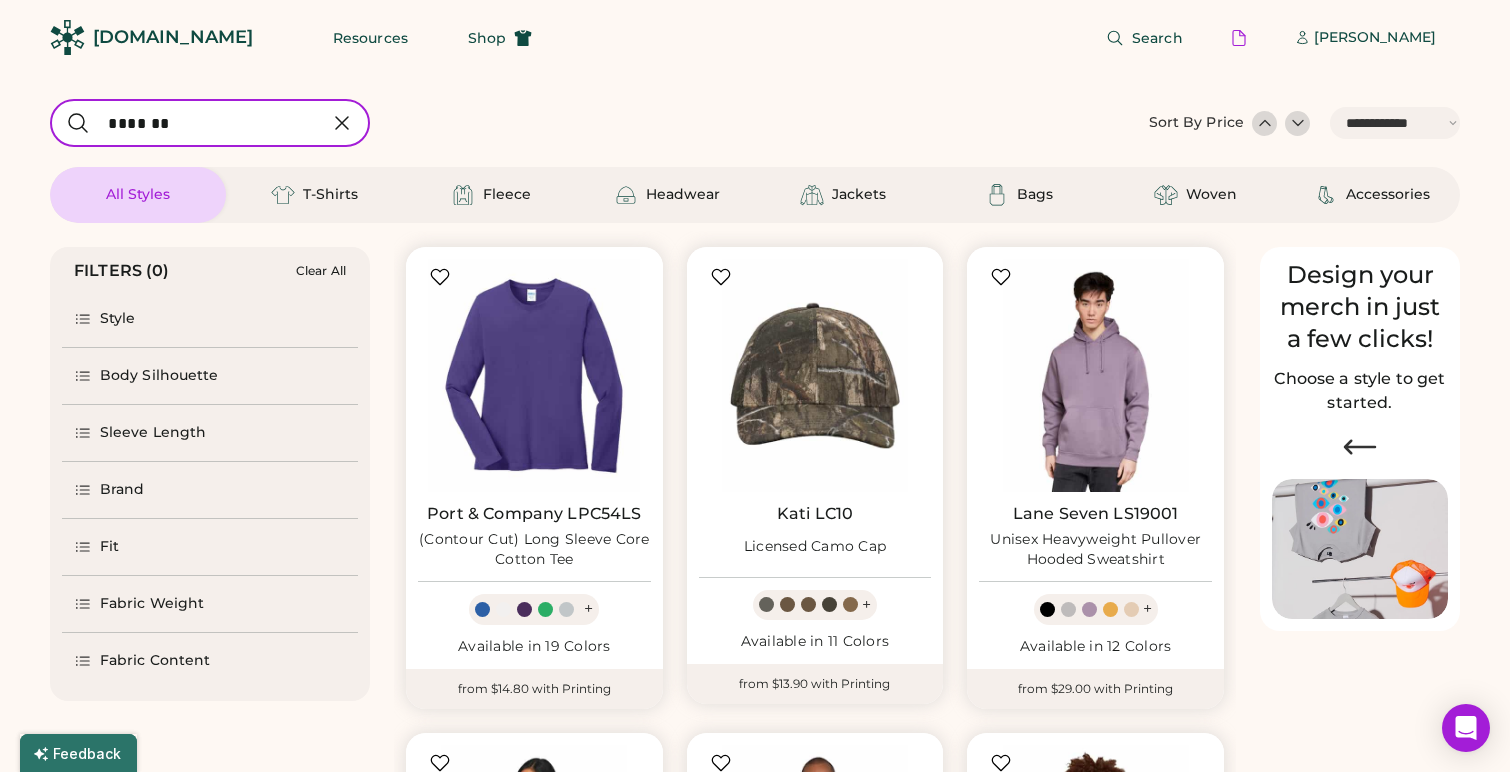 type on "********" 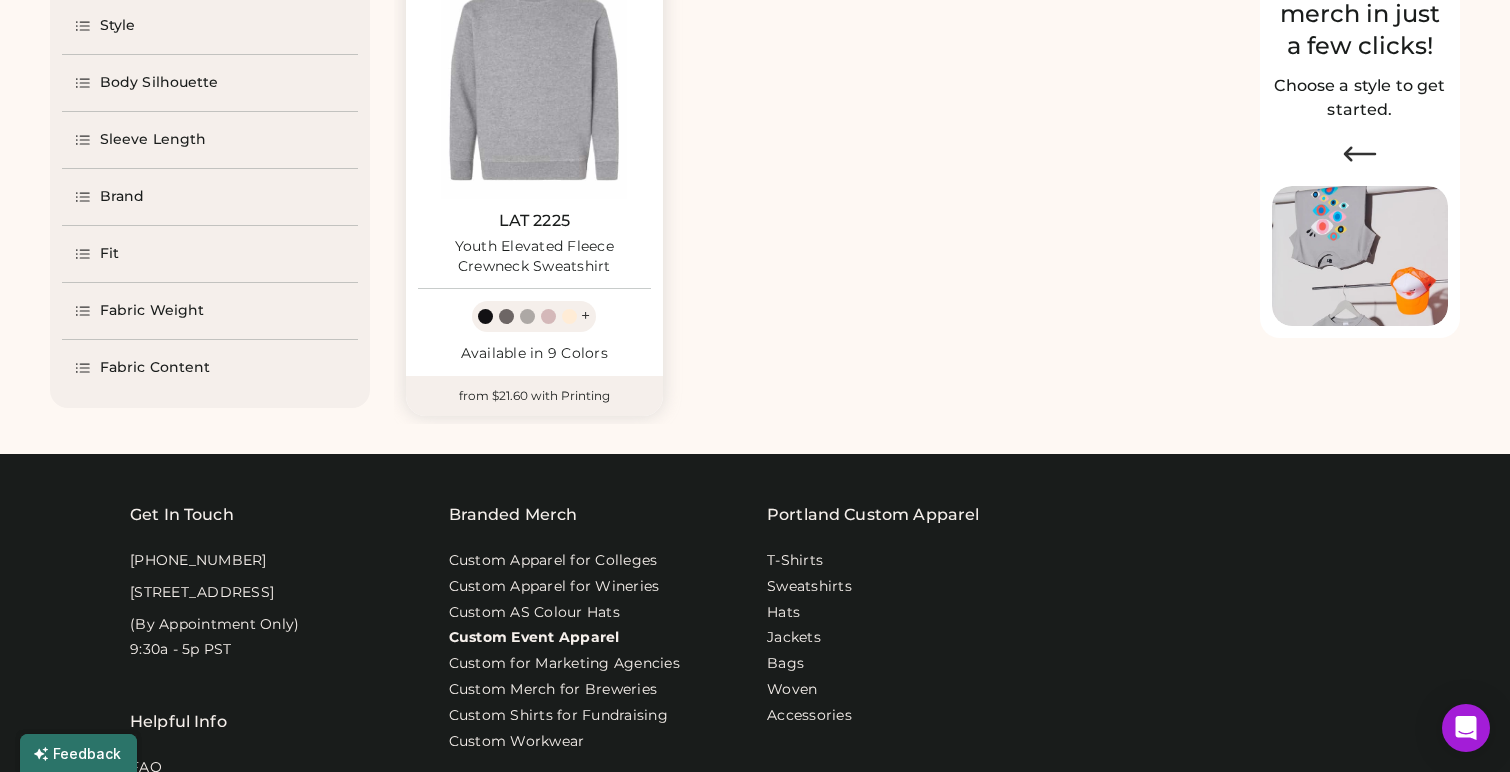 scroll, scrollTop: 108, scrollLeft: 0, axis: vertical 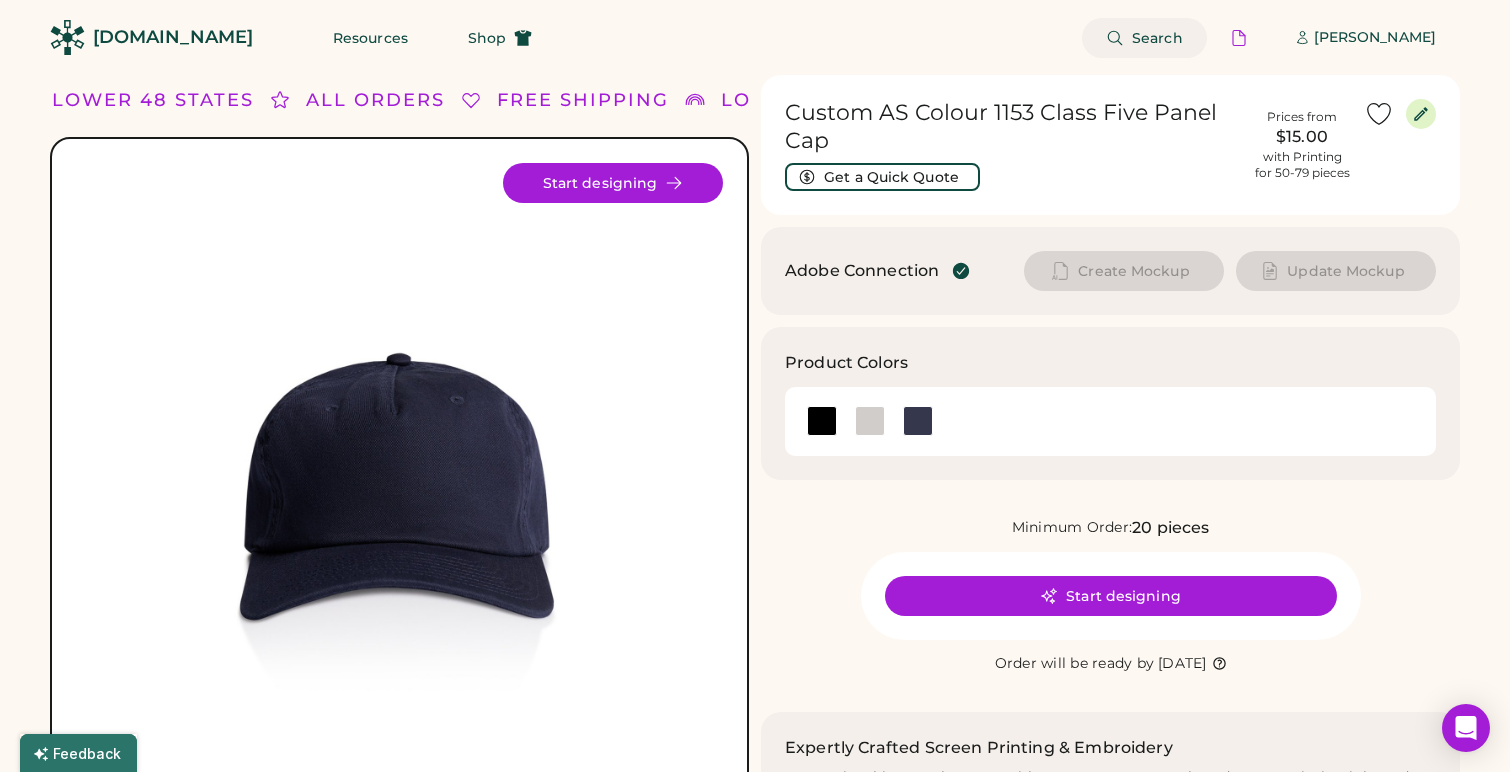 click on "Search" at bounding box center [1157, 38] 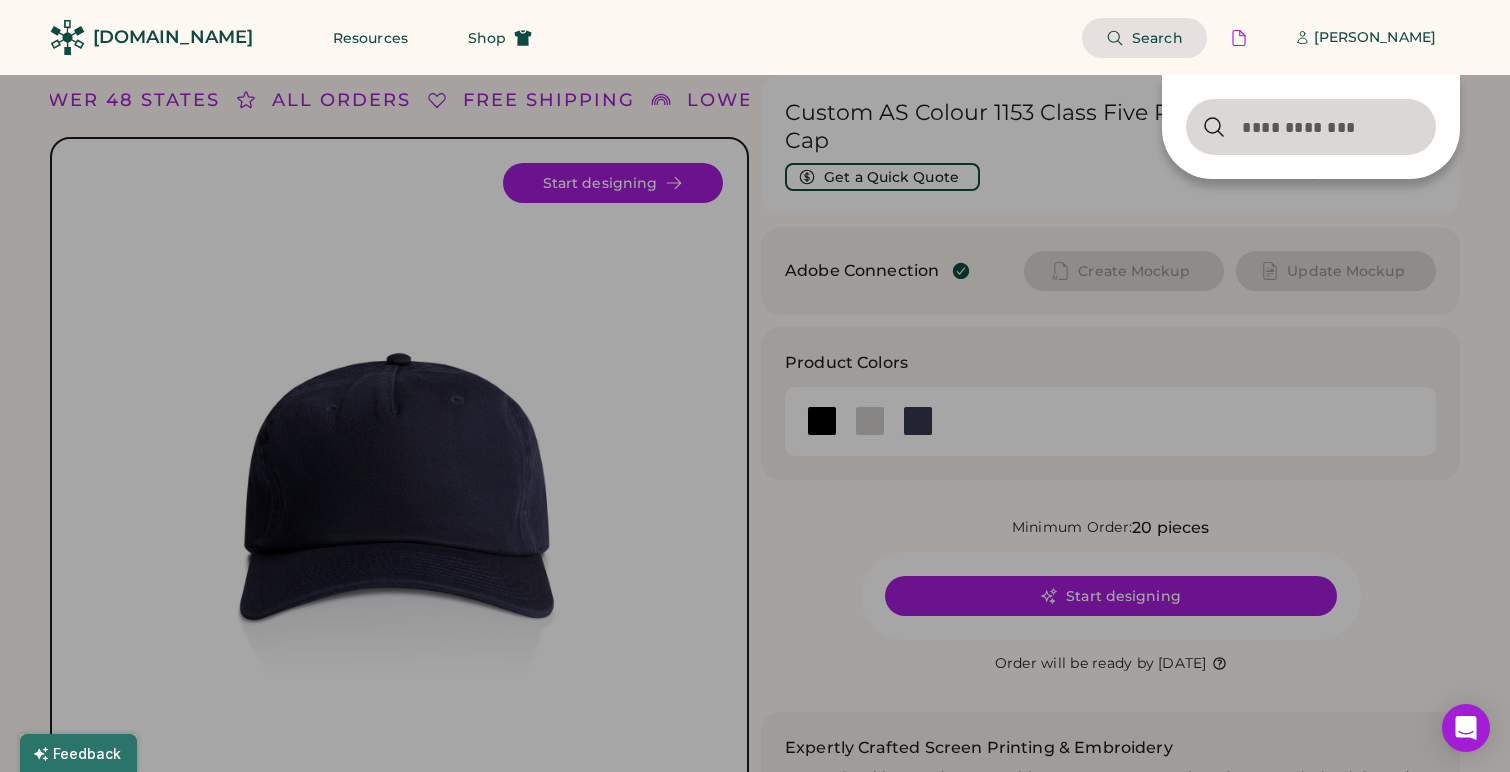 click at bounding box center (1311, 127) 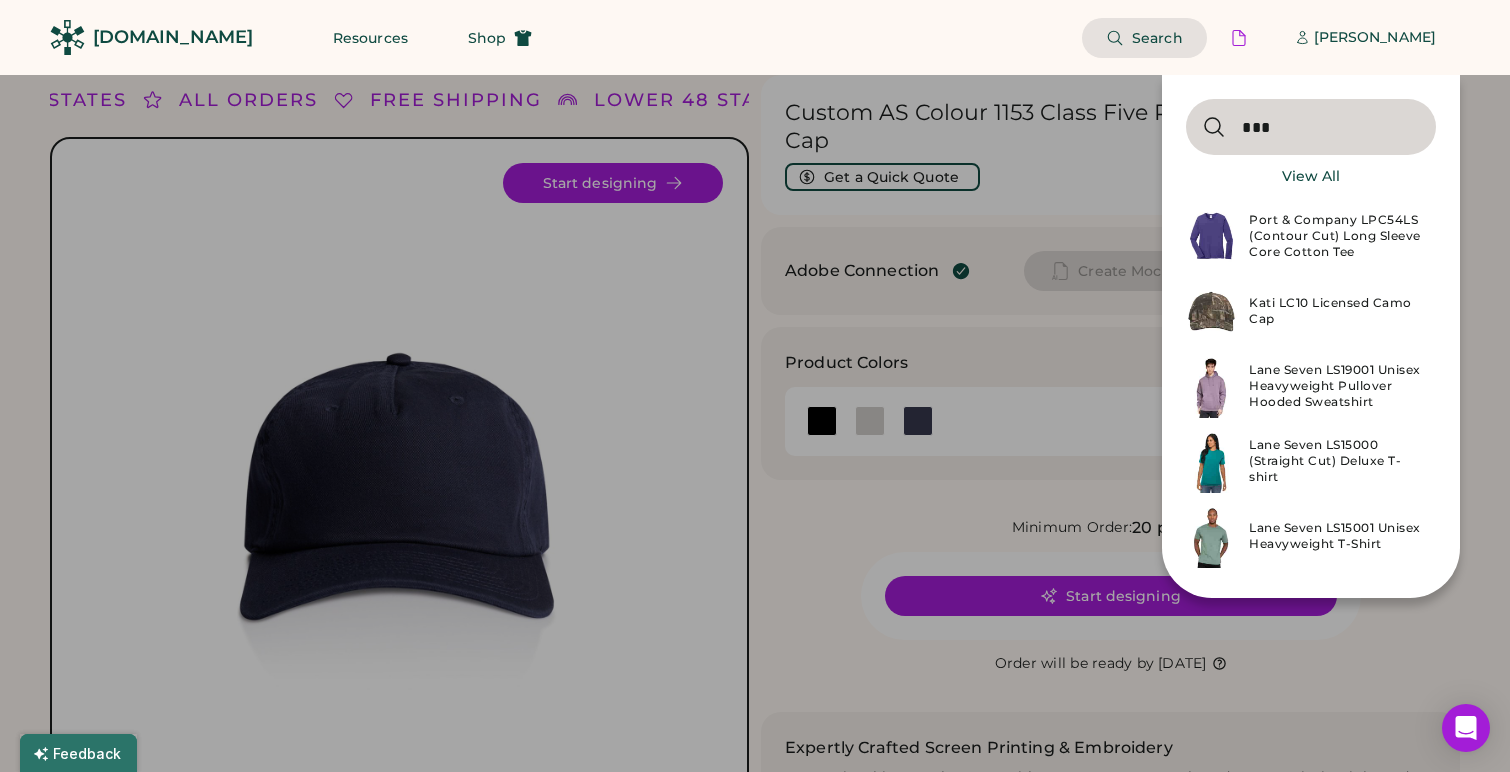 type on "********" 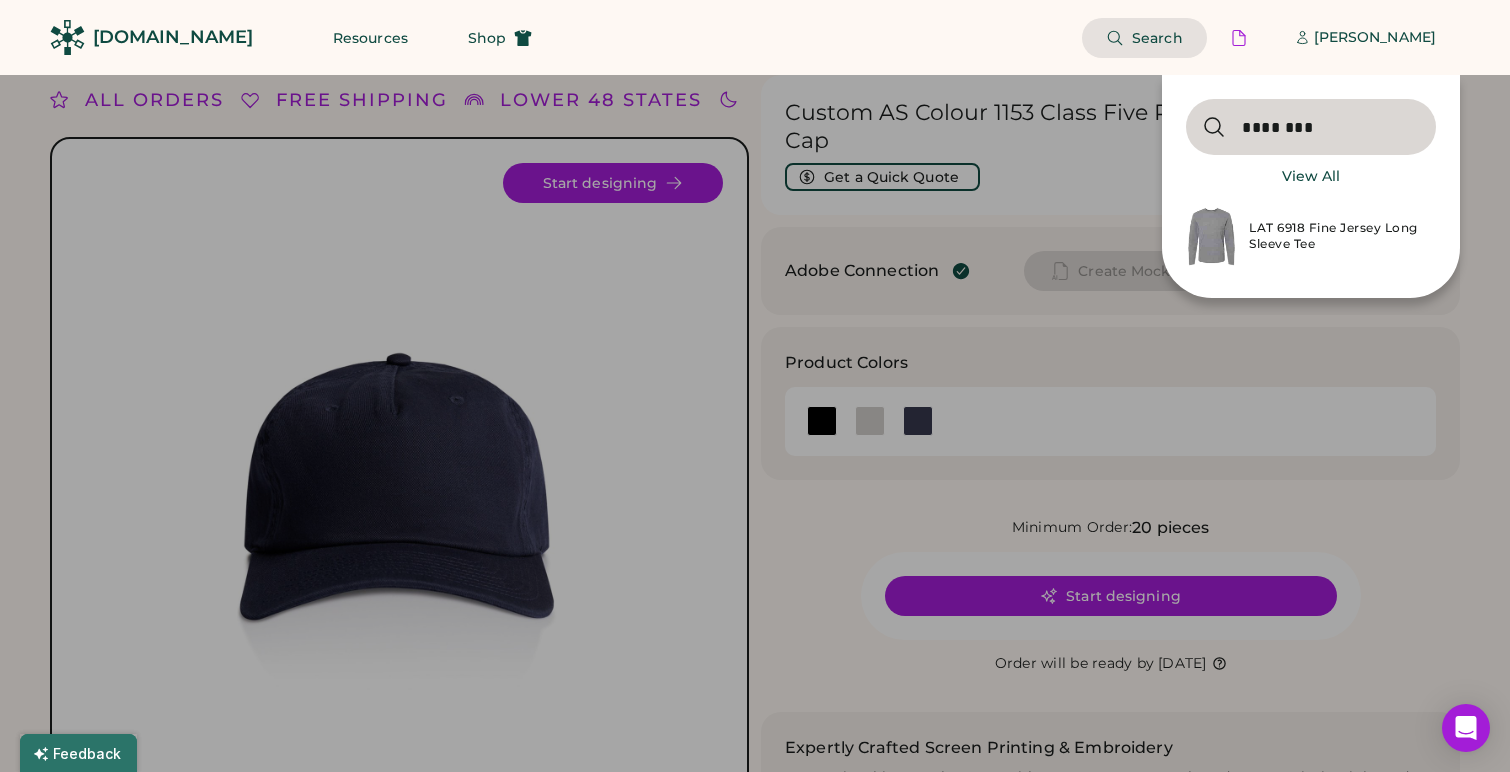 click on "LAT 6918 Fine Jersey Long Sleeve Tee" at bounding box center [1336, 236] 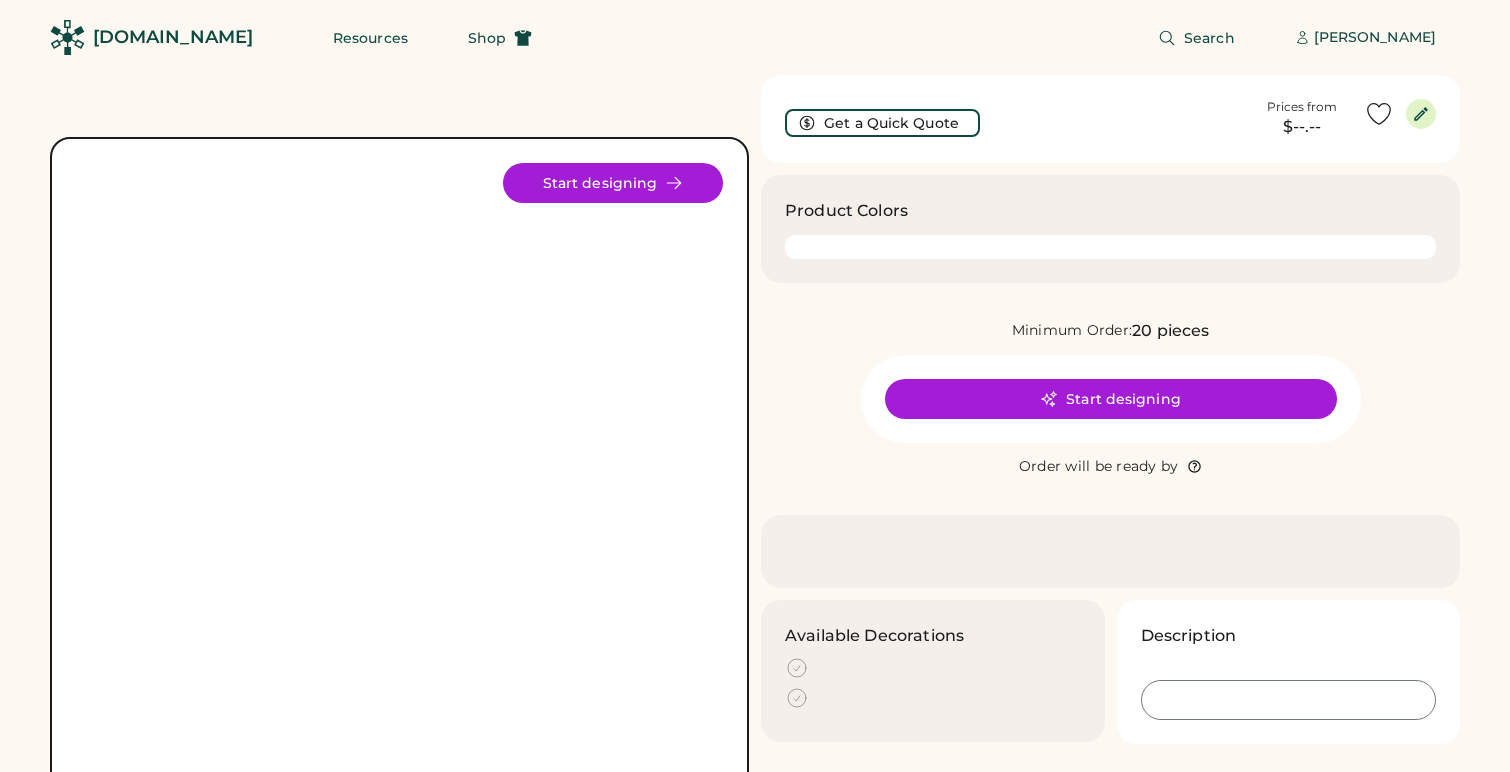 scroll, scrollTop: 0, scrollLeft: 0, axis: both 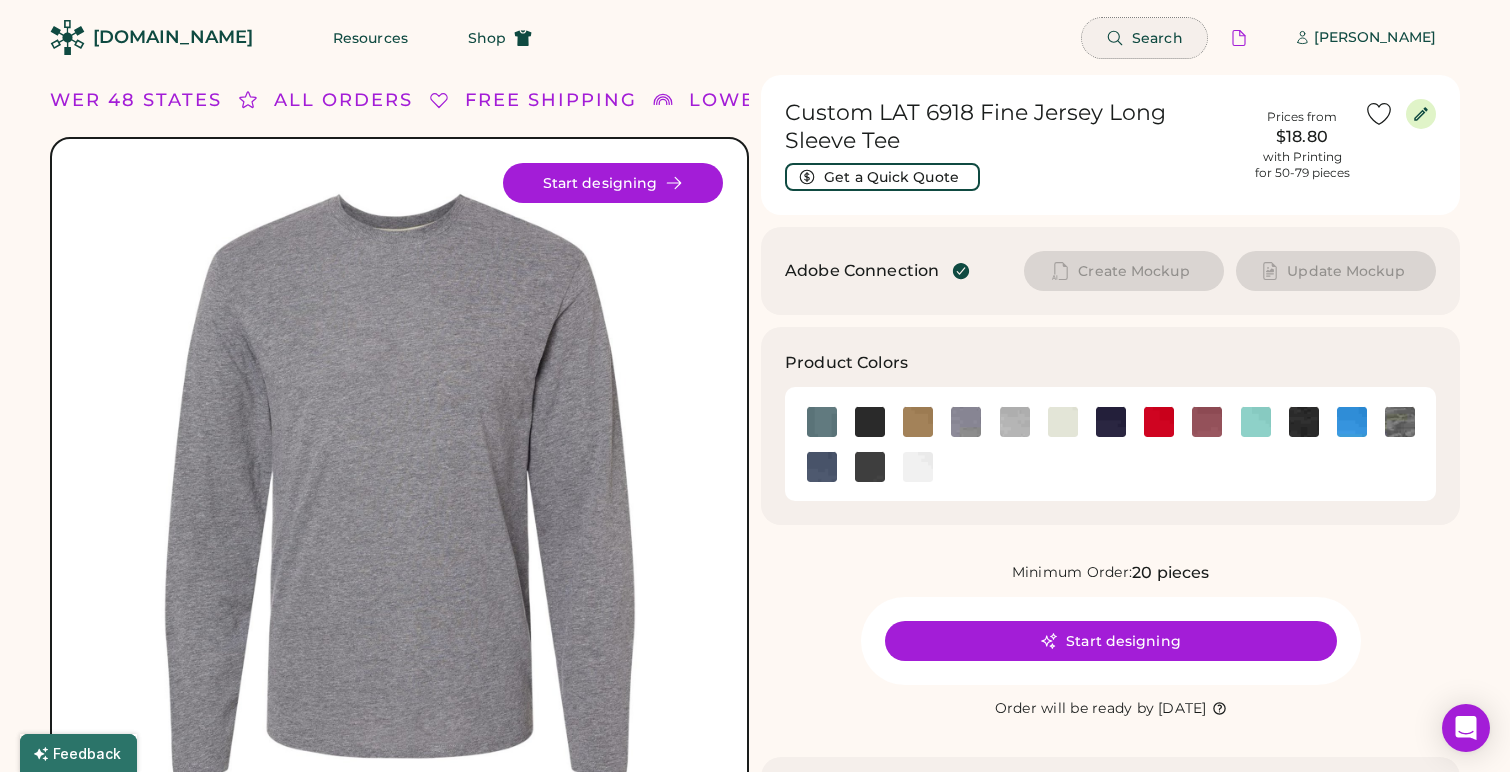 click on "Search" at bounding box center (1144, 38) 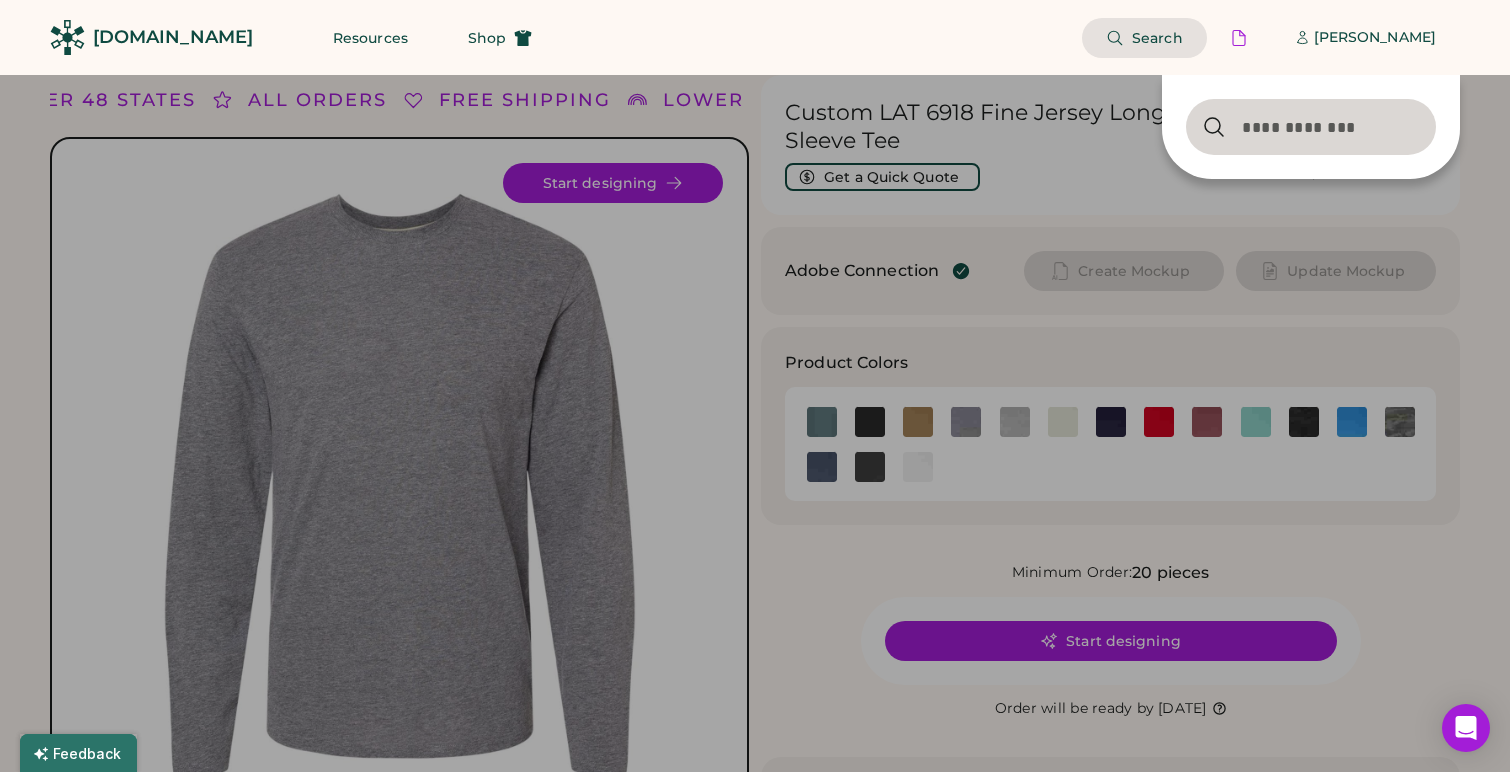 click at bounding box center [1311, 127] 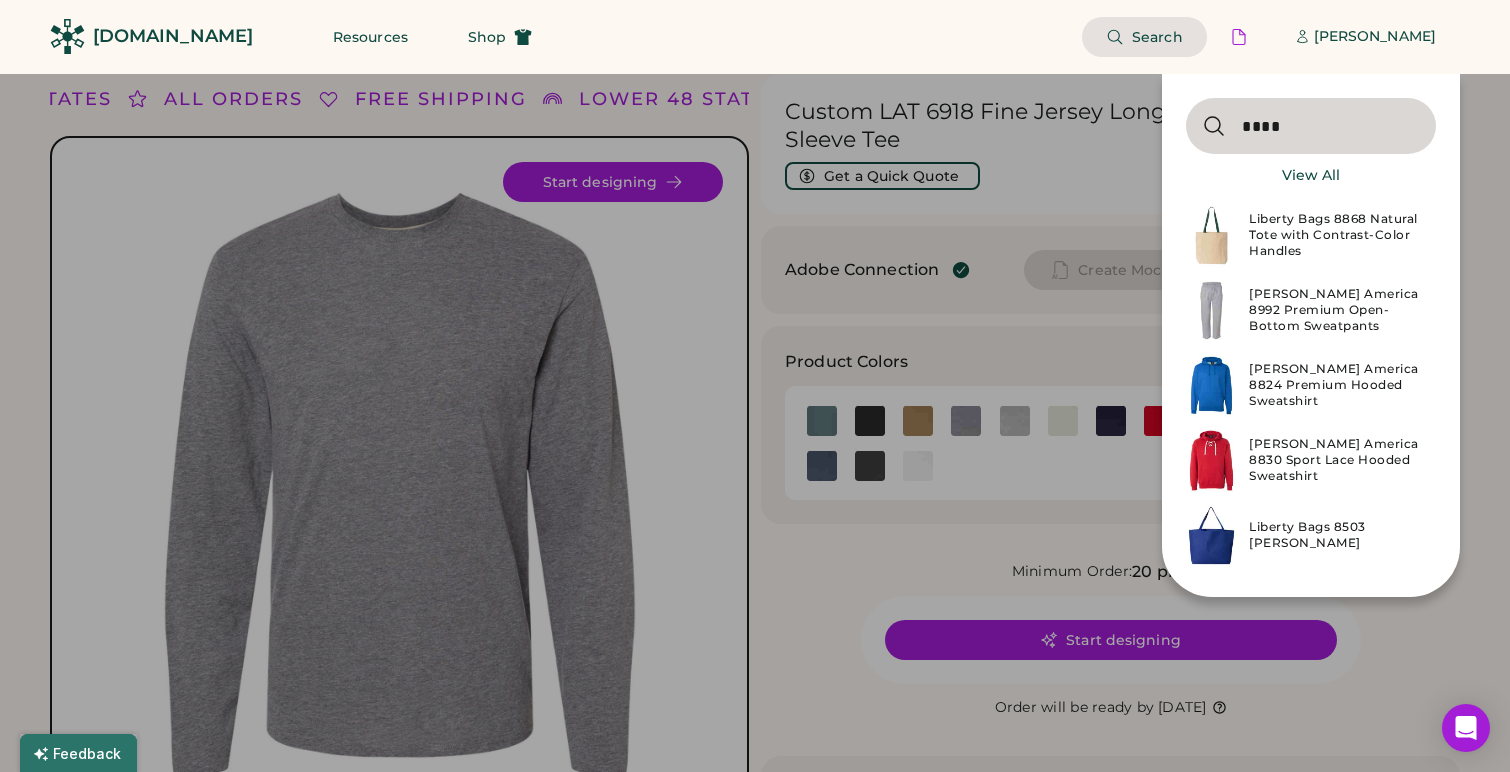 type on "****" 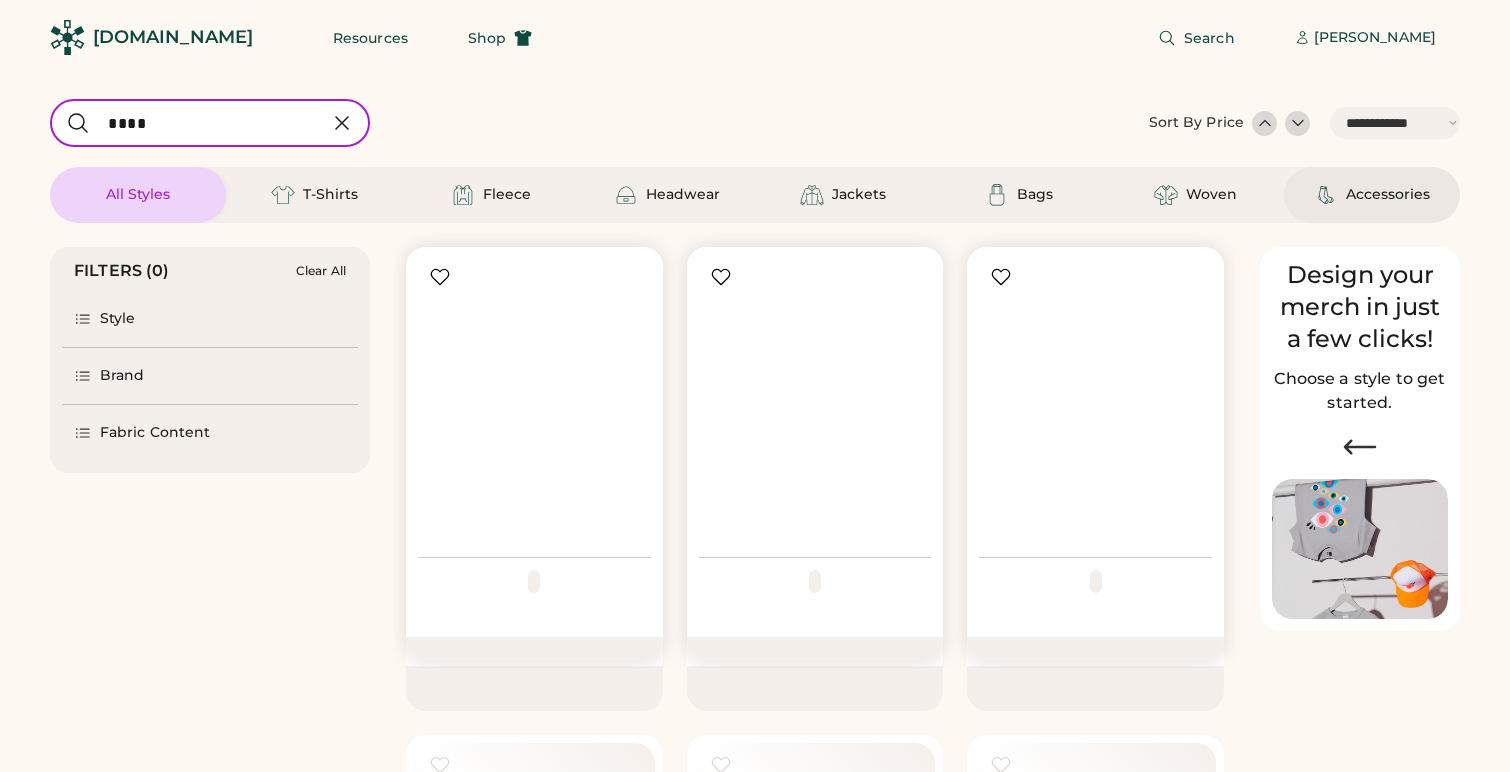 select on "*****" 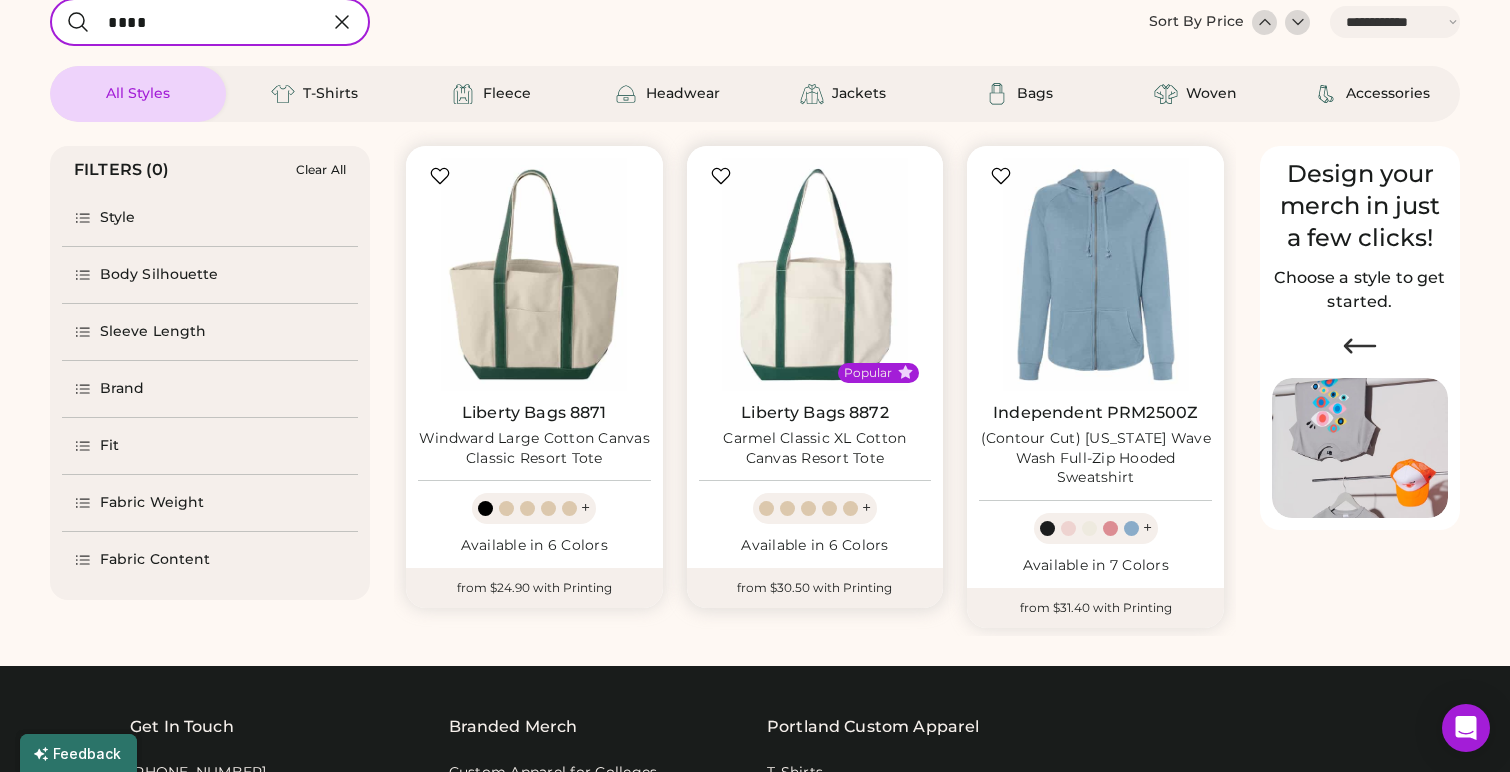 scroll, scrollTop: 0, scrollLeft: 0, axis: both 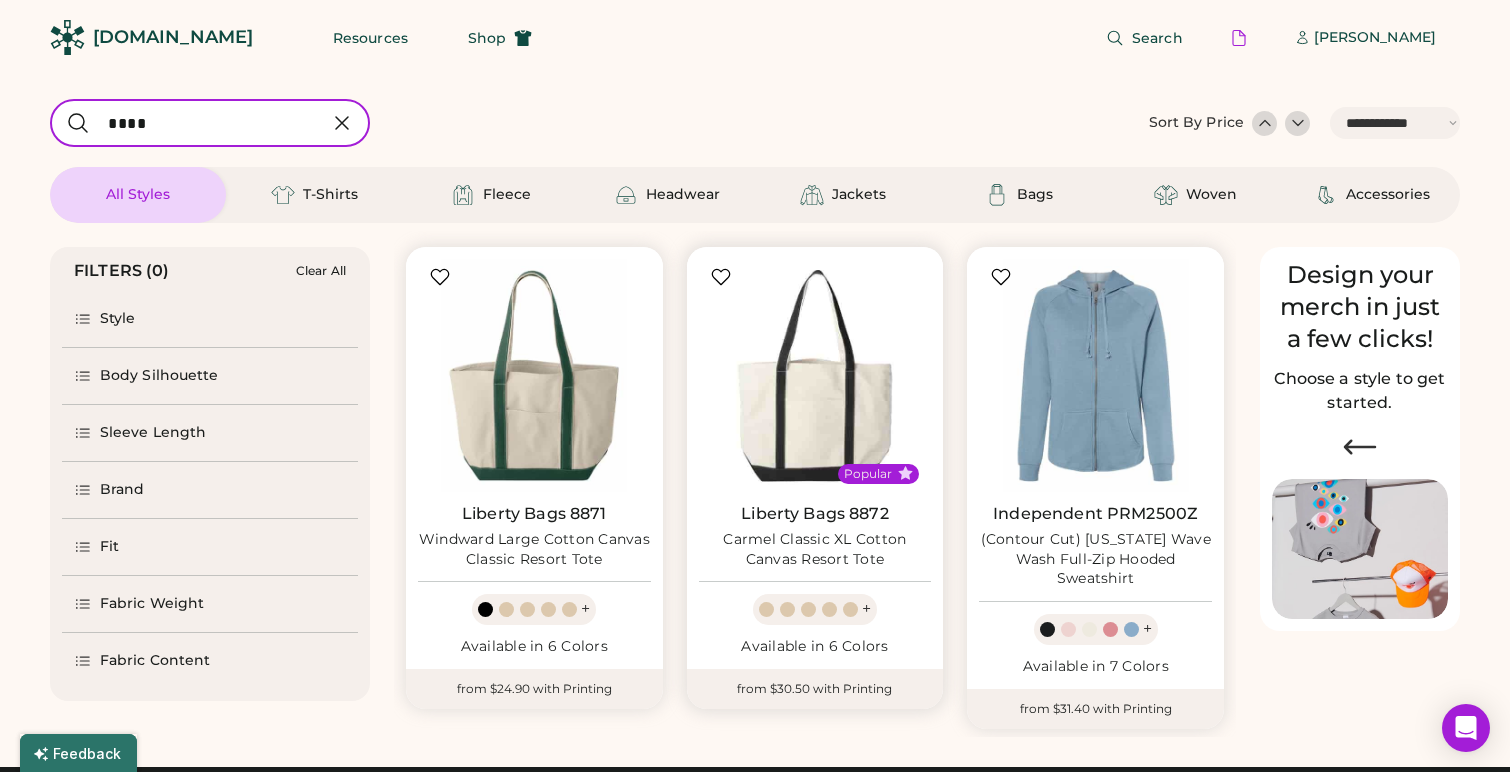 click at bounding box center (815, 375) 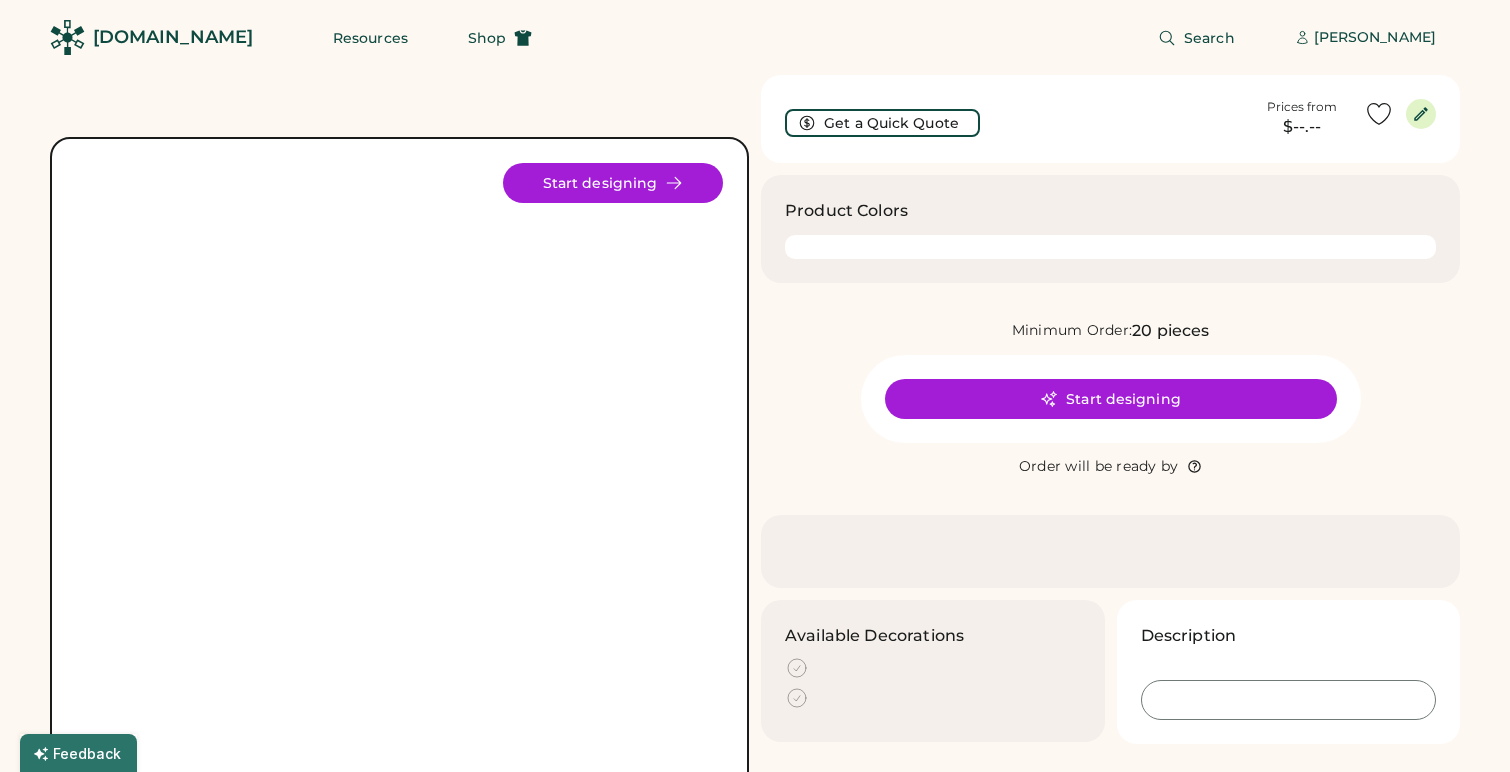 scroll, scrollTop: 0, scrollLeft: 0, axis: both 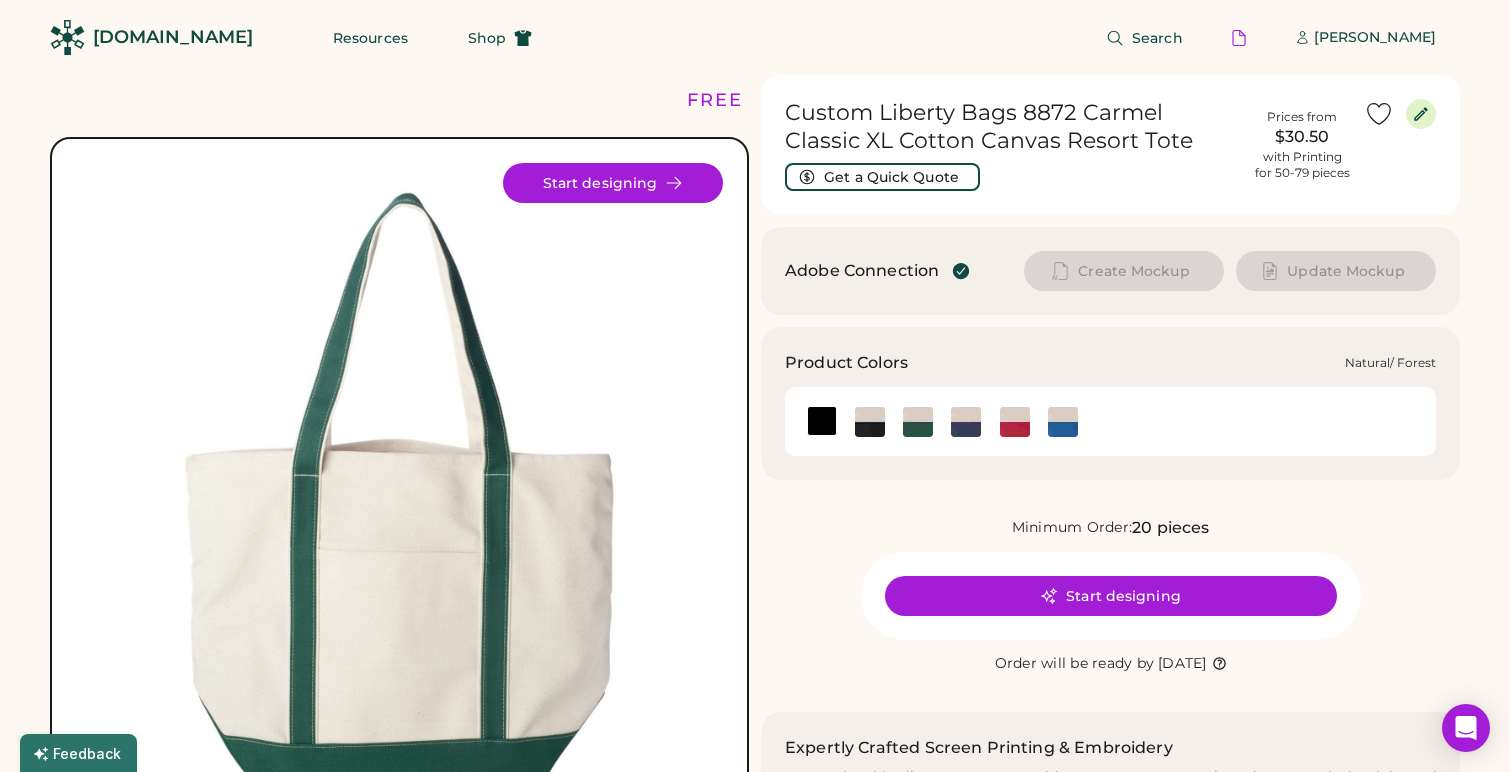 click 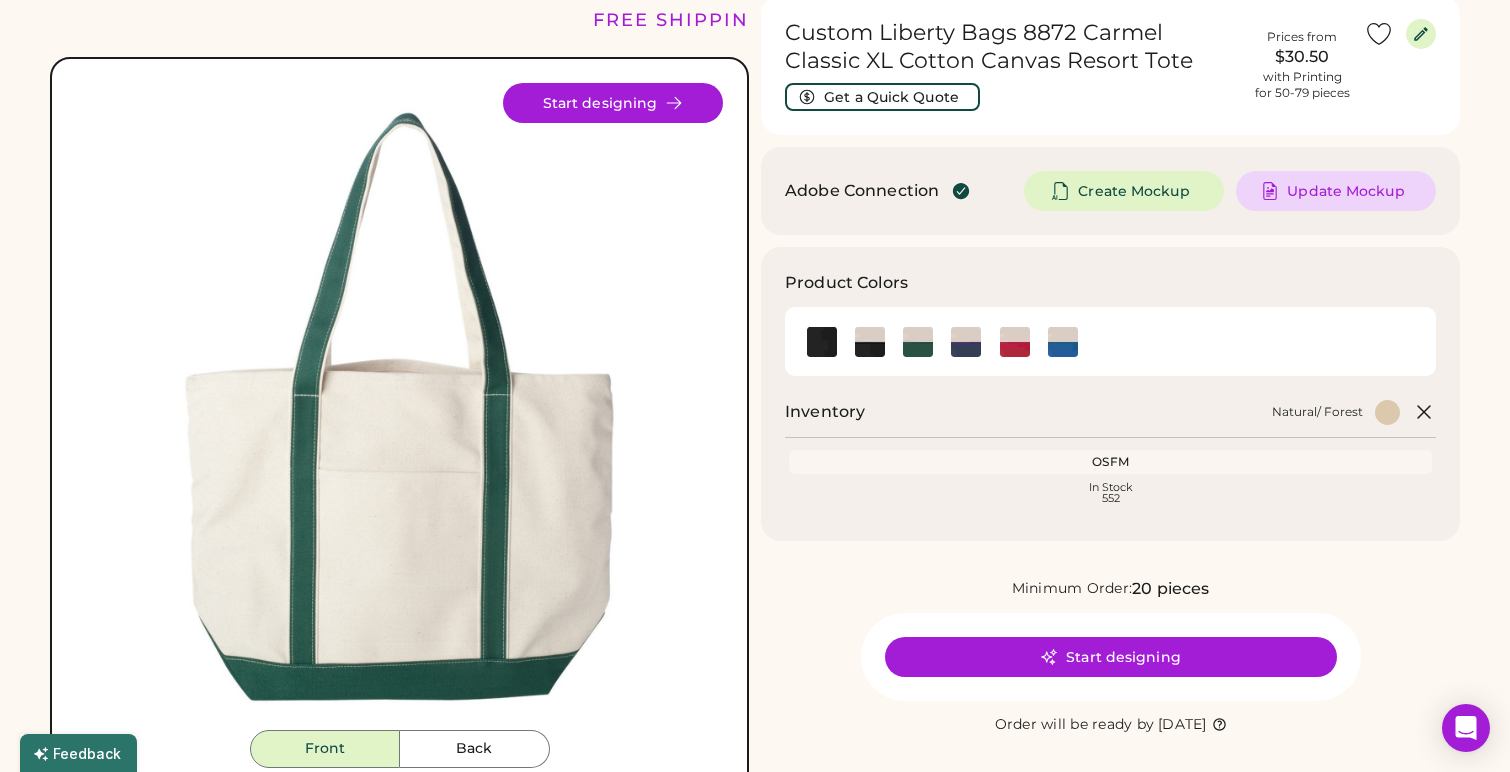 scroll, scrollTop: 81, scrollLeft: 0, axis: vertical 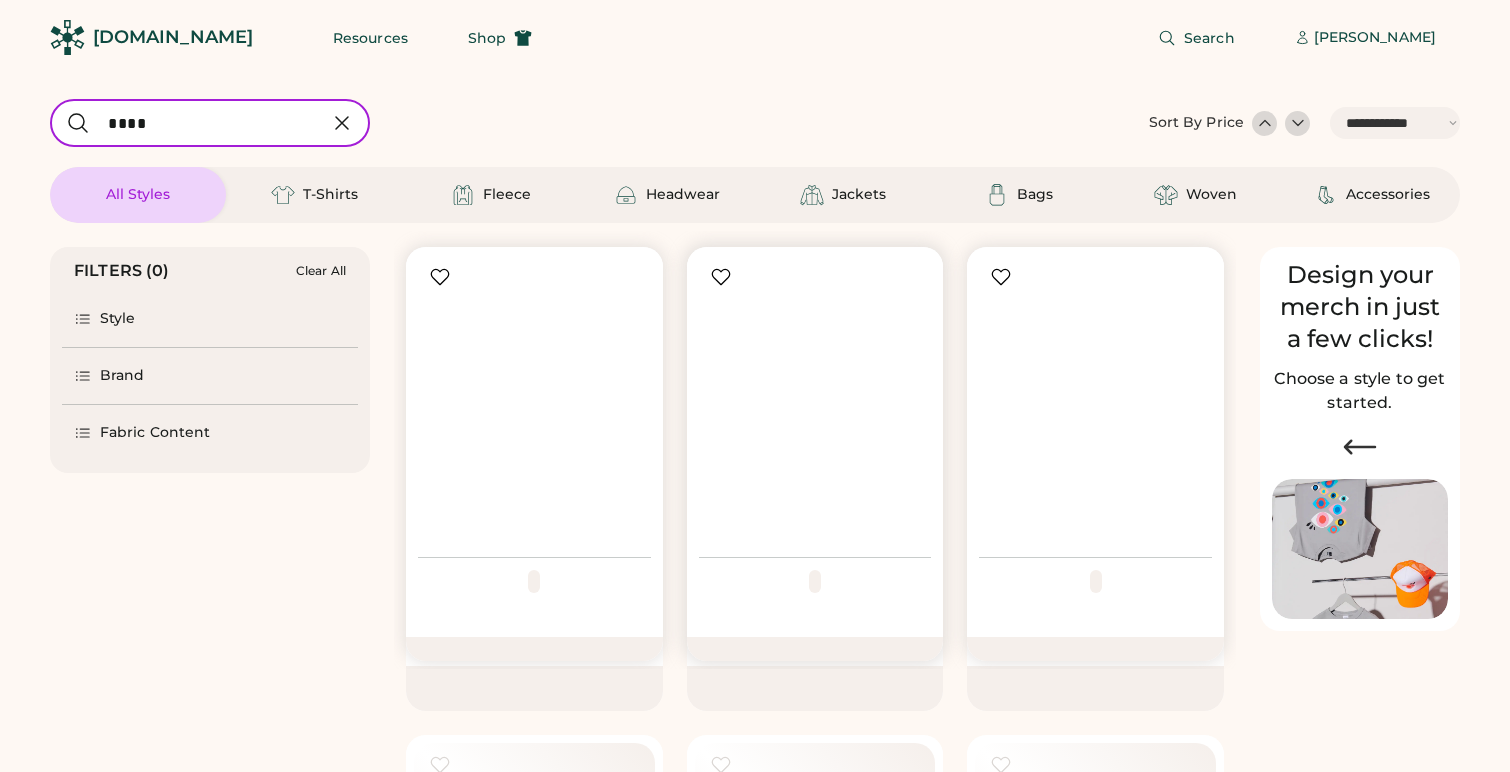 select on "*****" 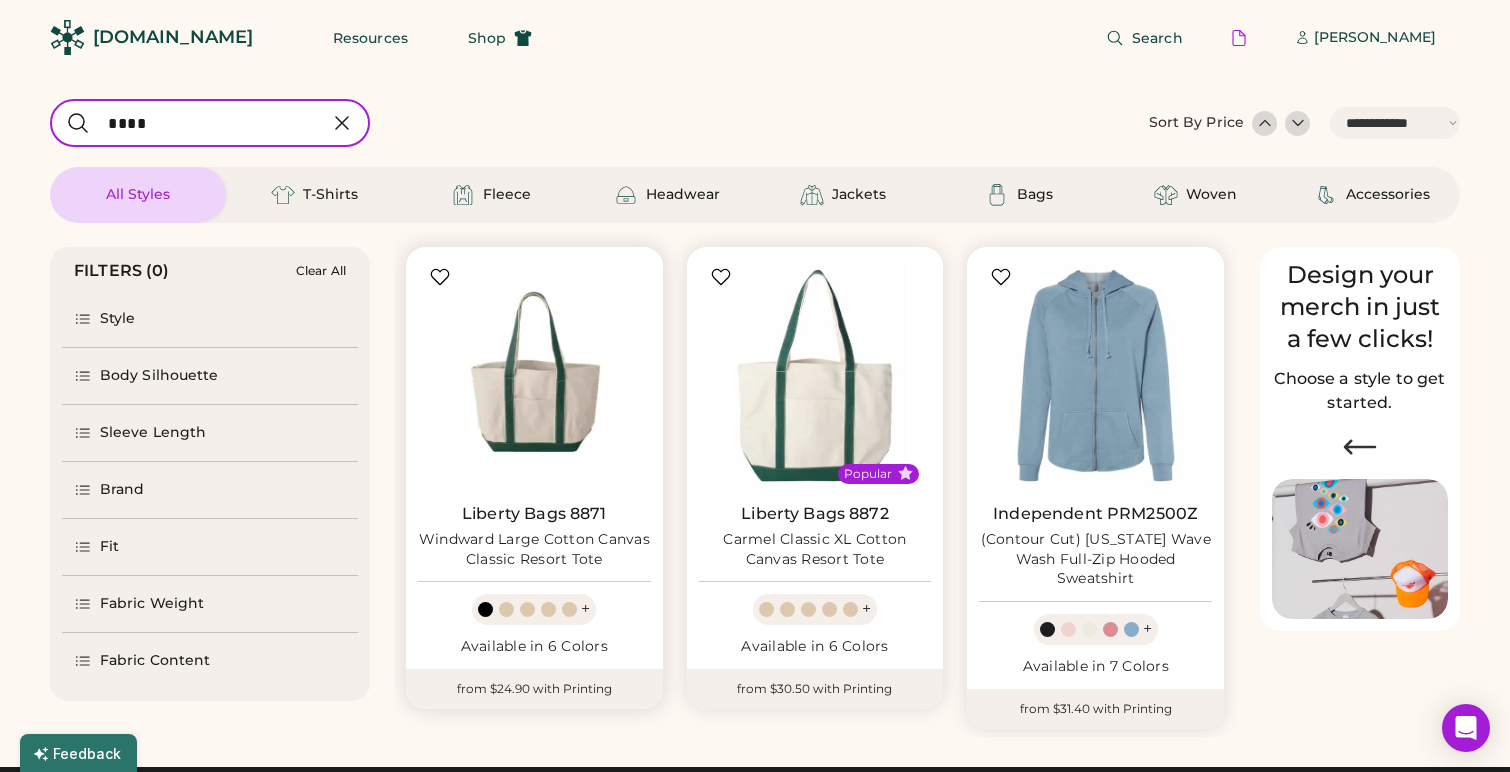 click at bounding box center [534, 375] 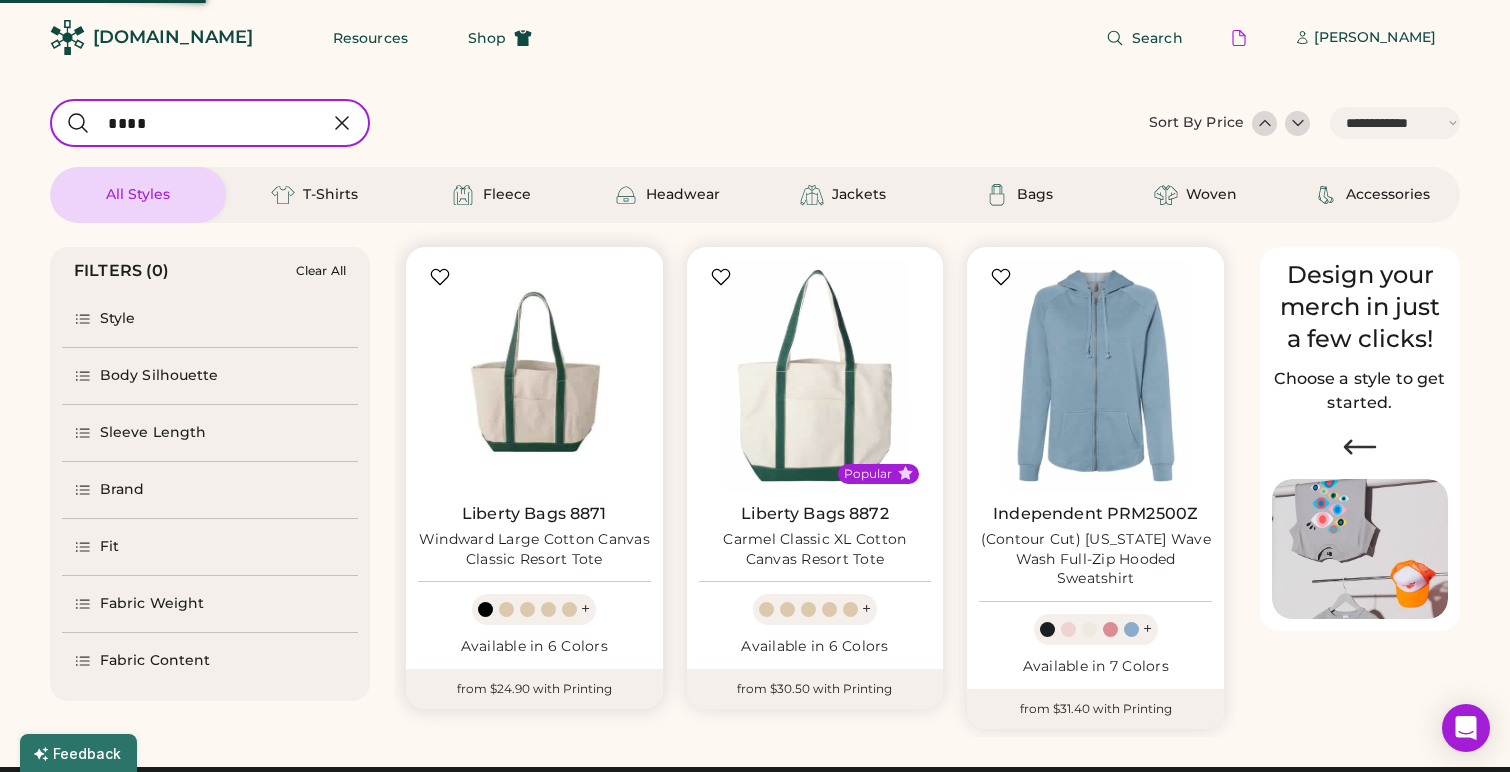 click at bounding box center [534, 375] 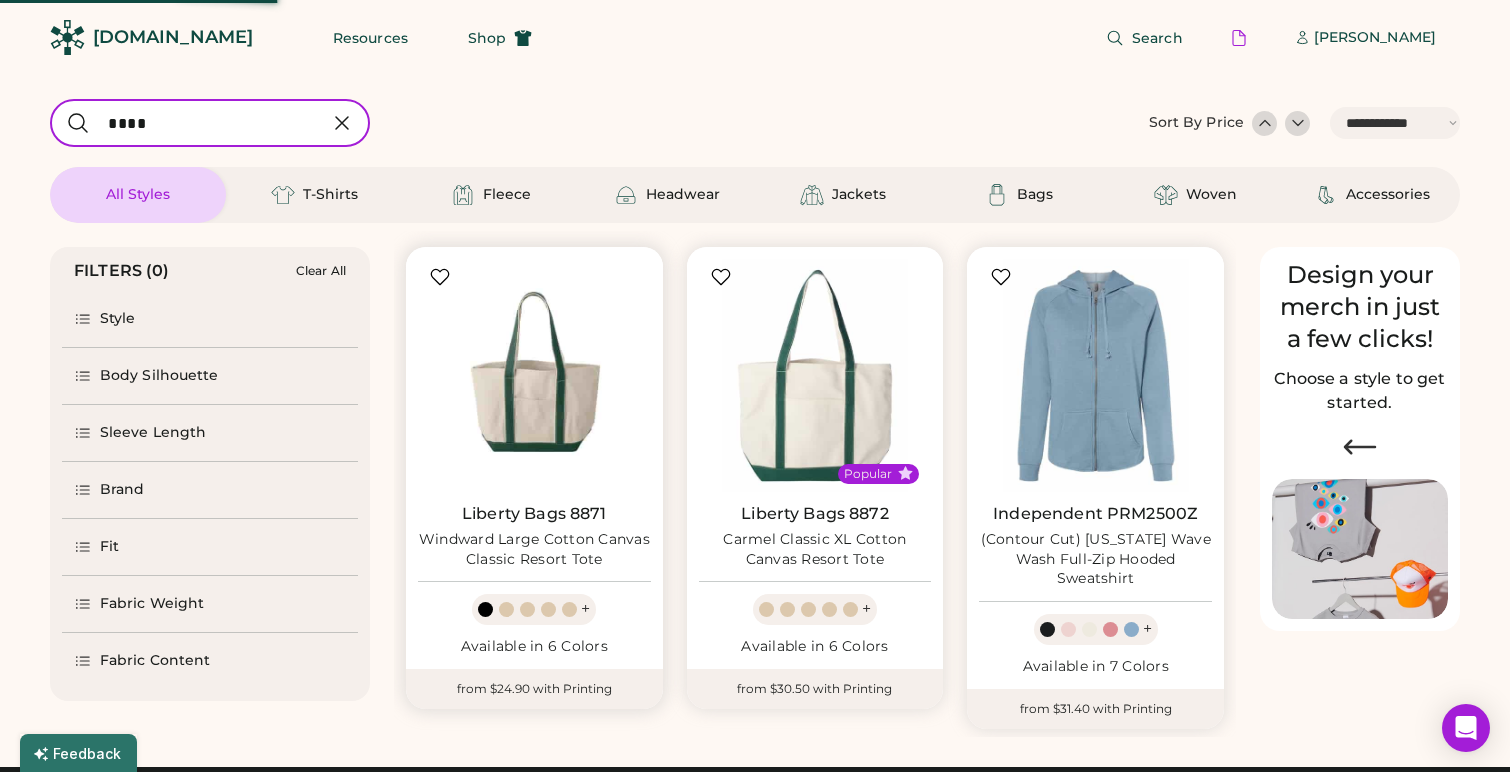 click at bounding box center (534, 375) 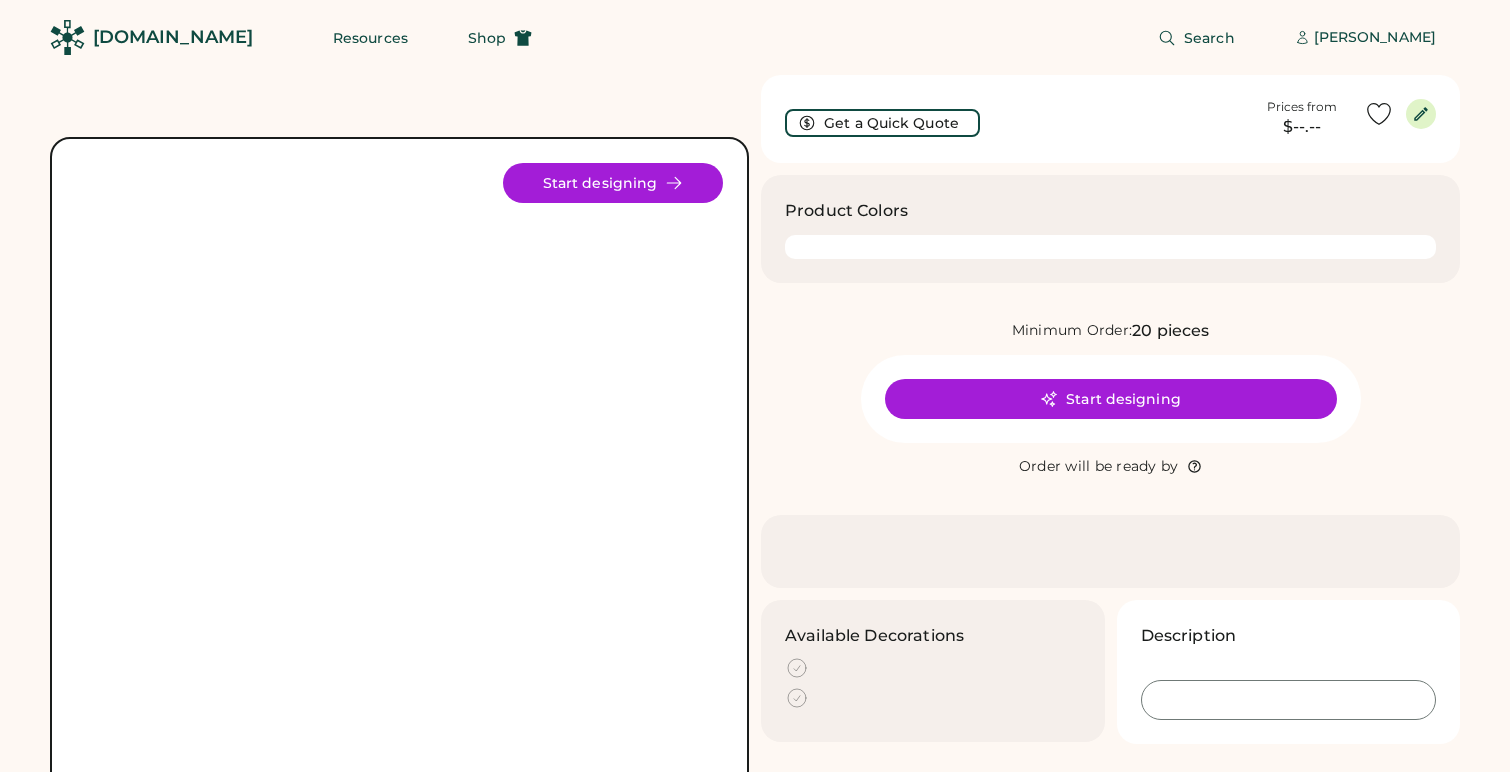 scroll, scrollTop: 0, scrollLeft: 0, axis: both 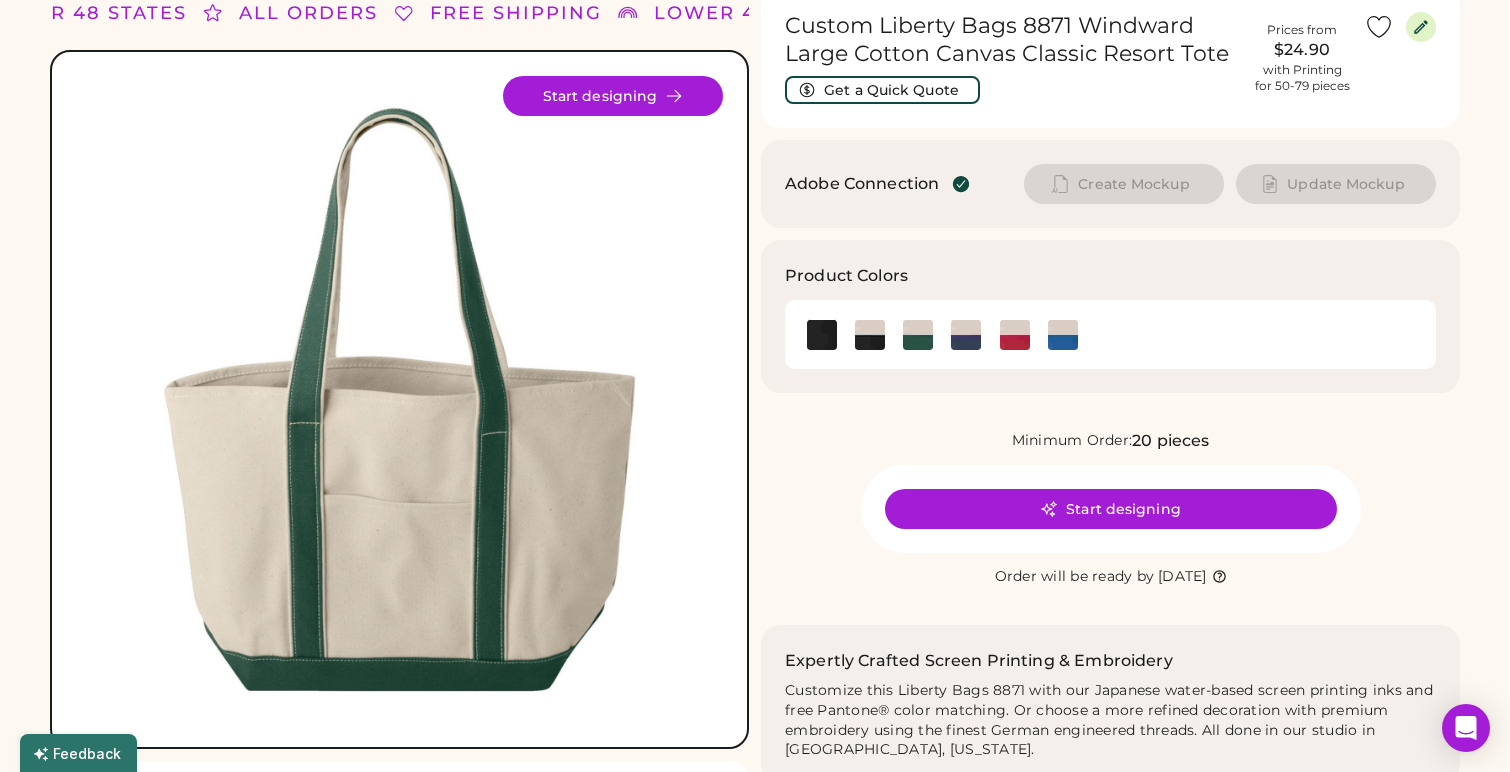 drag, startPoint x: 1112, startPoint y: 247, endPoint x: 1091, endPoint y: 242, distance: 21.587032 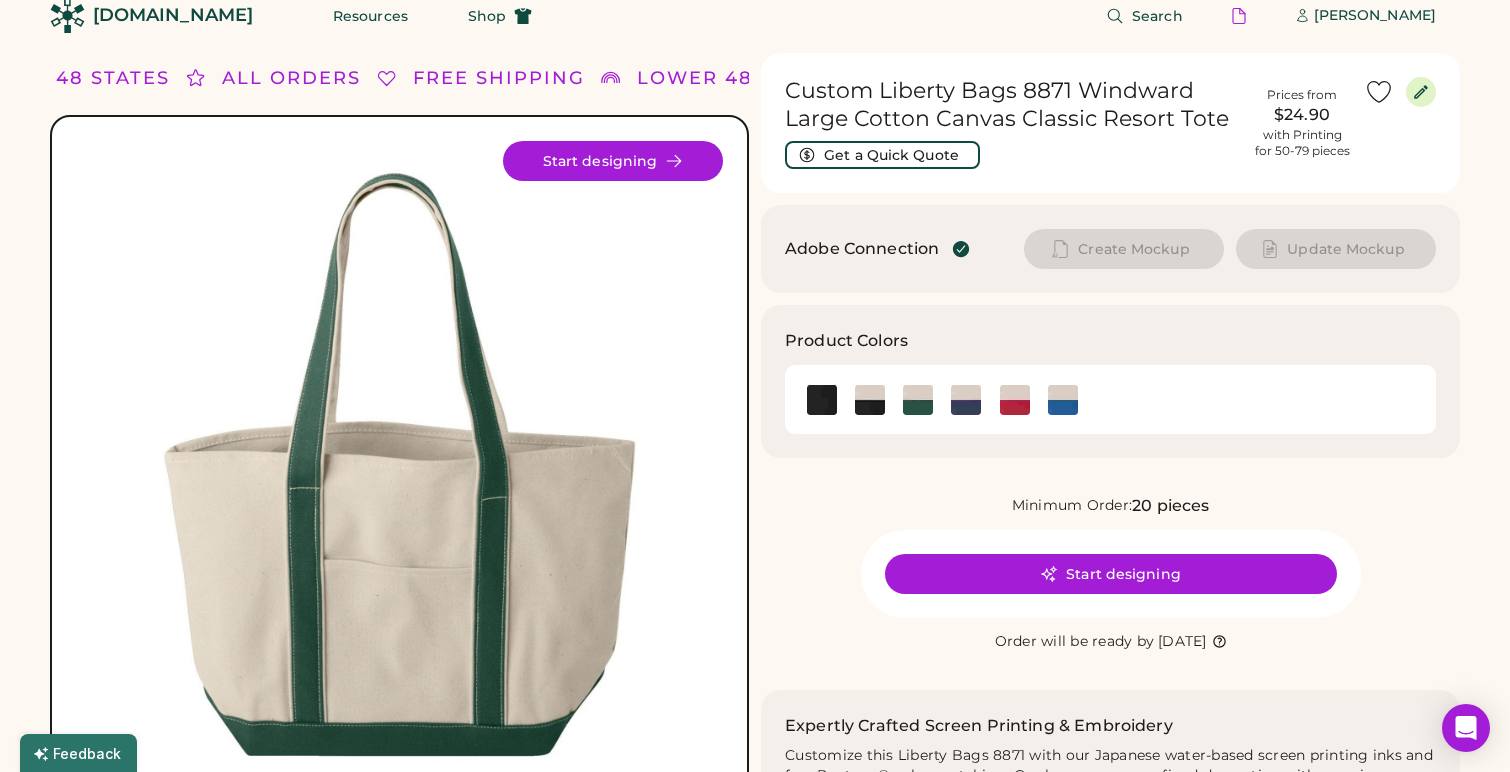 scroll, scrollTop: 0, scrollLeft: 0, axis: both 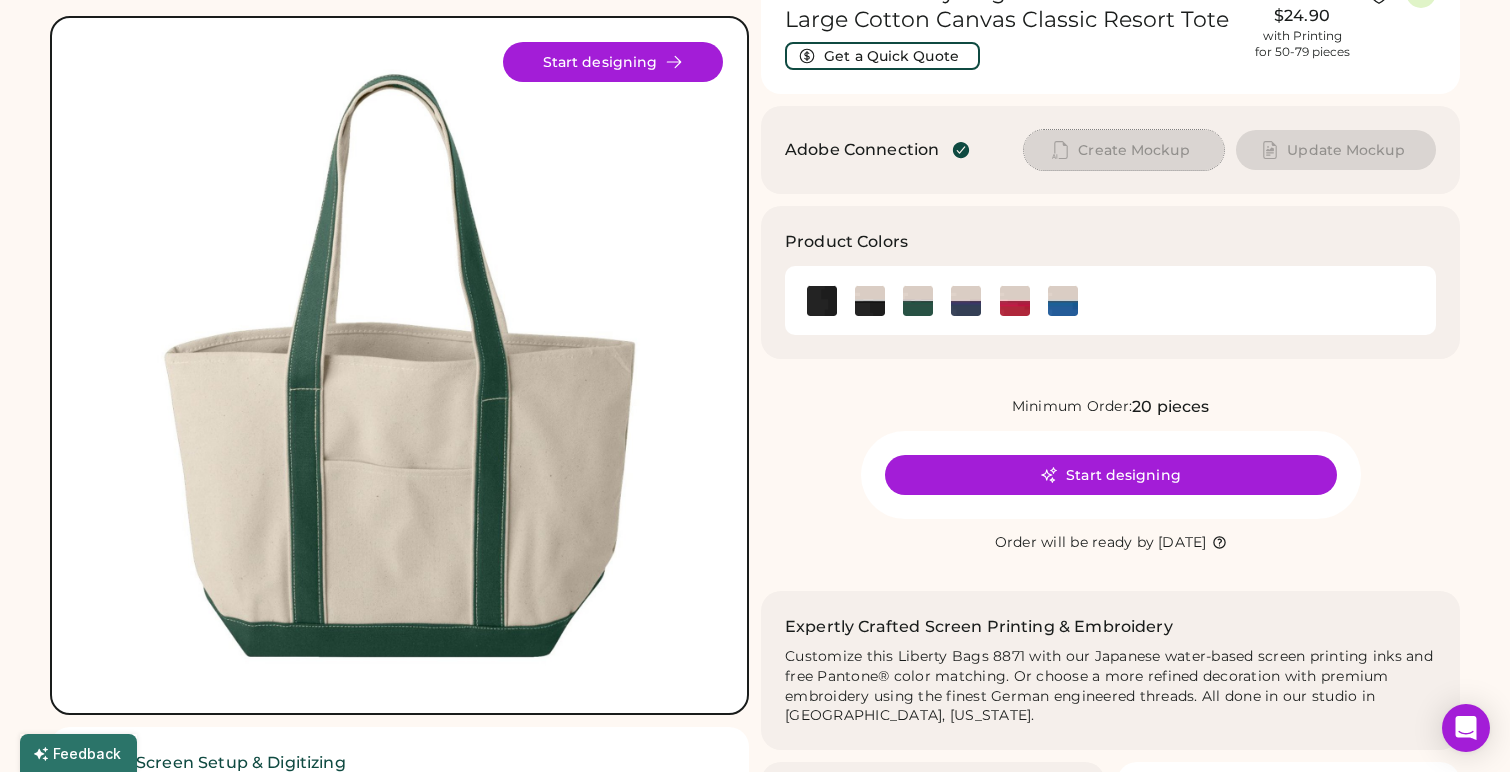 drag, startPoint x: 1094, startPoint y: 143, endPoint x: 1084, endPoint y: 172, distance: 30.675724 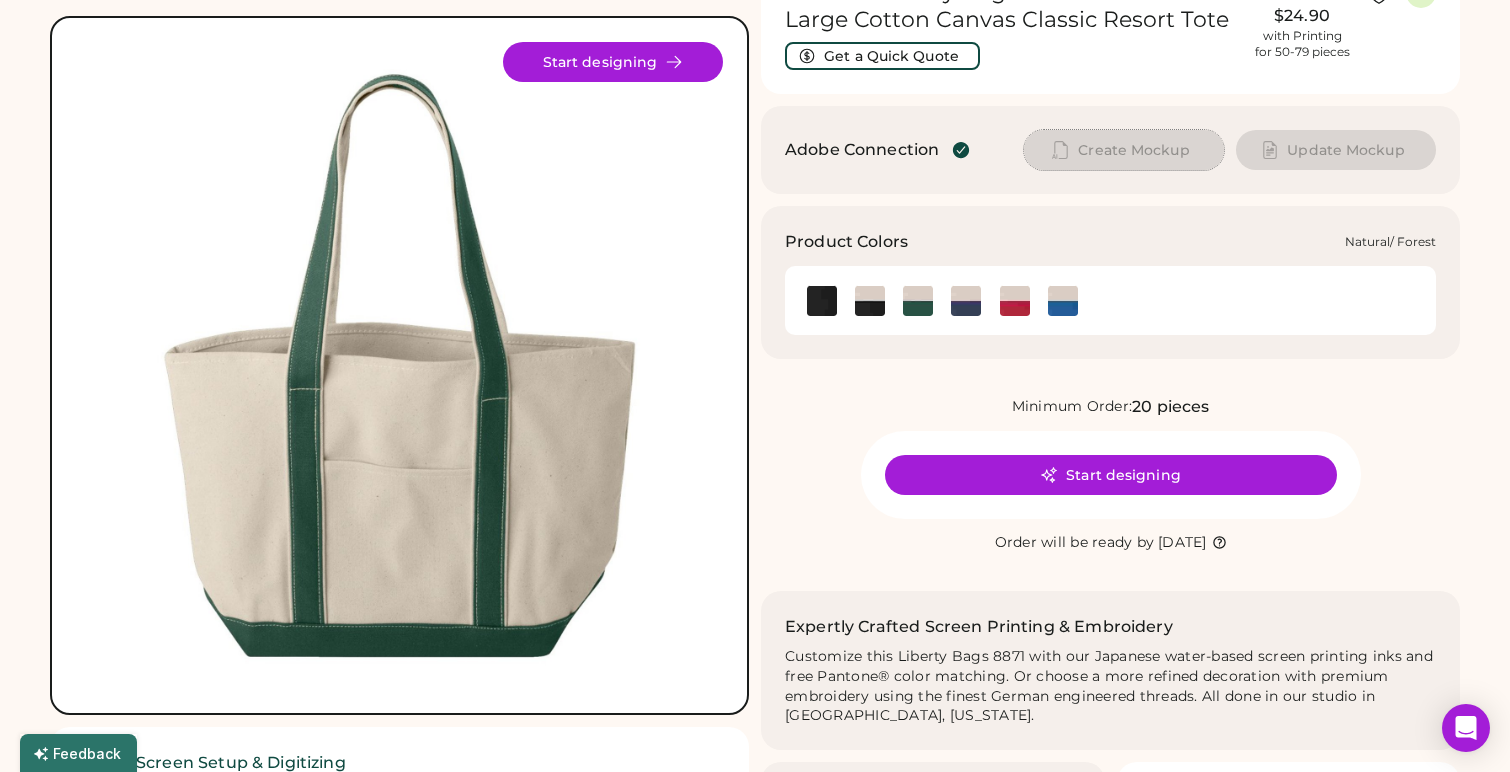 click 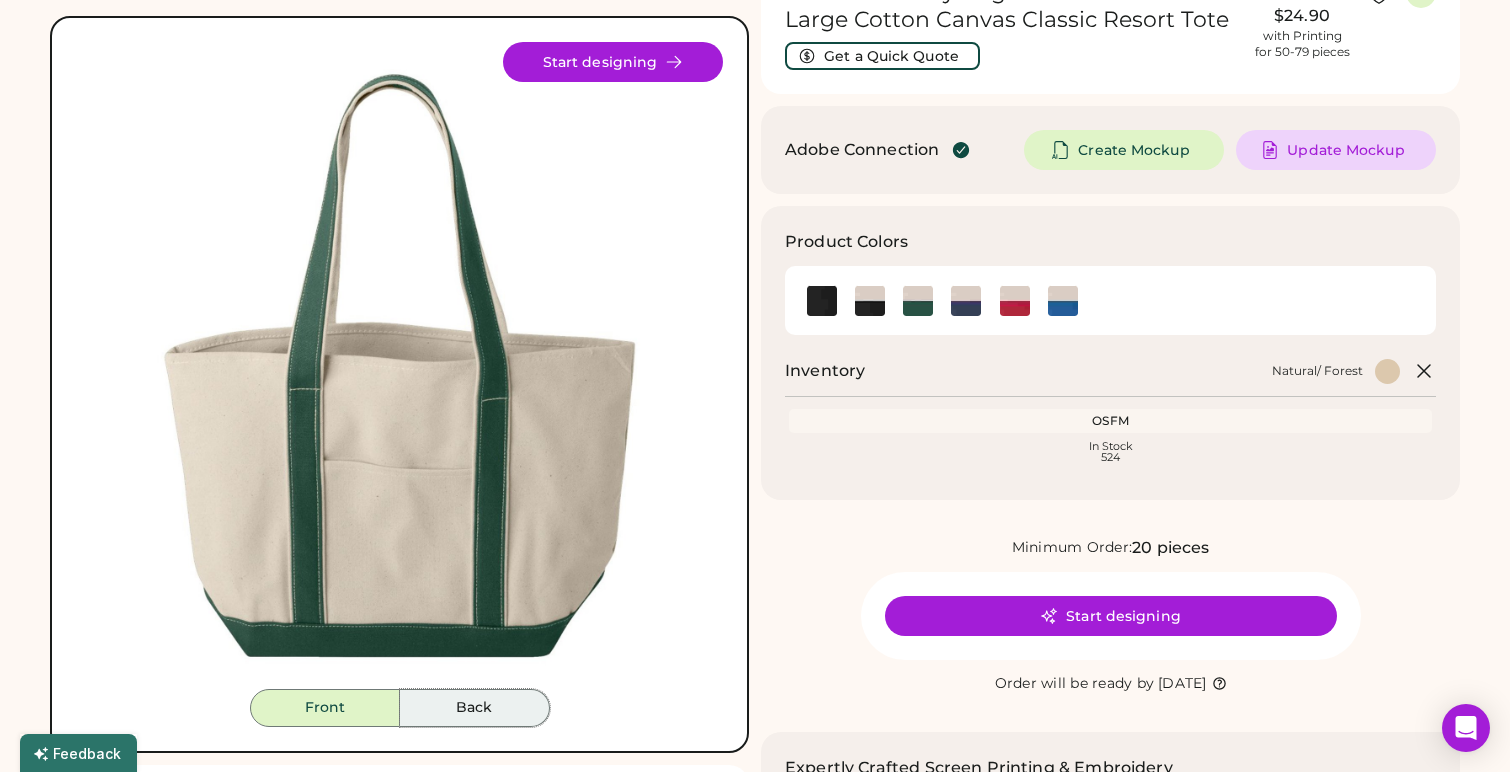 click on "Back" at bounding box center (475, 708) 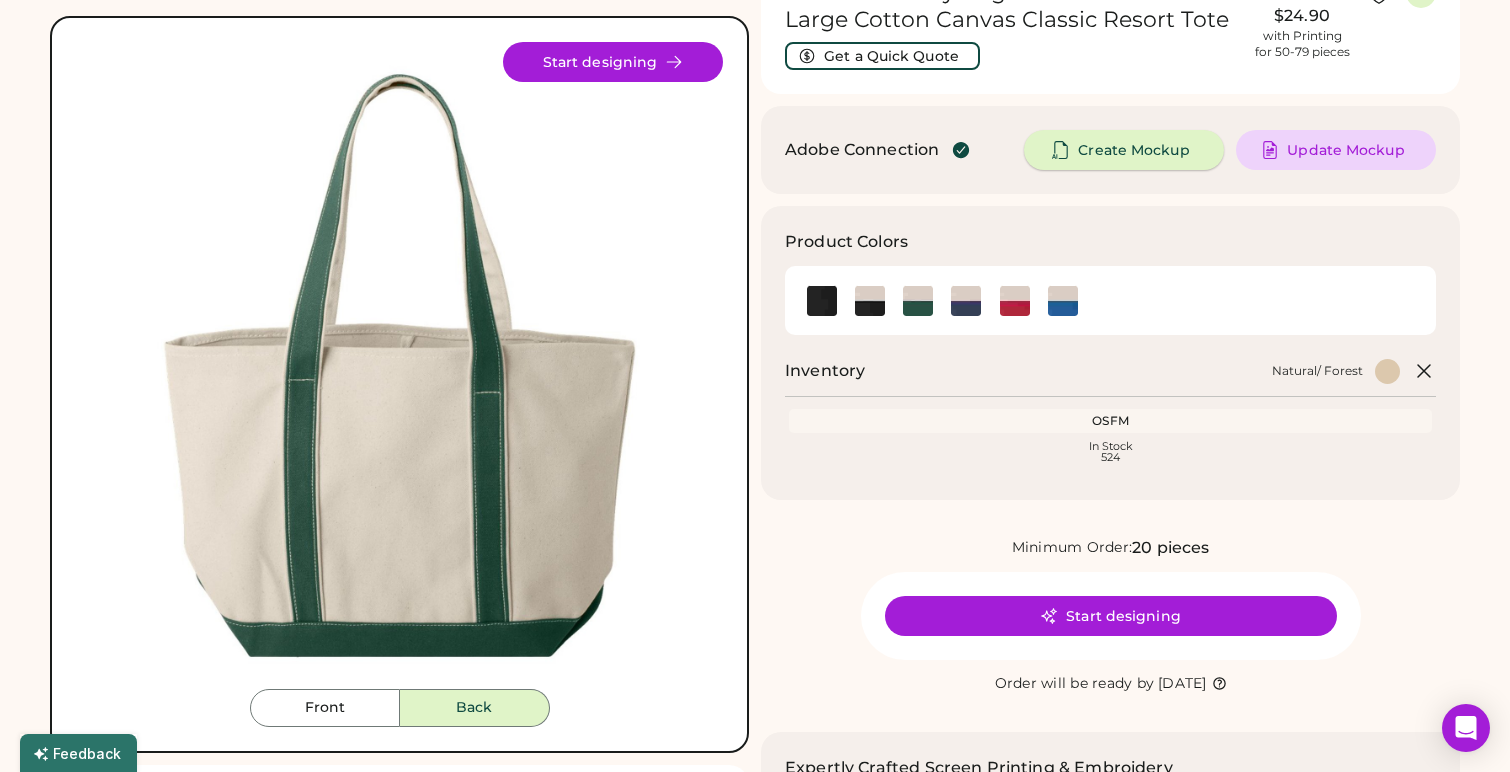 click on "Create Mockup" at bounding box center (1133, 150) 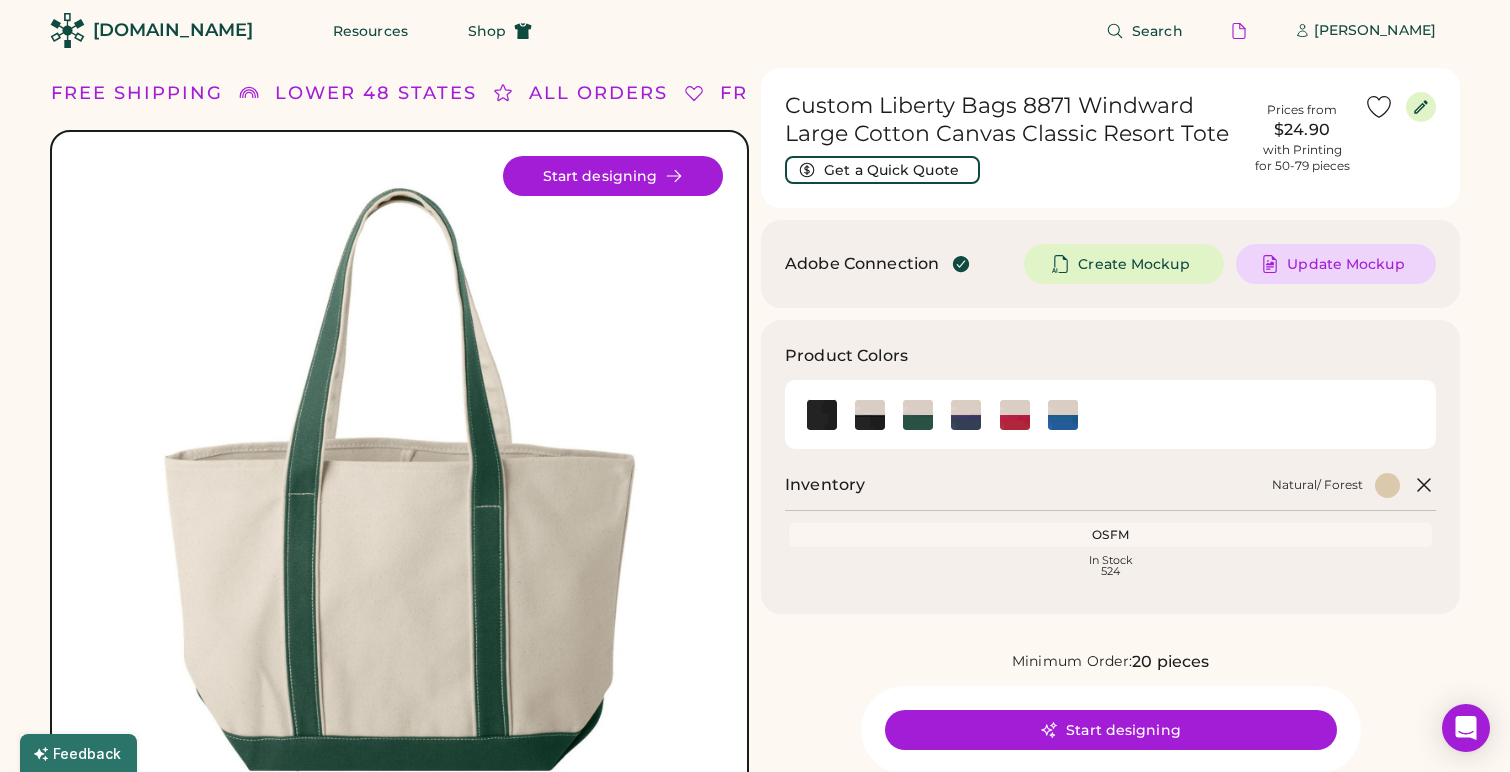 scroll, scrollTop: 0, scrollLeft: 0, axis: both 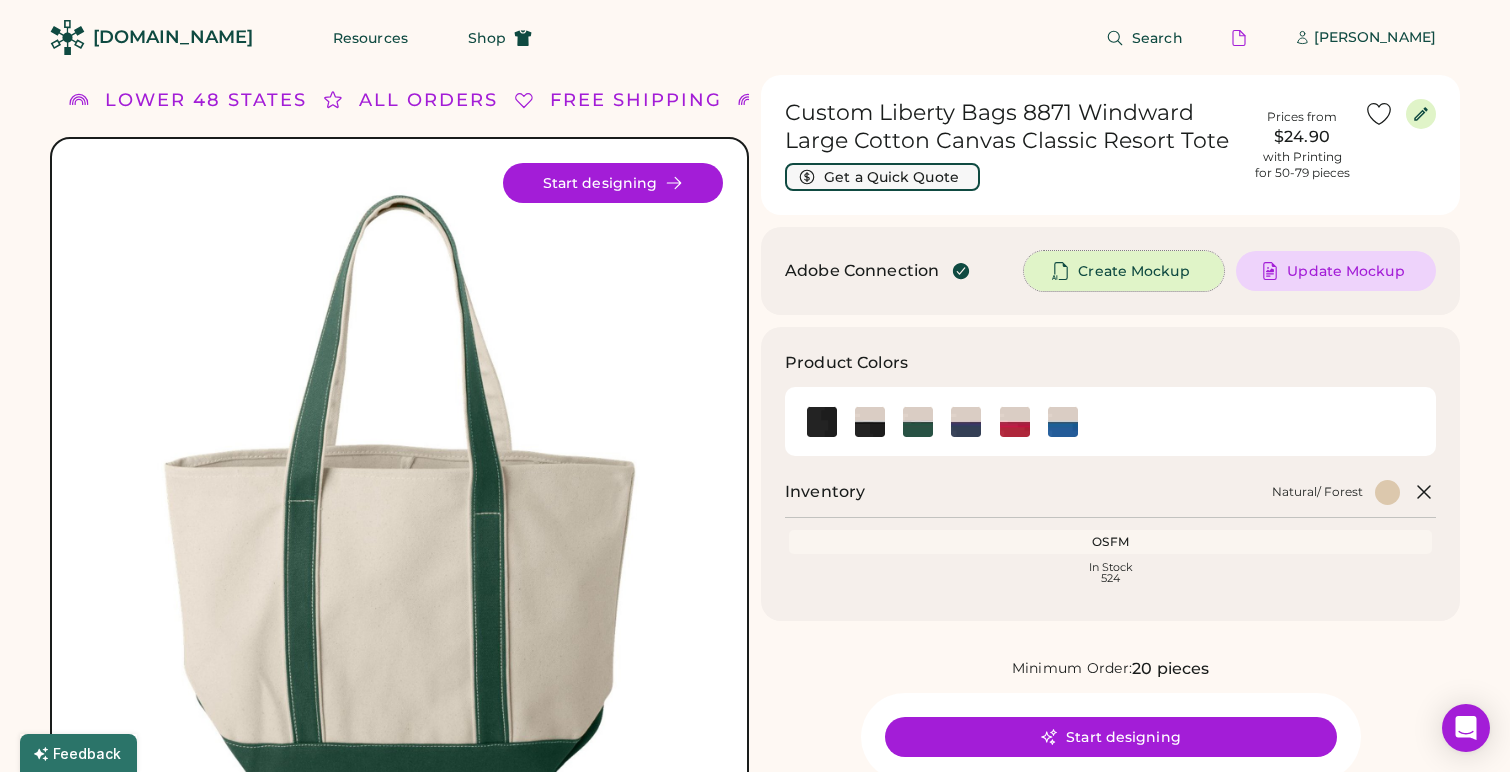 click on "Get a Quick Quote" at bounding box center [882, 177] 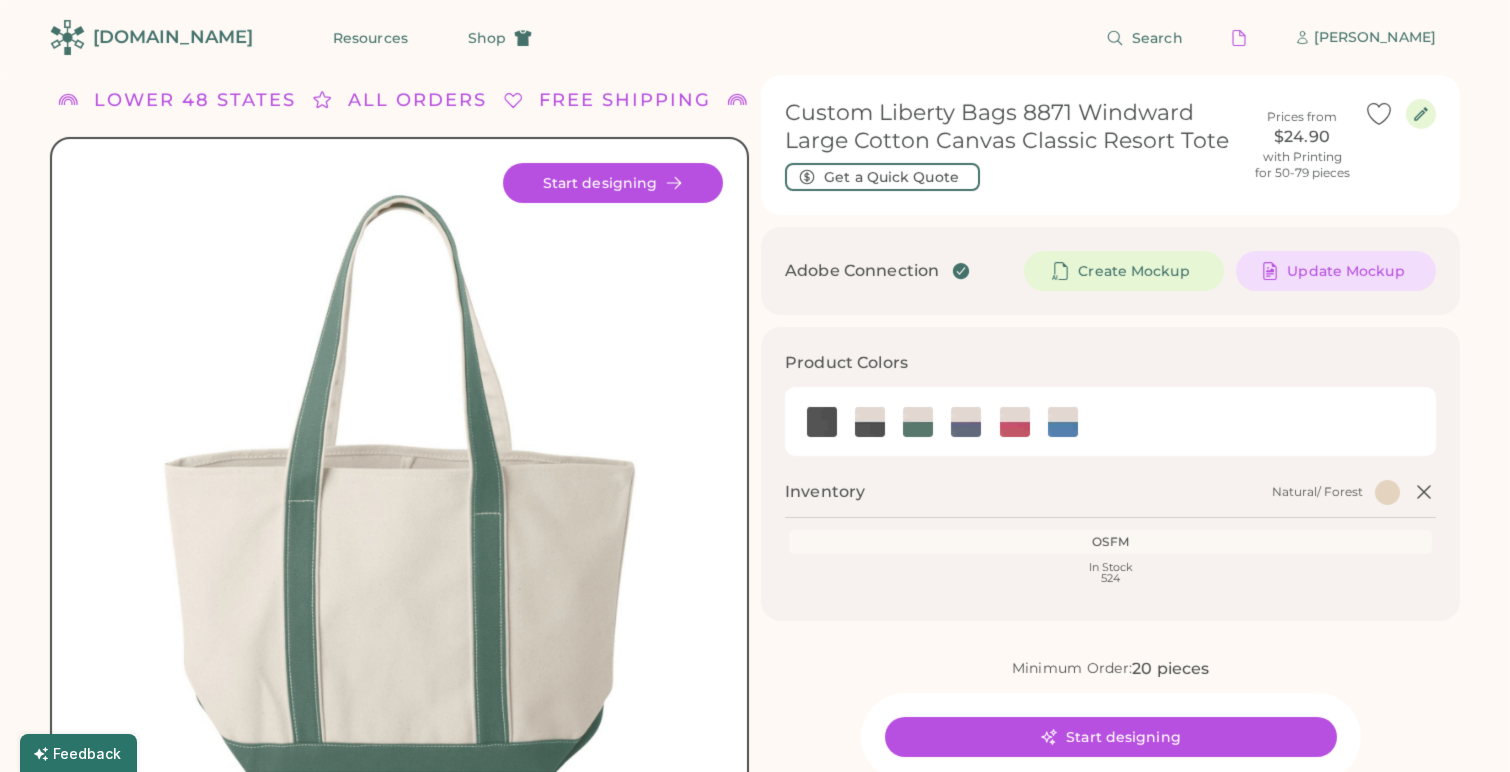 type on "******" 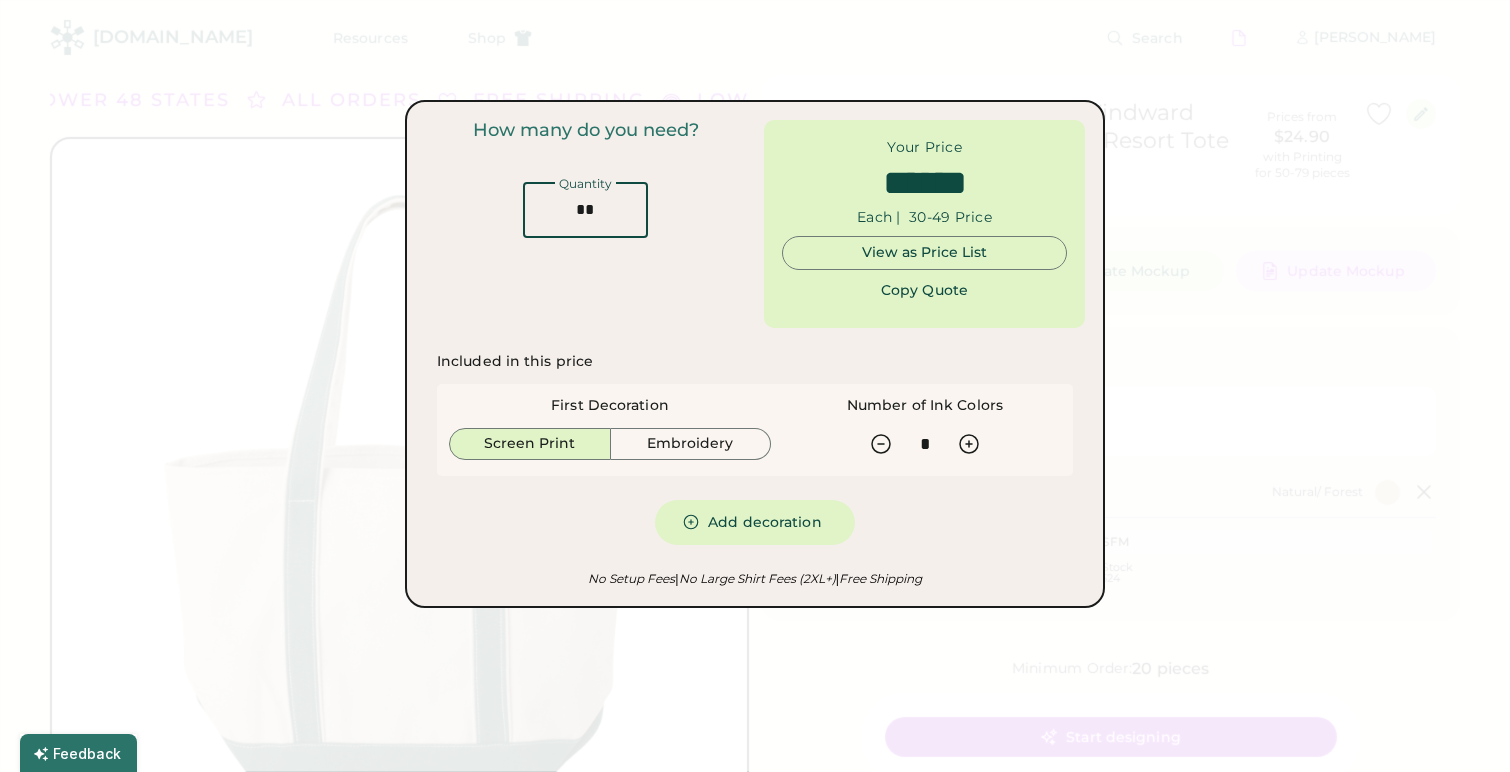 drag, startPoint x: 605, startPoint y: 213, endPoint x: 521, endPoint y: 212, distance: 84.00595 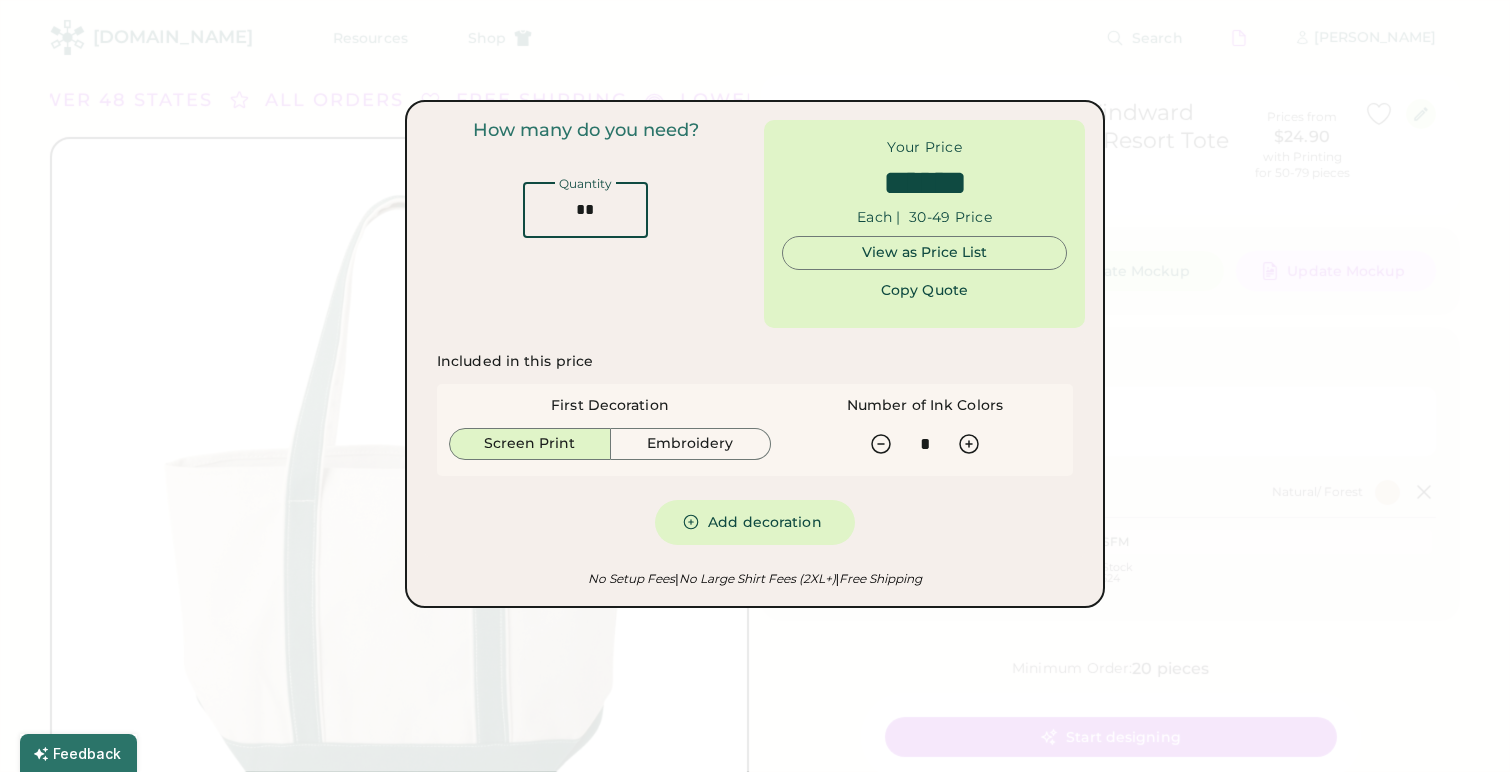 type on "*" 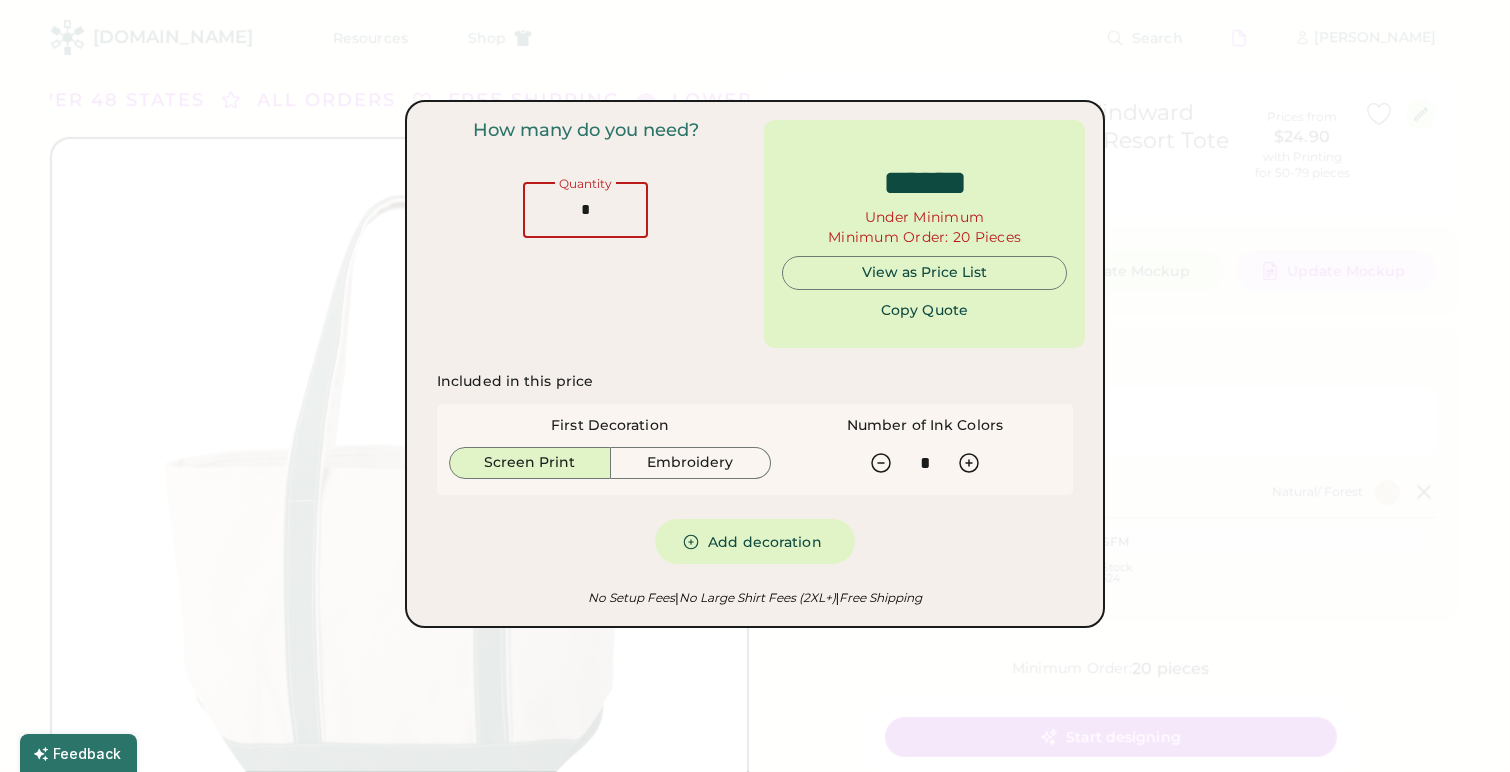 type on "******" 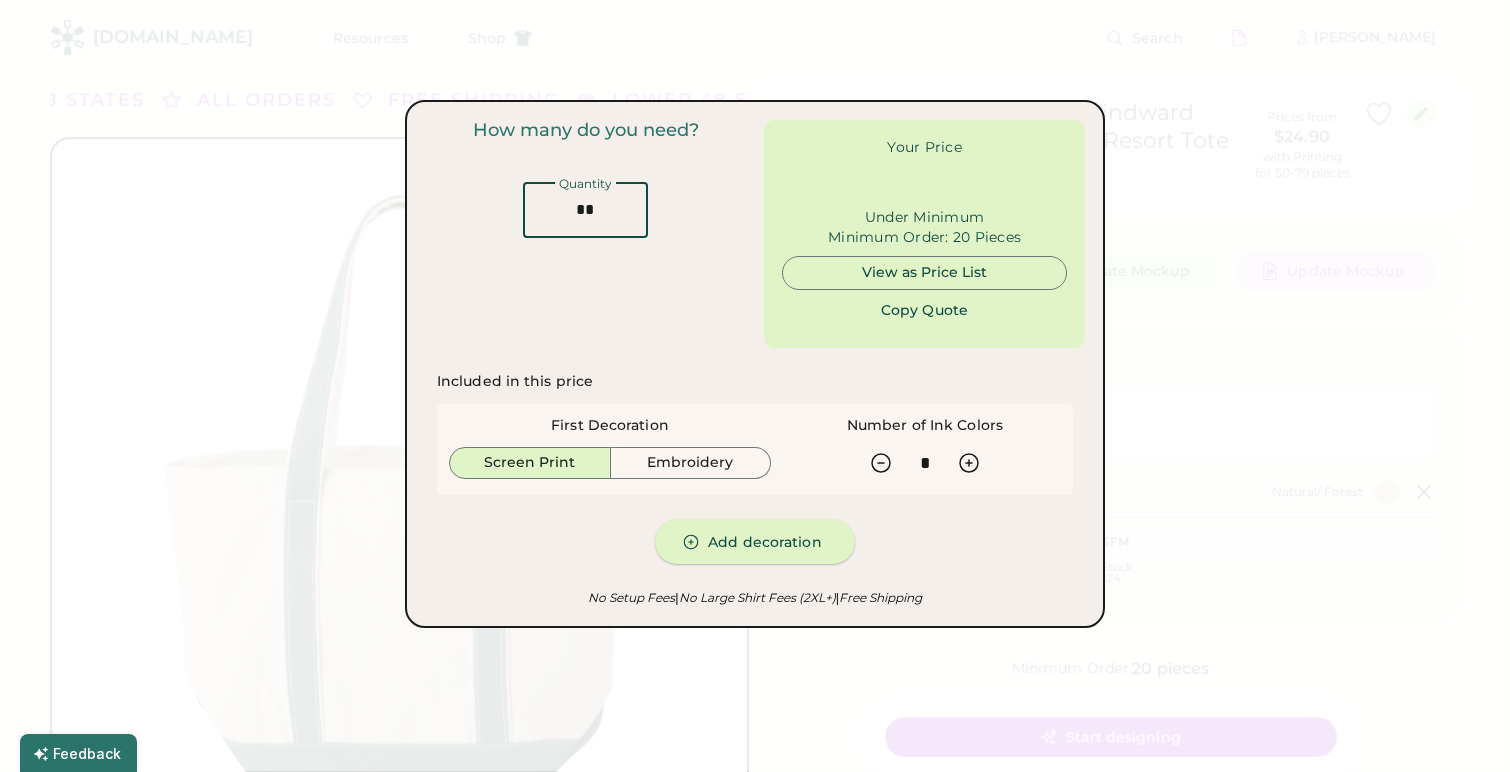 type on "******" 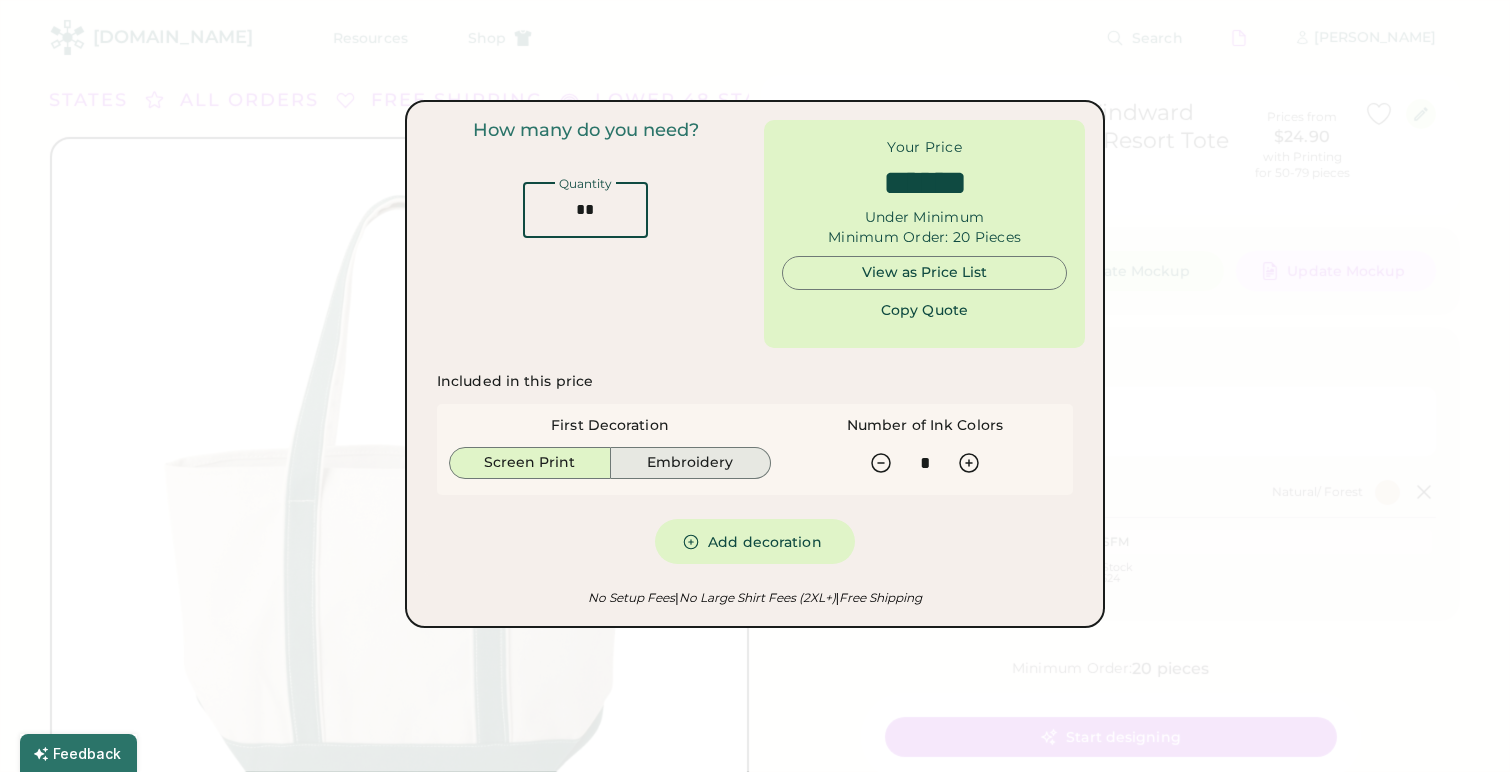 type on "**" 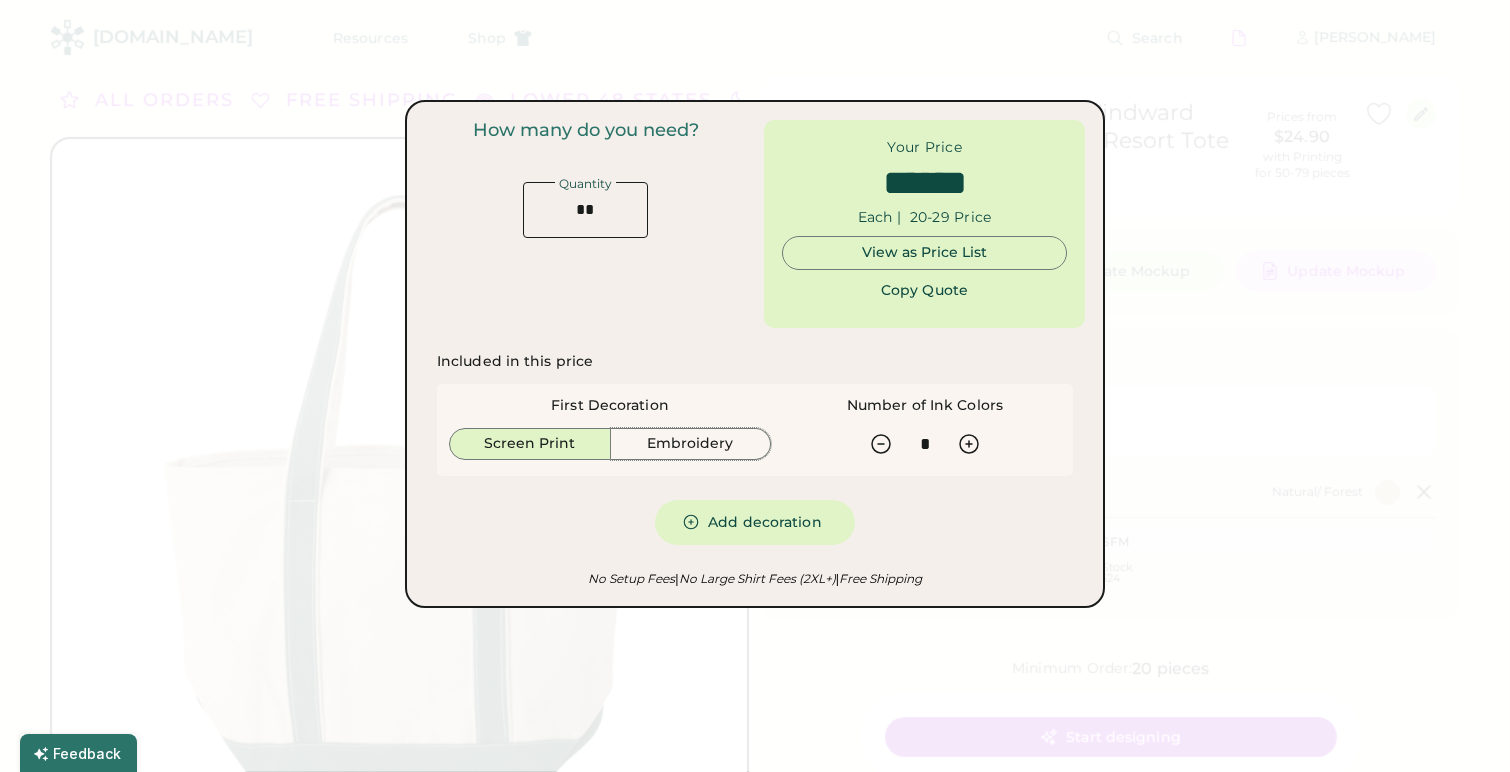 click at bounding box center [755, 386] 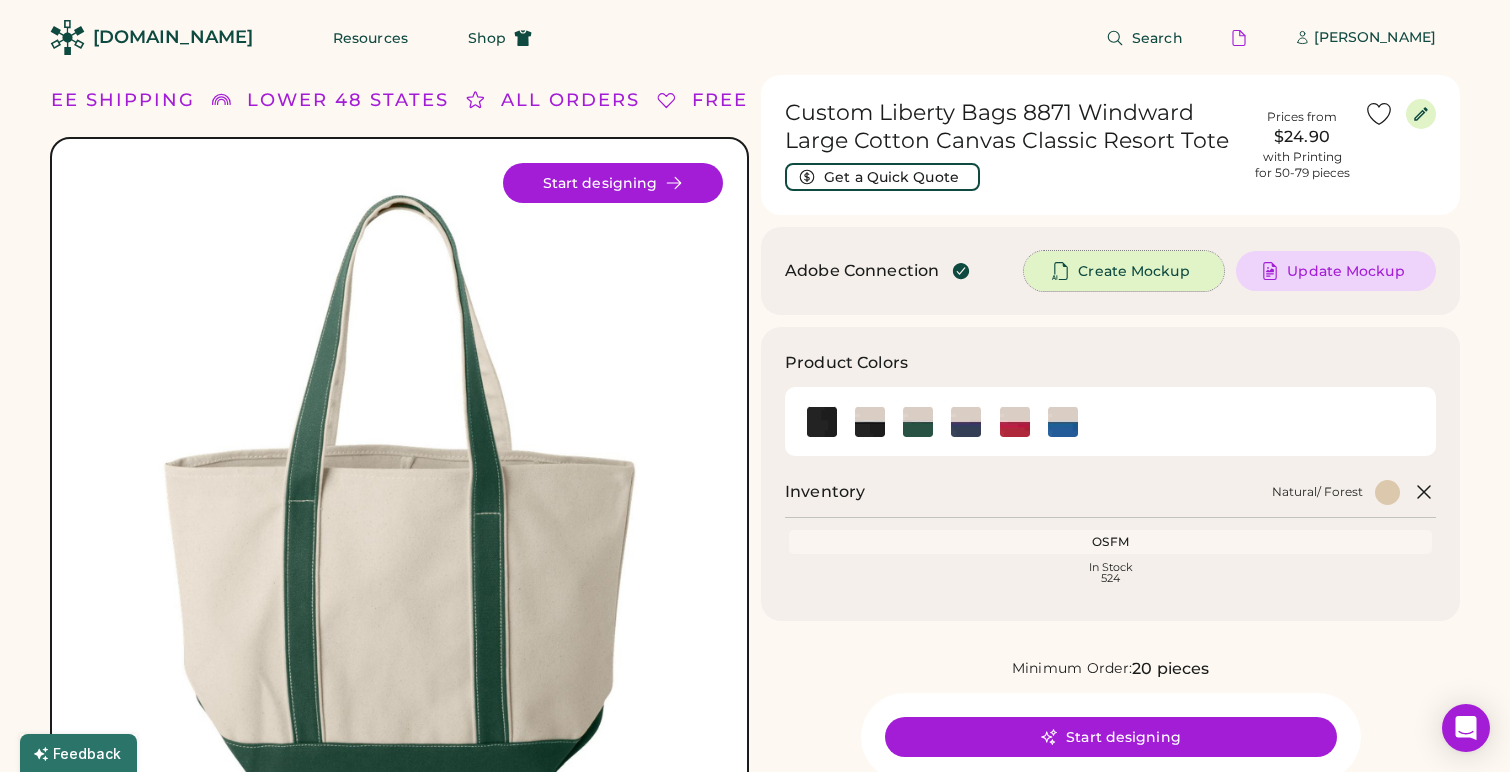 click on "Create Mockup" at bounding box center [1133, 271] 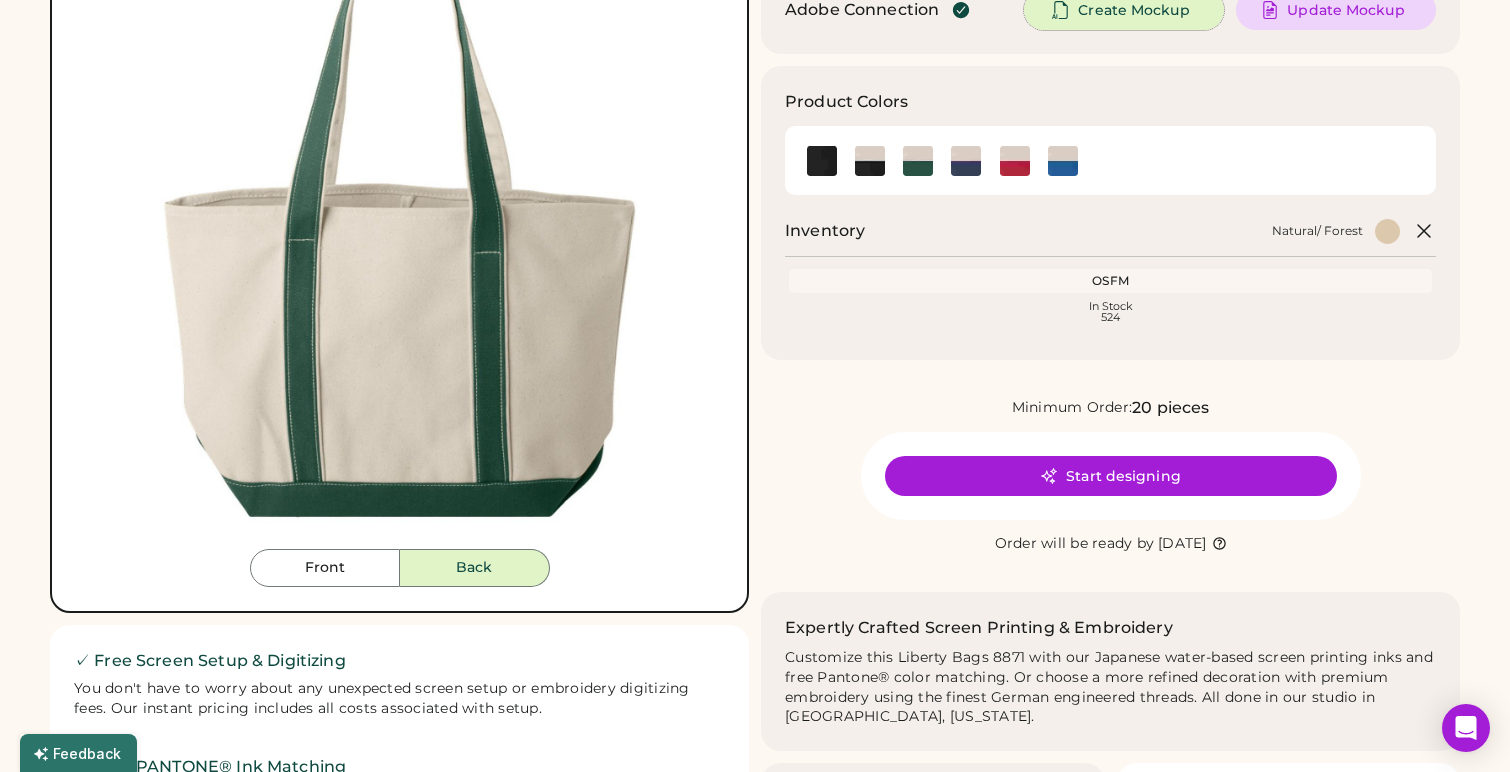 scroll, scrollTop: 0, scrollLeft: 0, axis: both 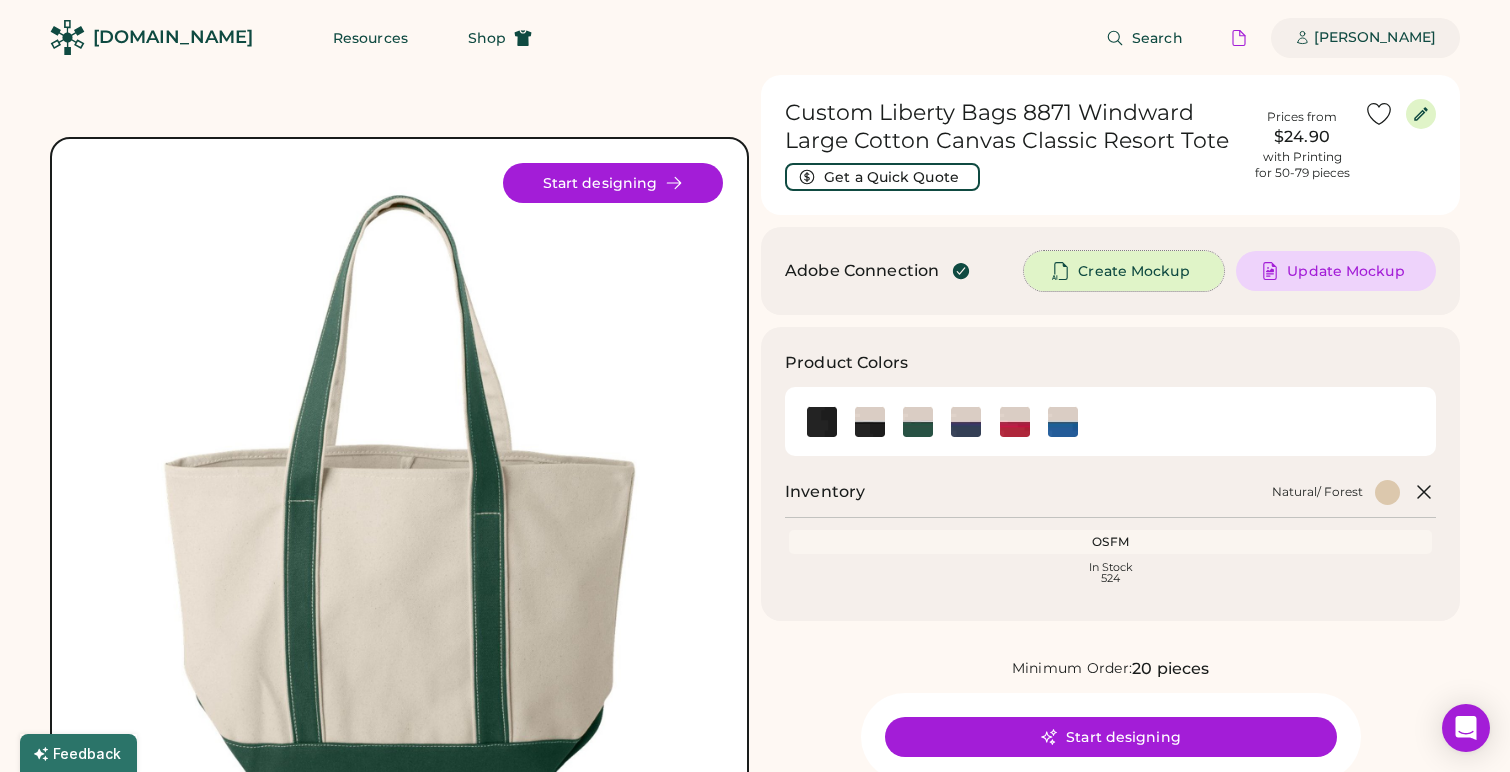 click on "[PERSON_NAME]" at bounding box center [1375, 38] 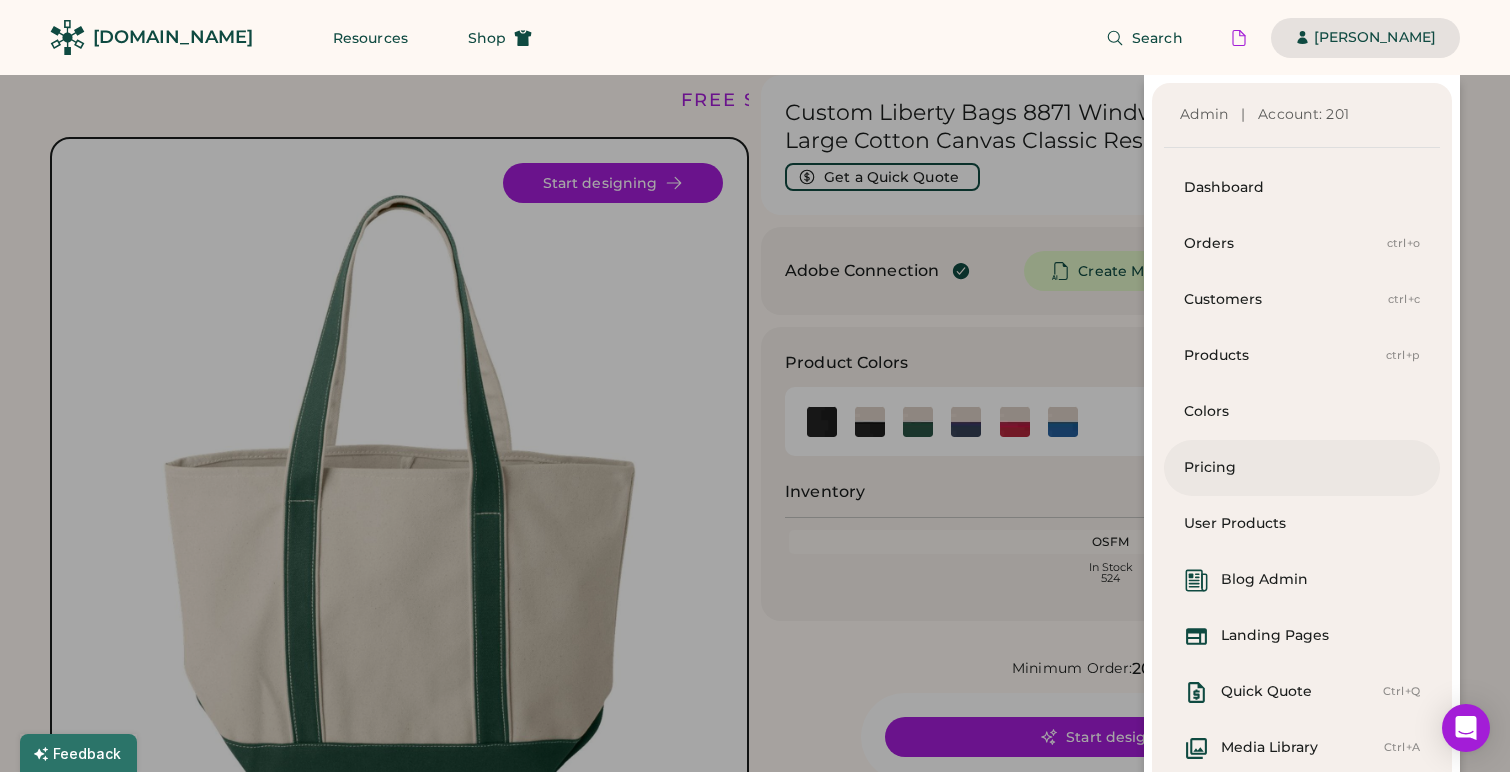click on "Pricing" at bounding box center (1302, 468) 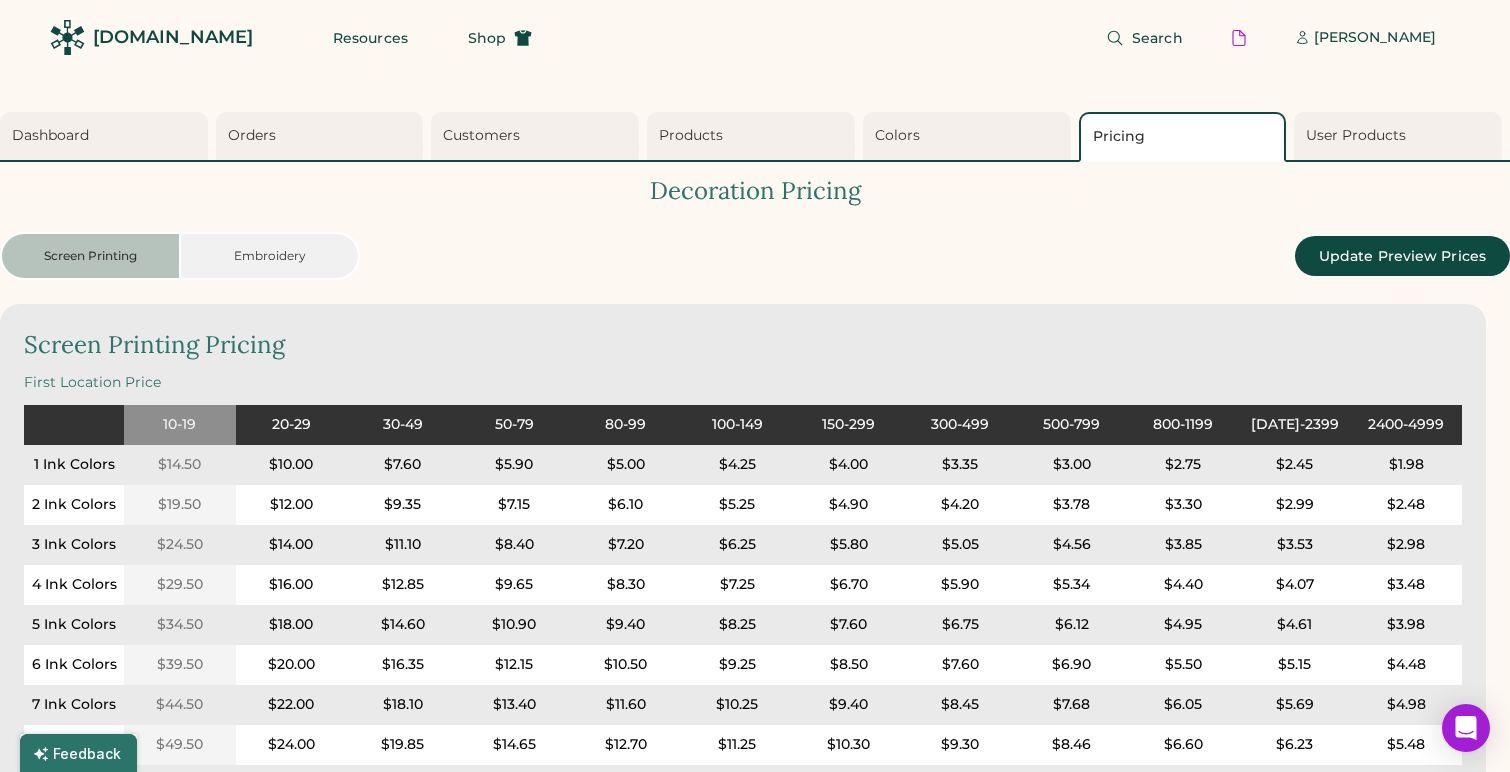 scroll, scrollTop: 519, scrollLeft: 0, axis: vertical 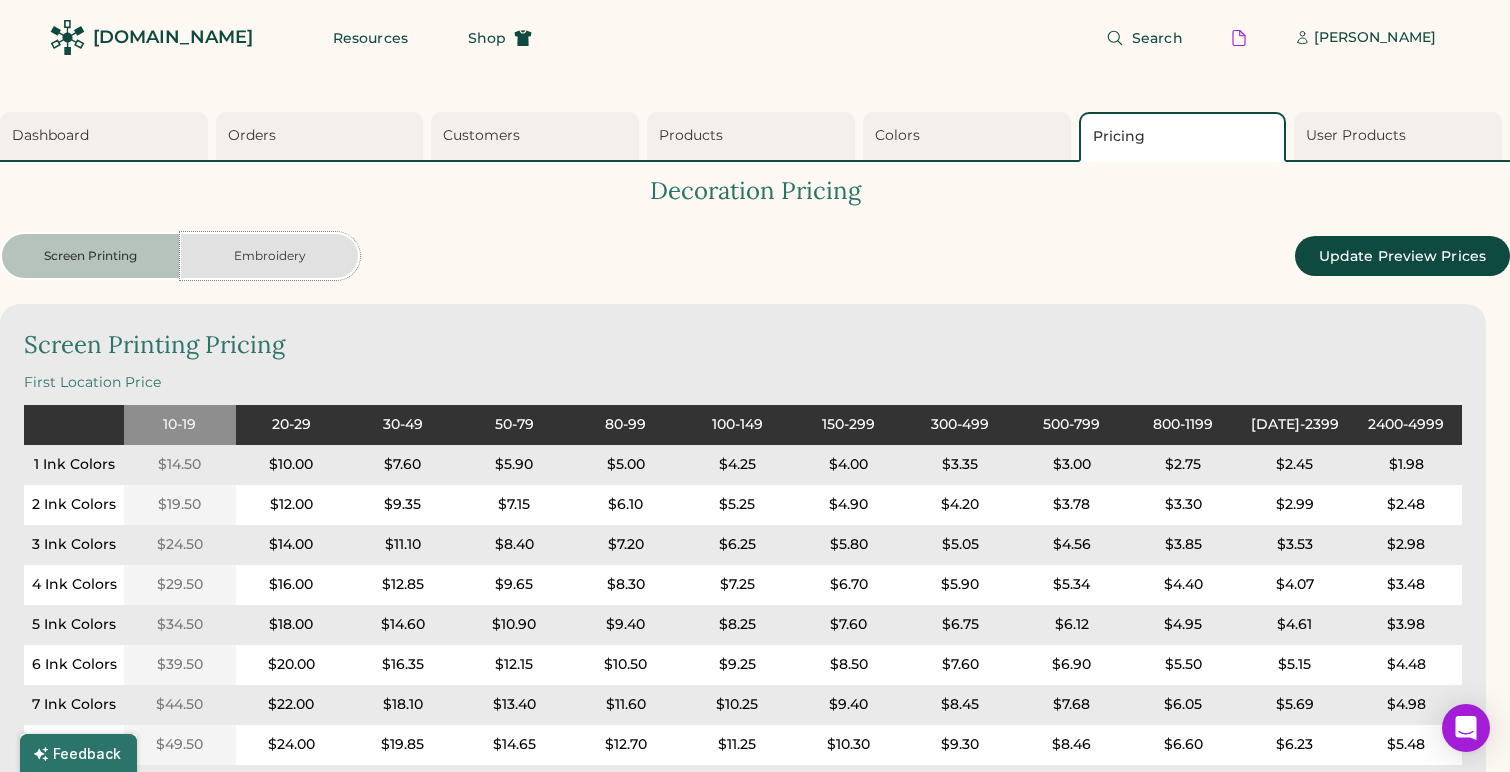 click on "Embroidery" at bounding box center [270, 256] 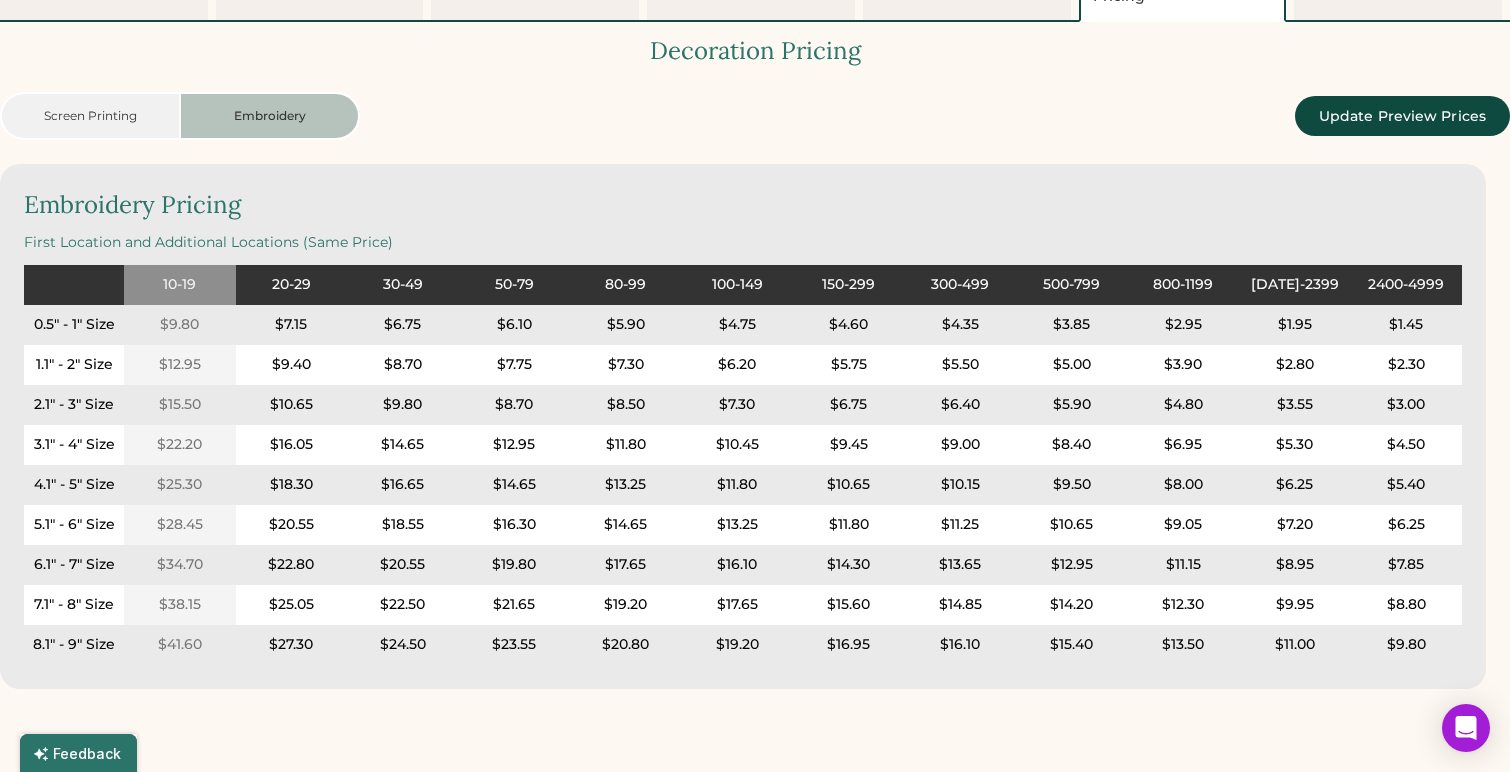 scroll, scrollTop: 143, scrollLeft: 0, axis: vertical 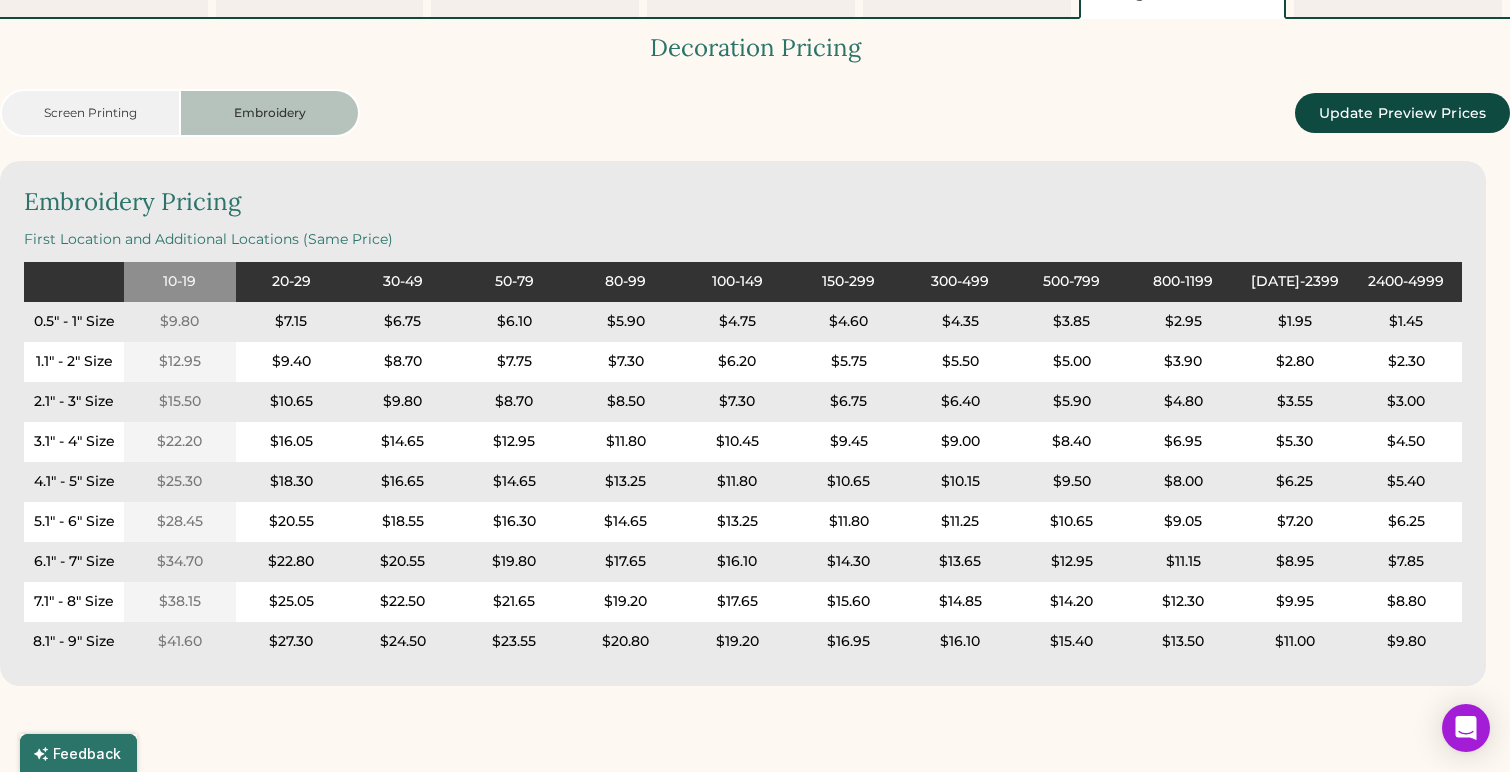 click on "$18.30" at bounding box center (291, 482) 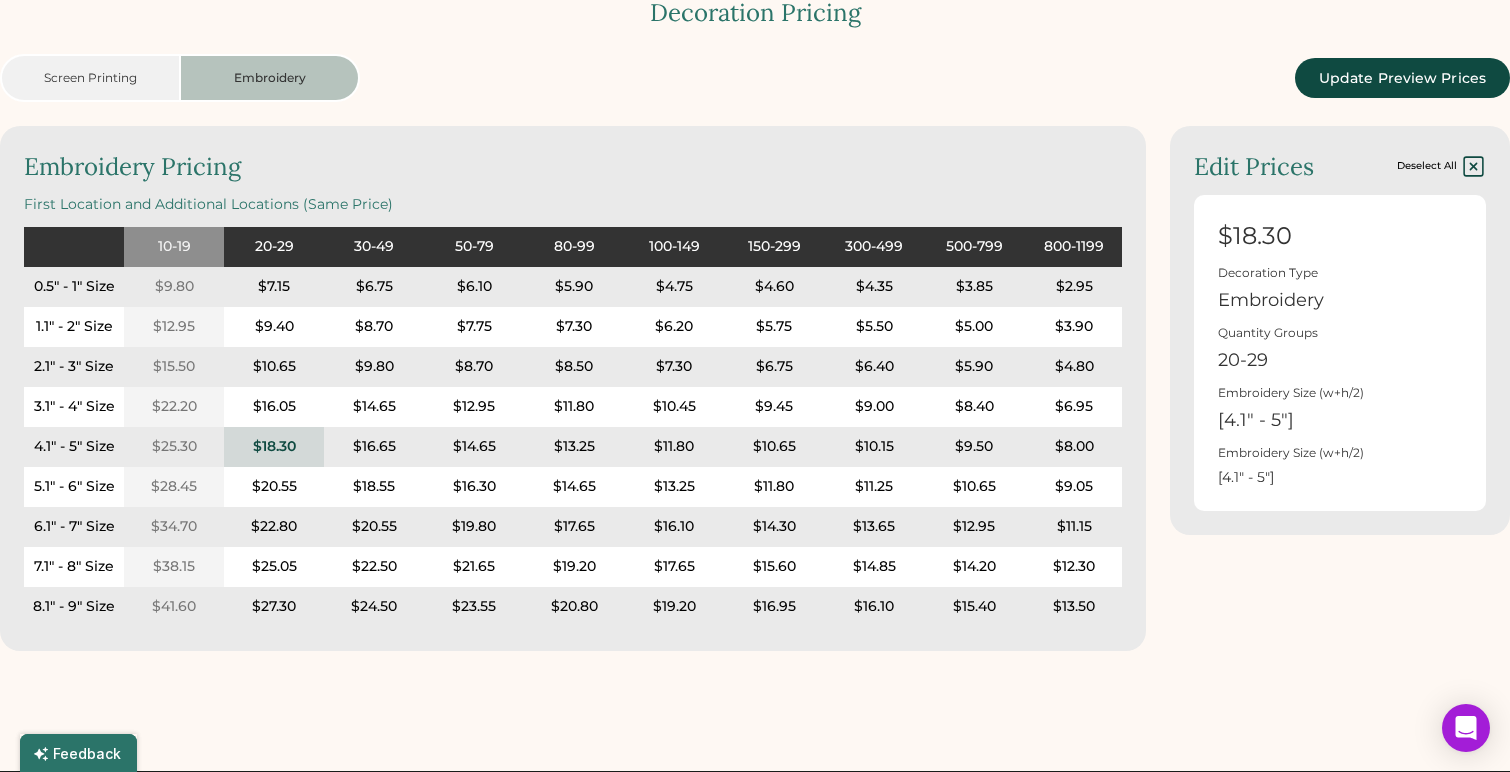 scroll, scrollTop: 174, scrollLeft: 0, axis: vertical 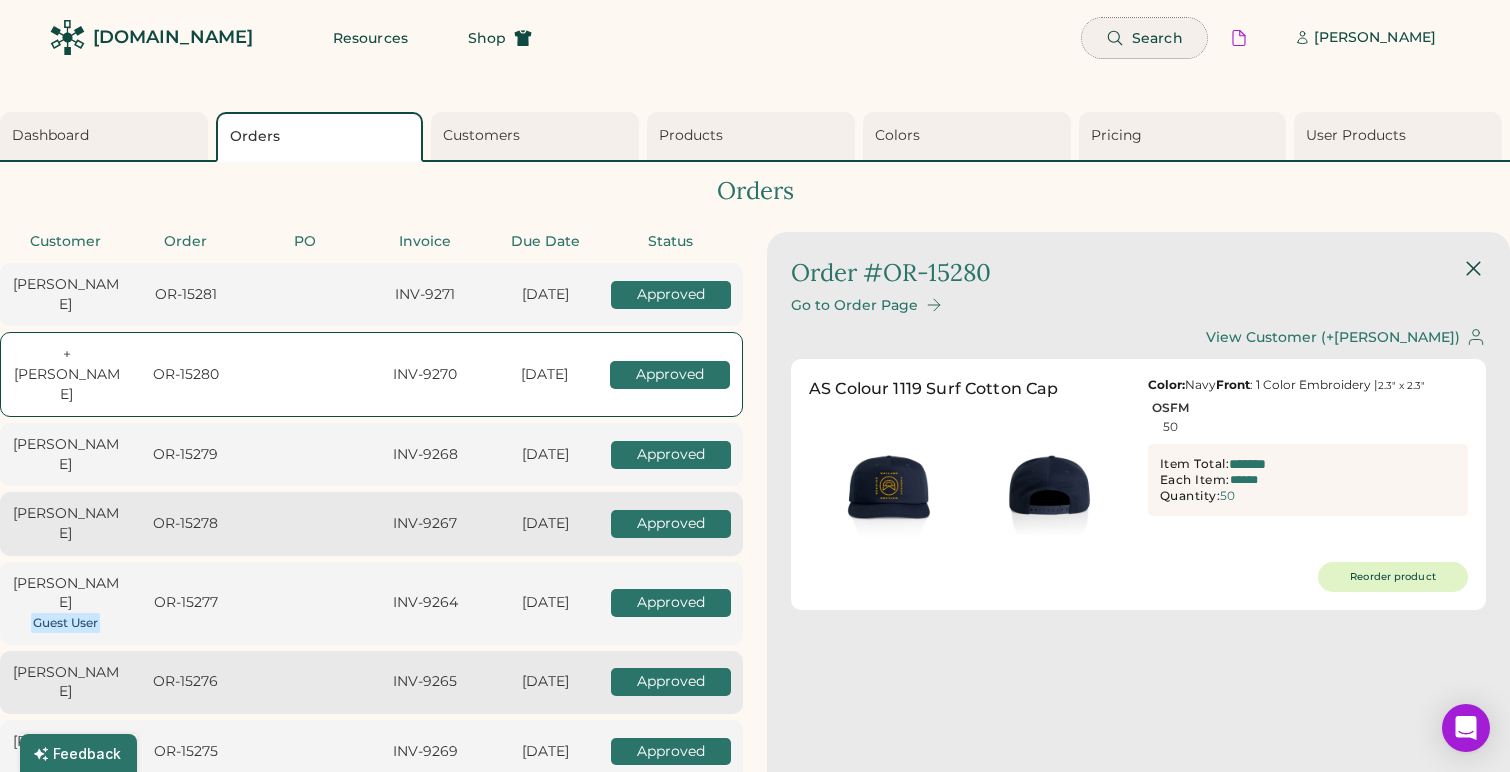 click on "Search" at bounding box center (1157, 38) 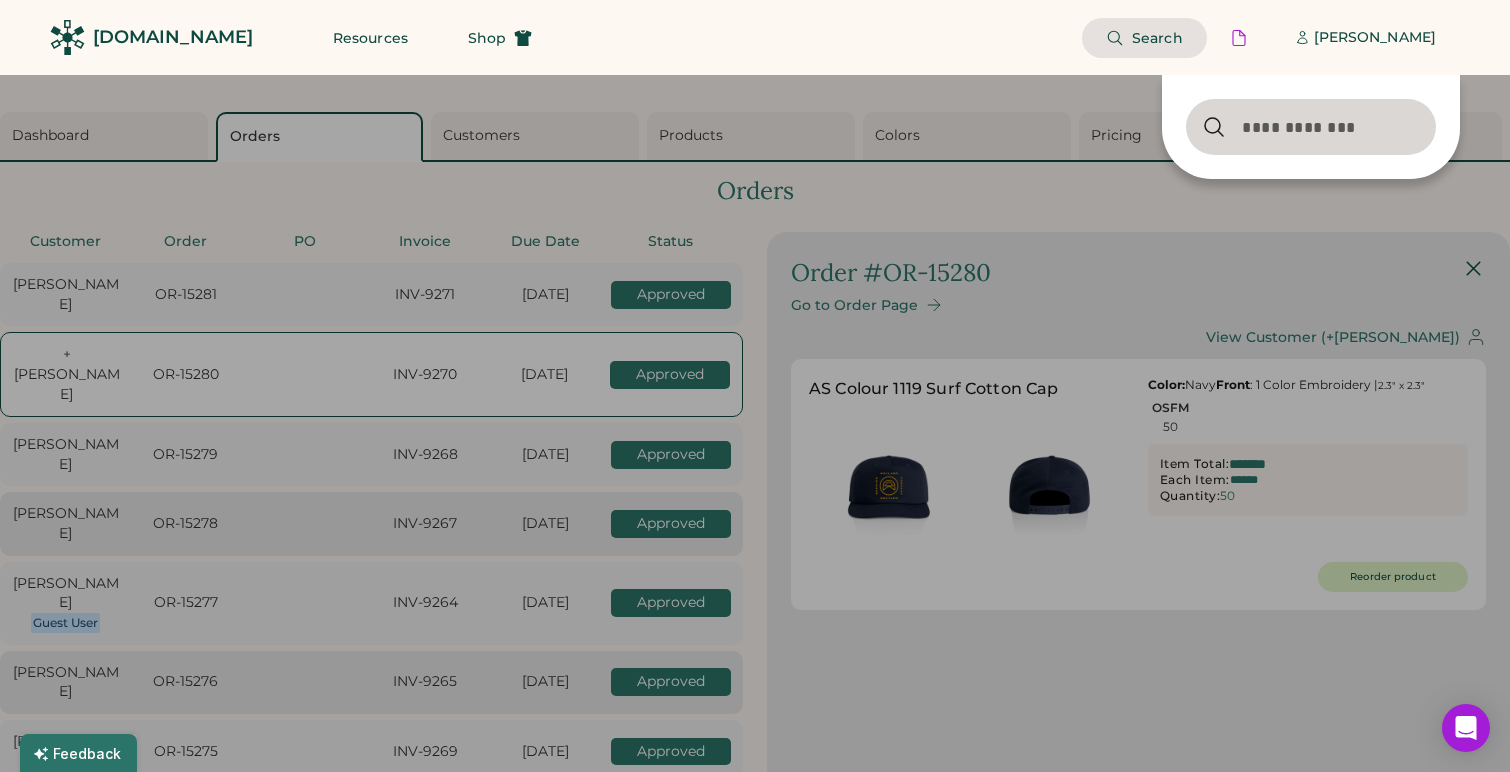click at bounding box center [1311, 127] 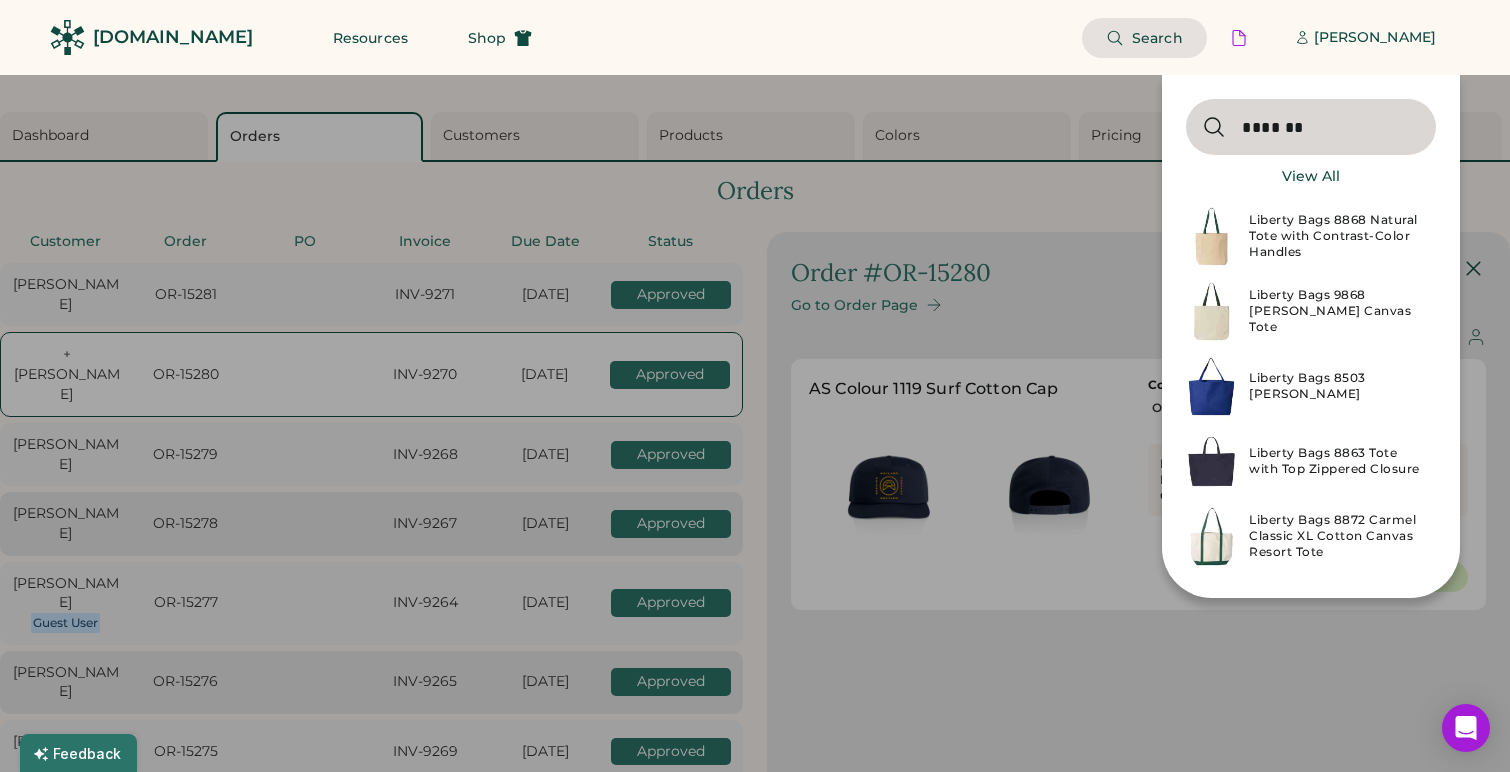 click at bounding box center (1311, 127) 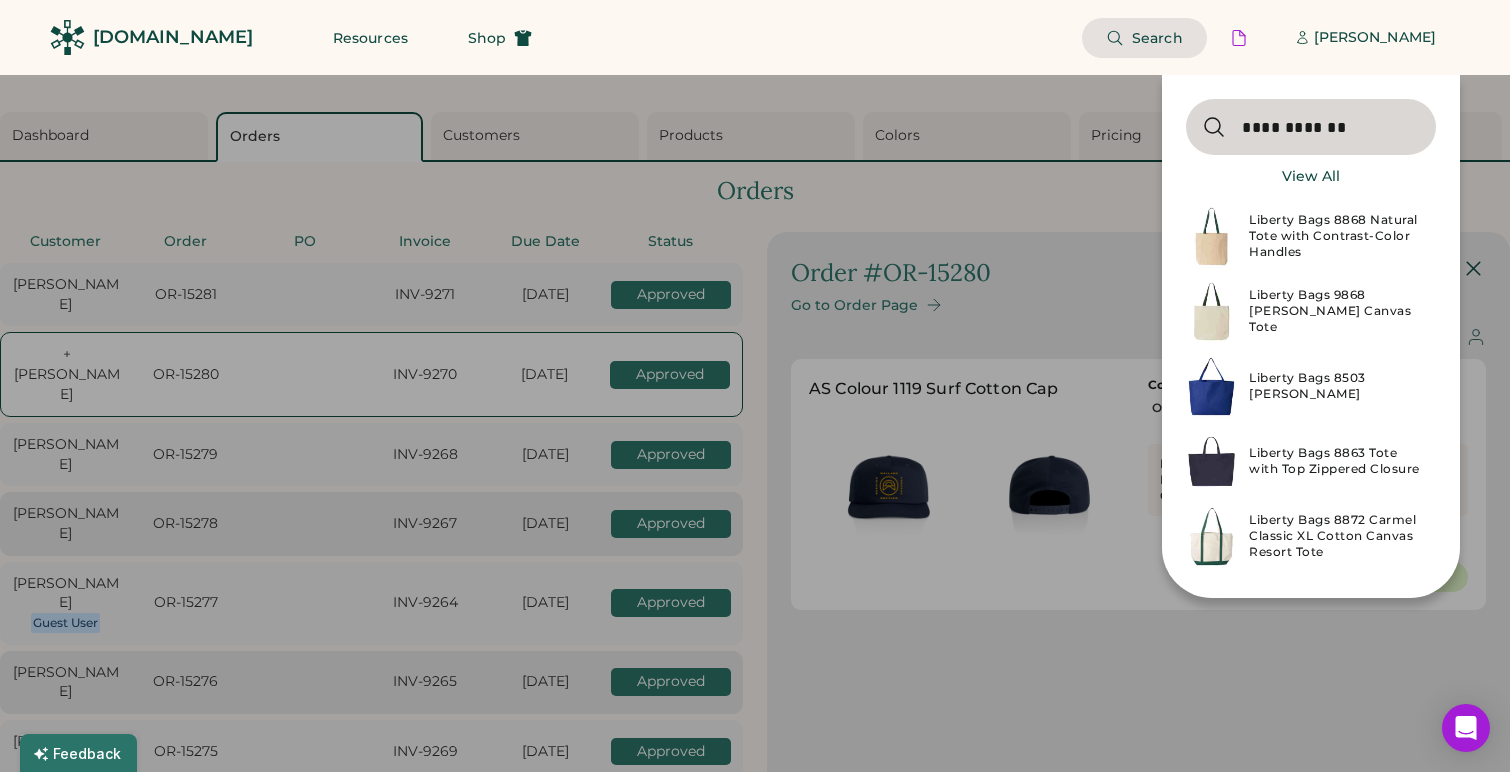 type on "**********" 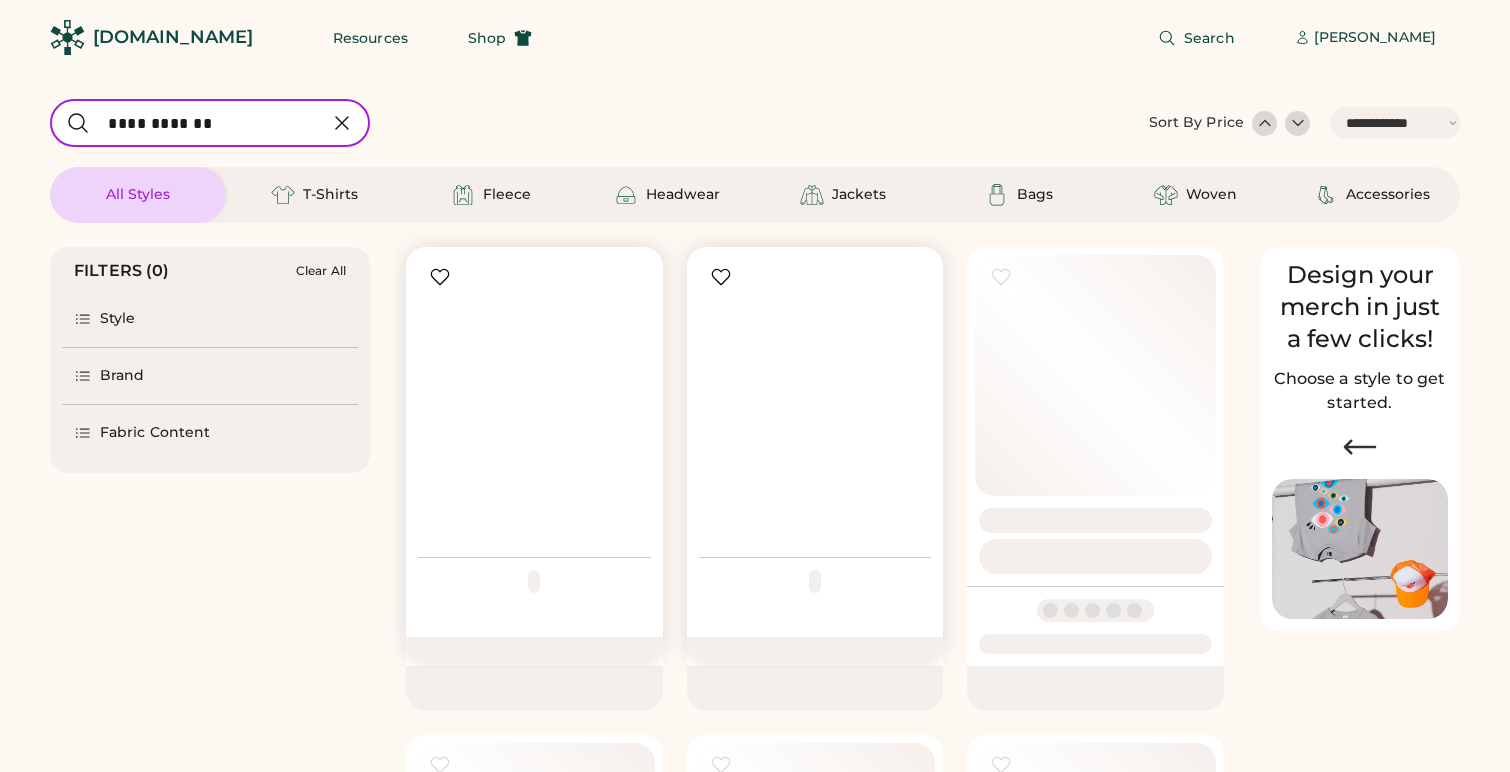 select on "*****" 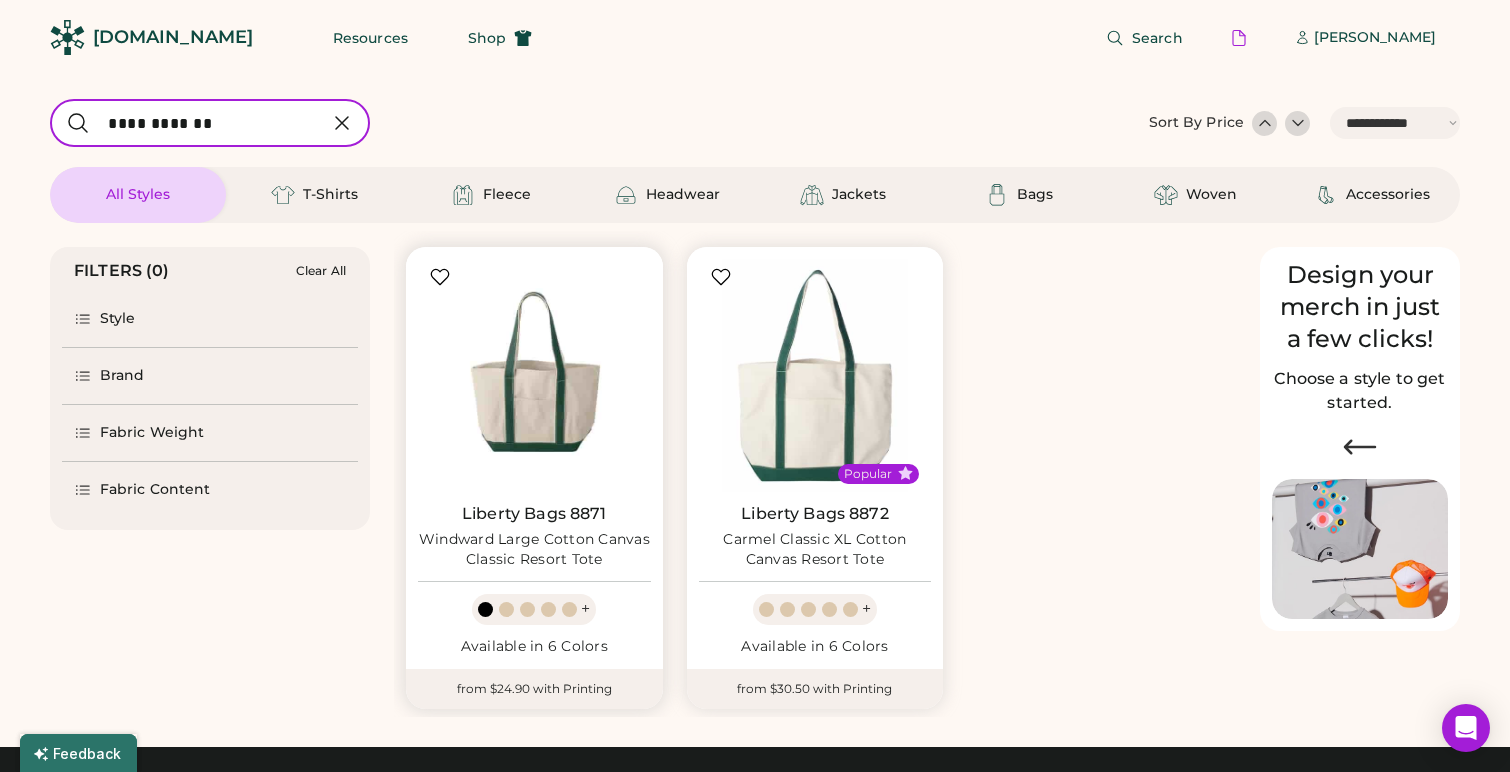 click at bounding box center (534, 375) 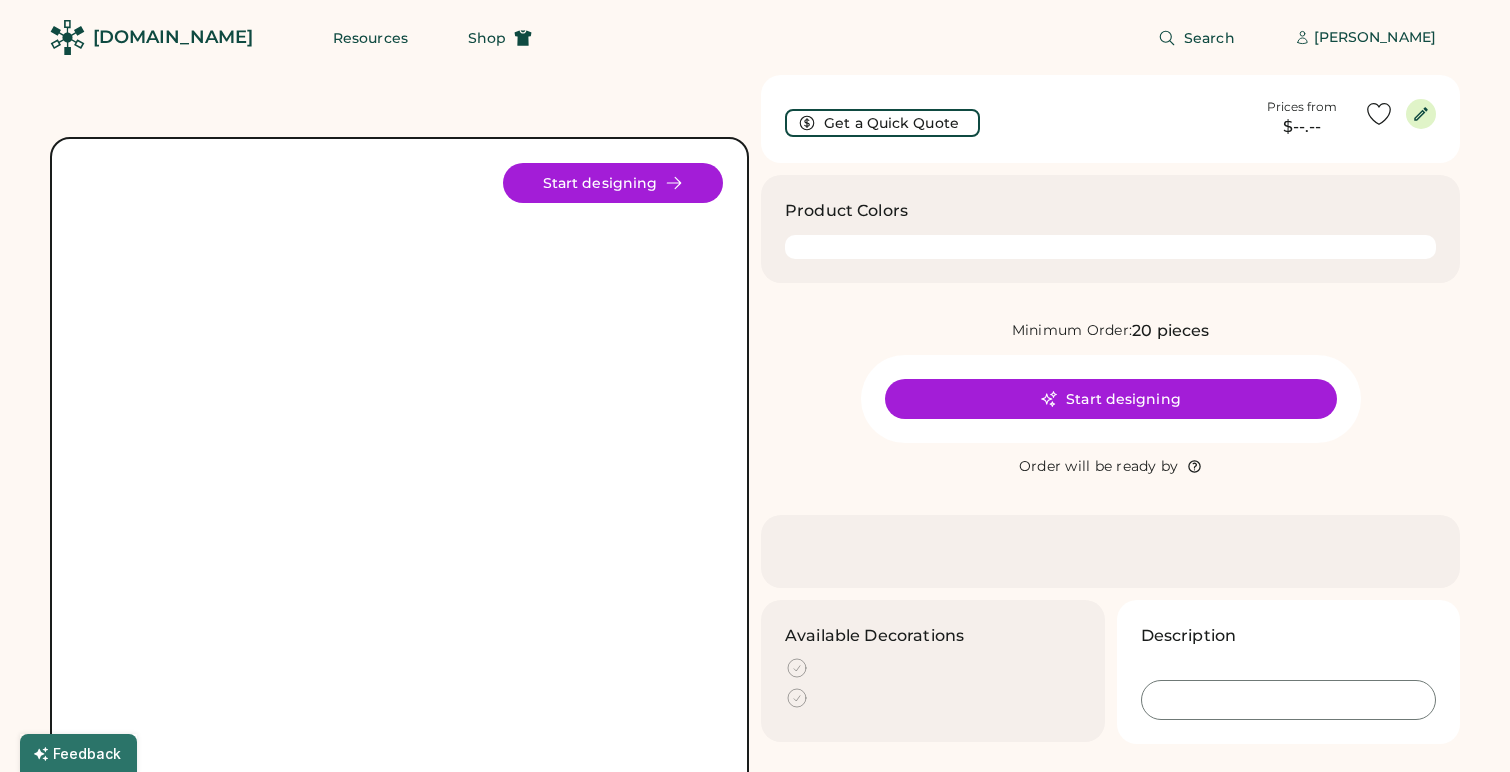 scroll, scrollTop: 0, scrollLeft: 0, axis: both 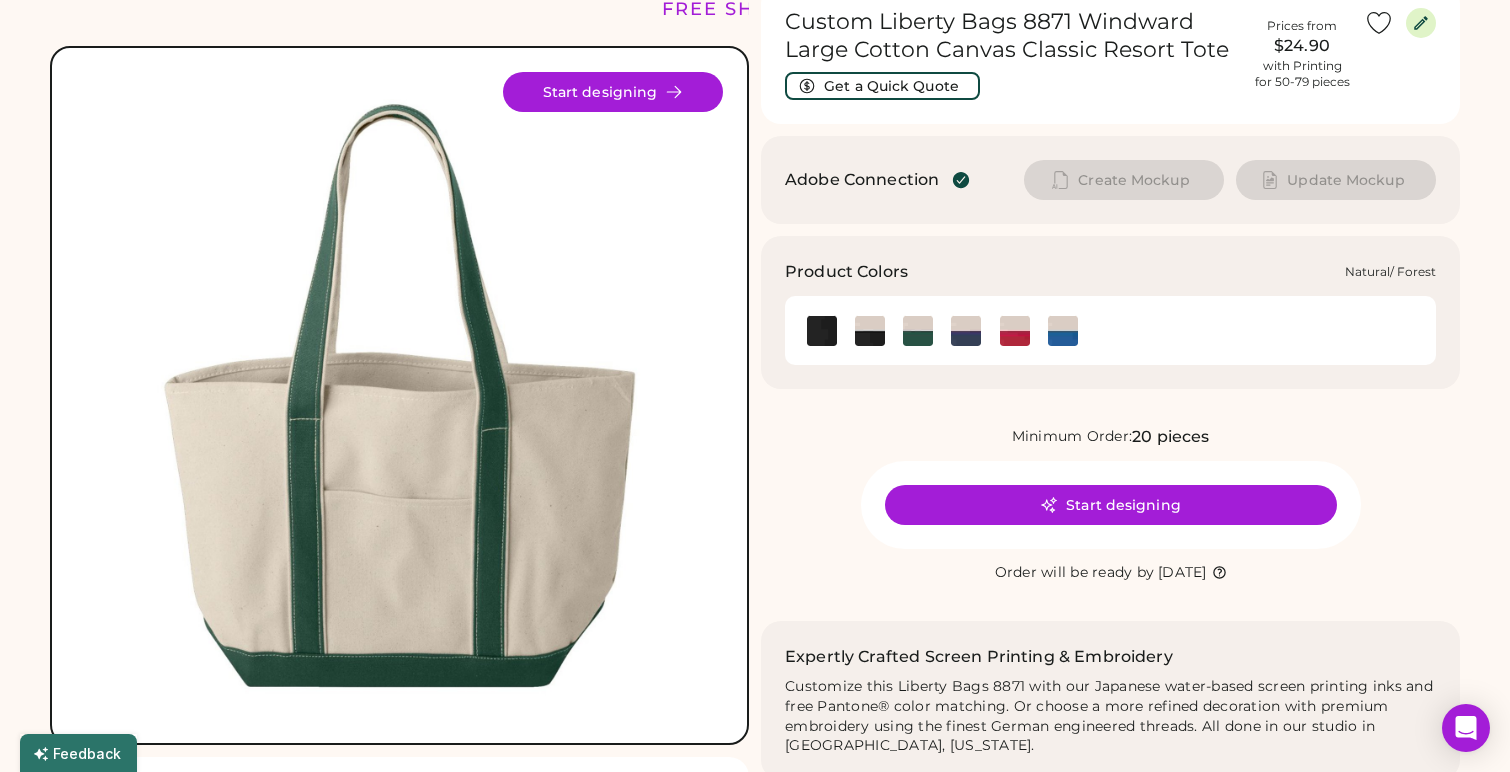 click 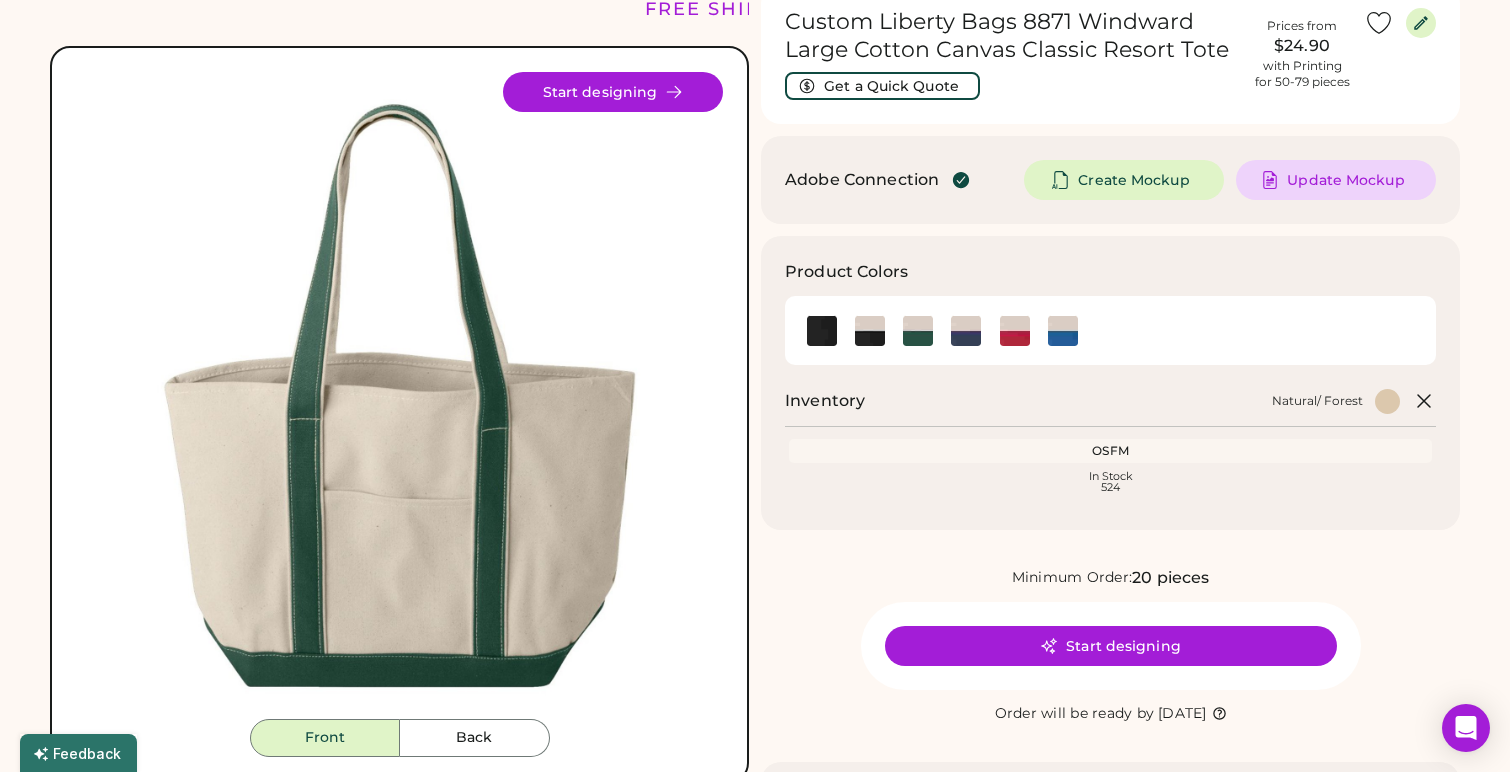 scroll, scrollTop: 0, scrollLeft: 0, axis: both 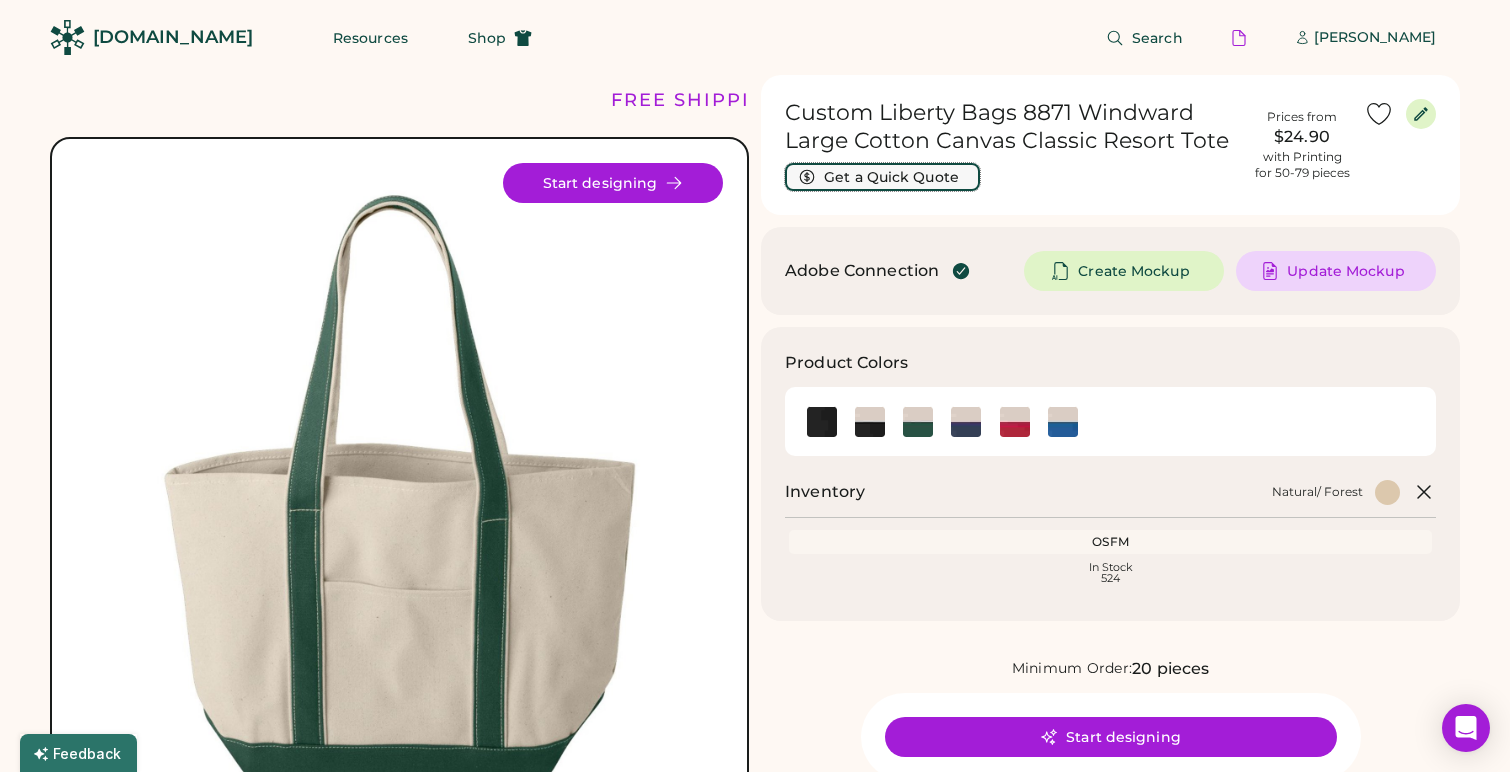 click on "Get a Quick Quote" at bounding box center [882, 177] 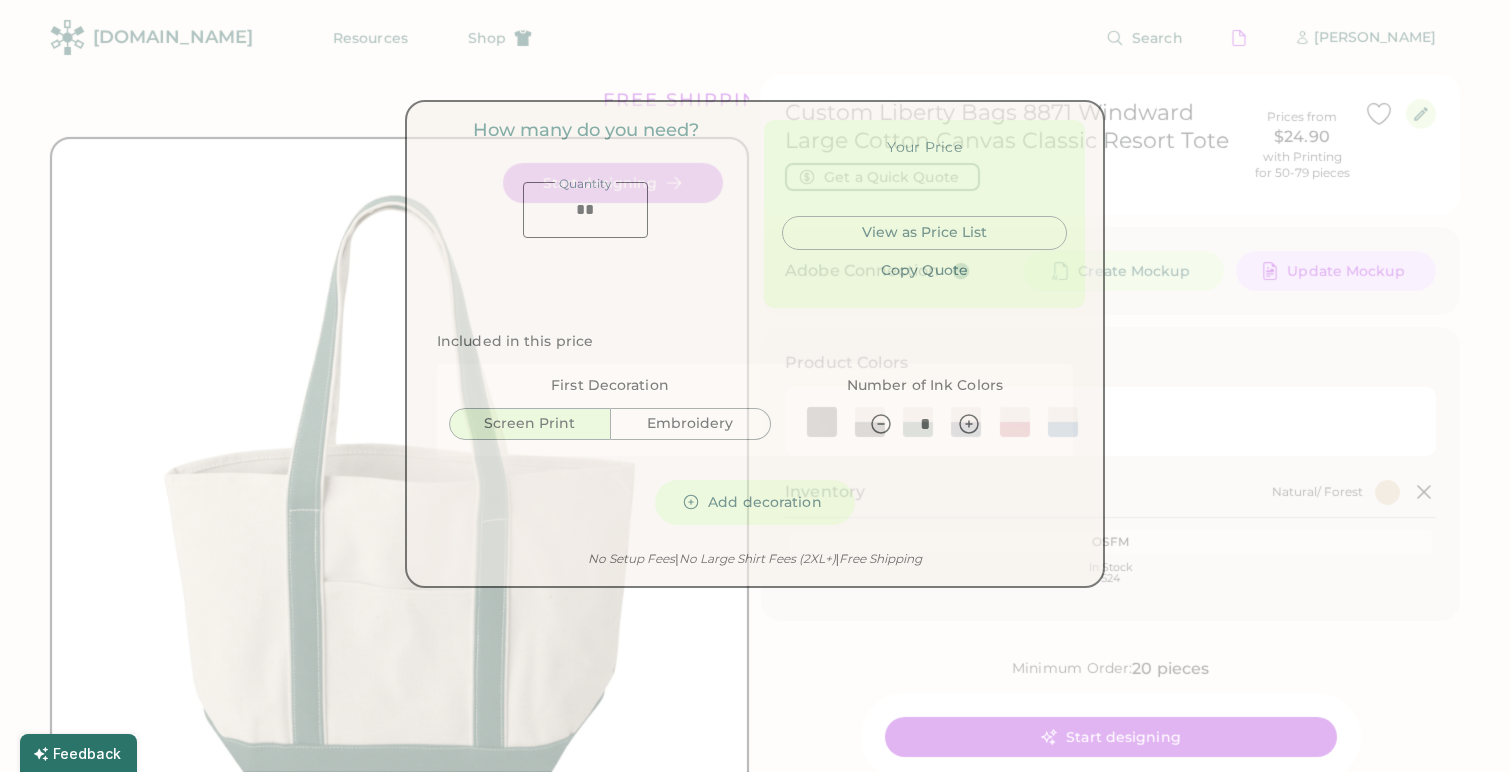 type on "******" 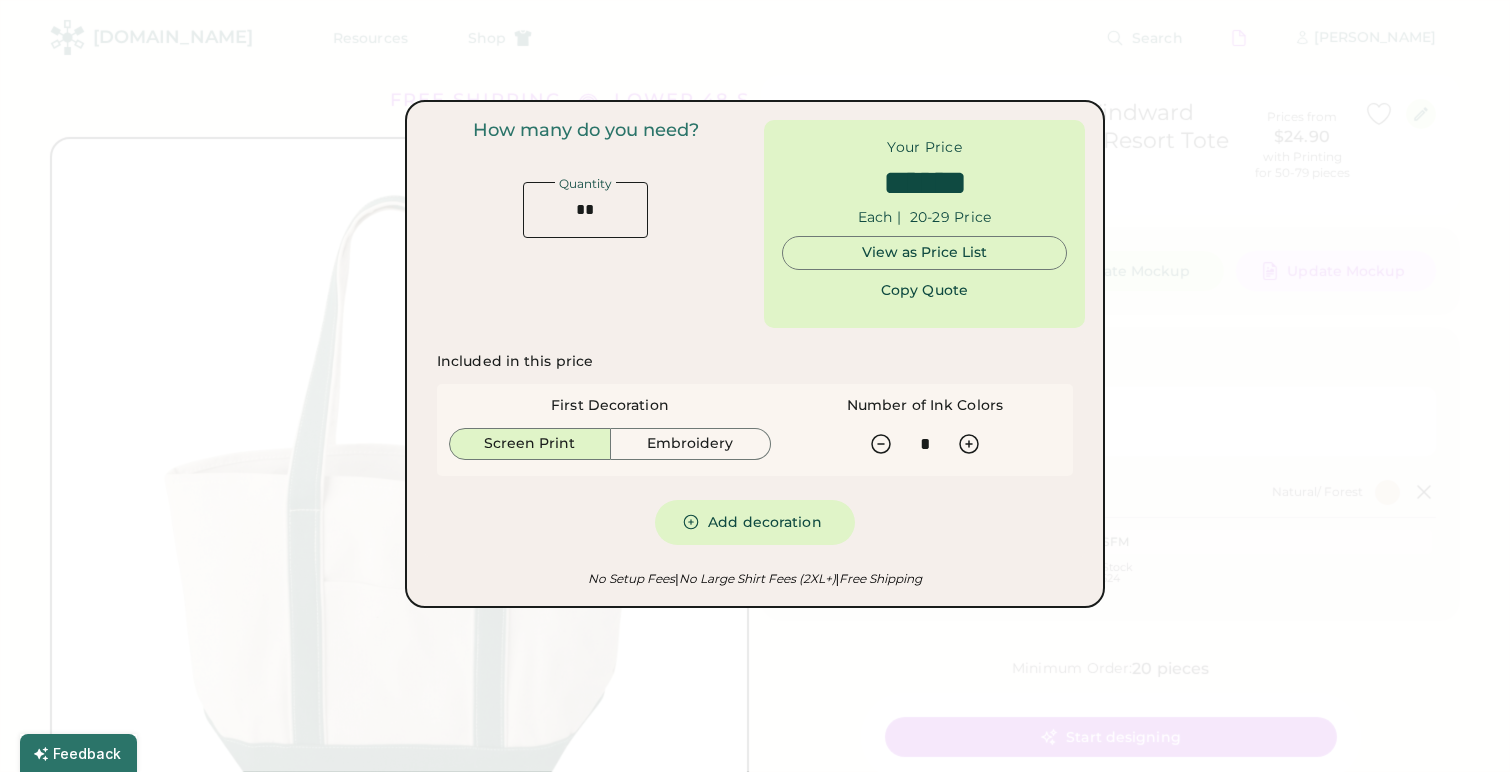 click on "View as Price List" at bounding box center (924, 253) 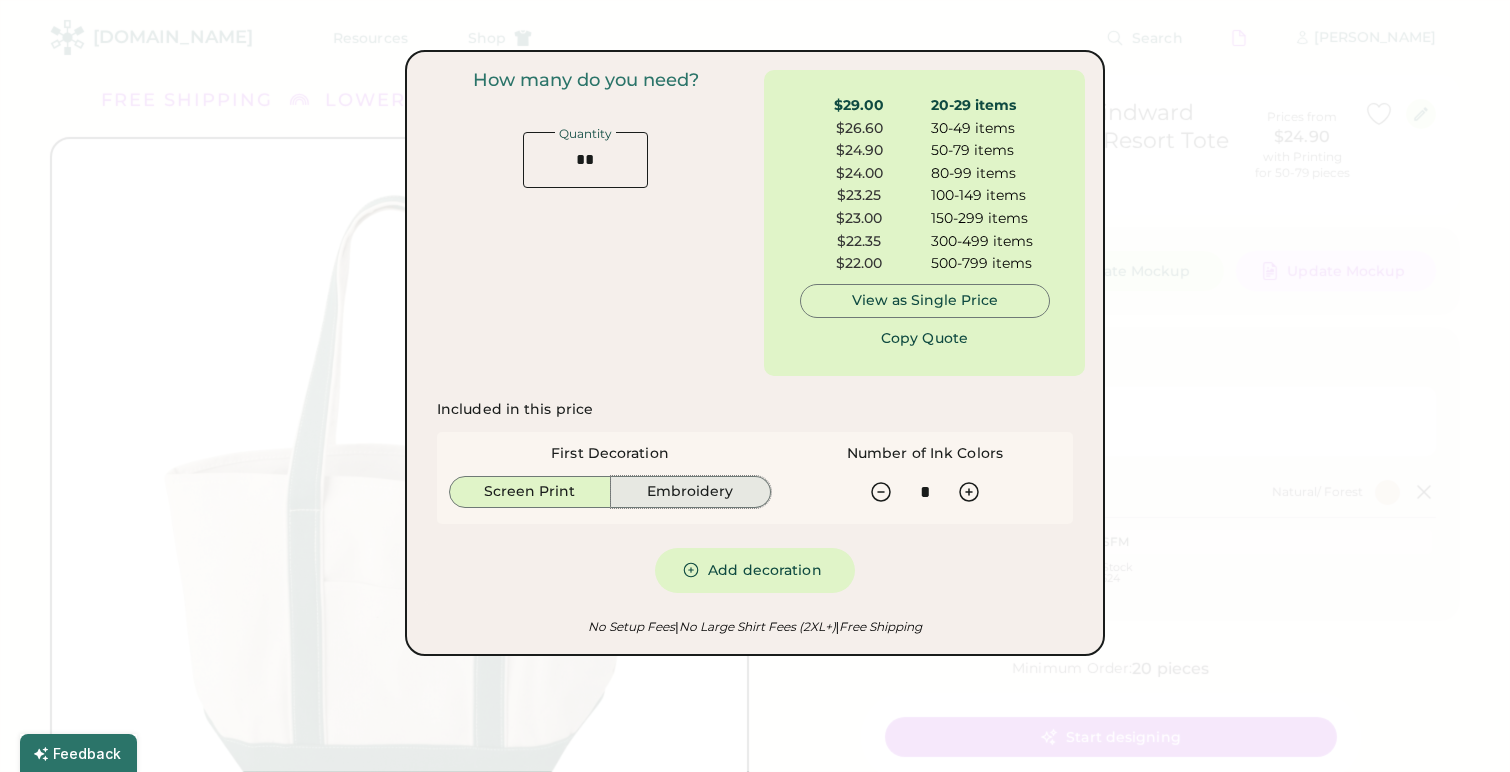 click on "Embroidery" at bounding box center [691, 492] 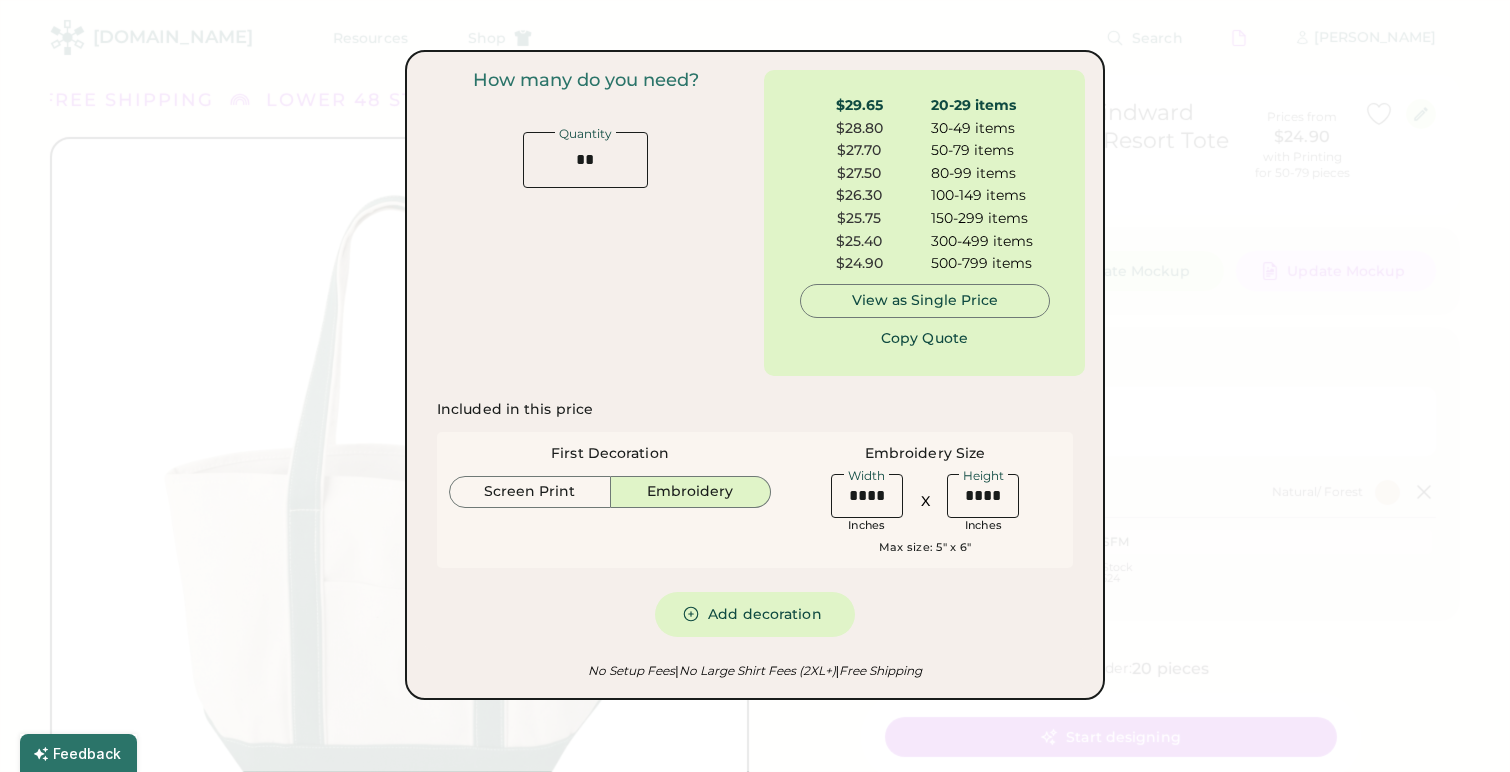 click on "$29.65" at bounding box center (859, 106) 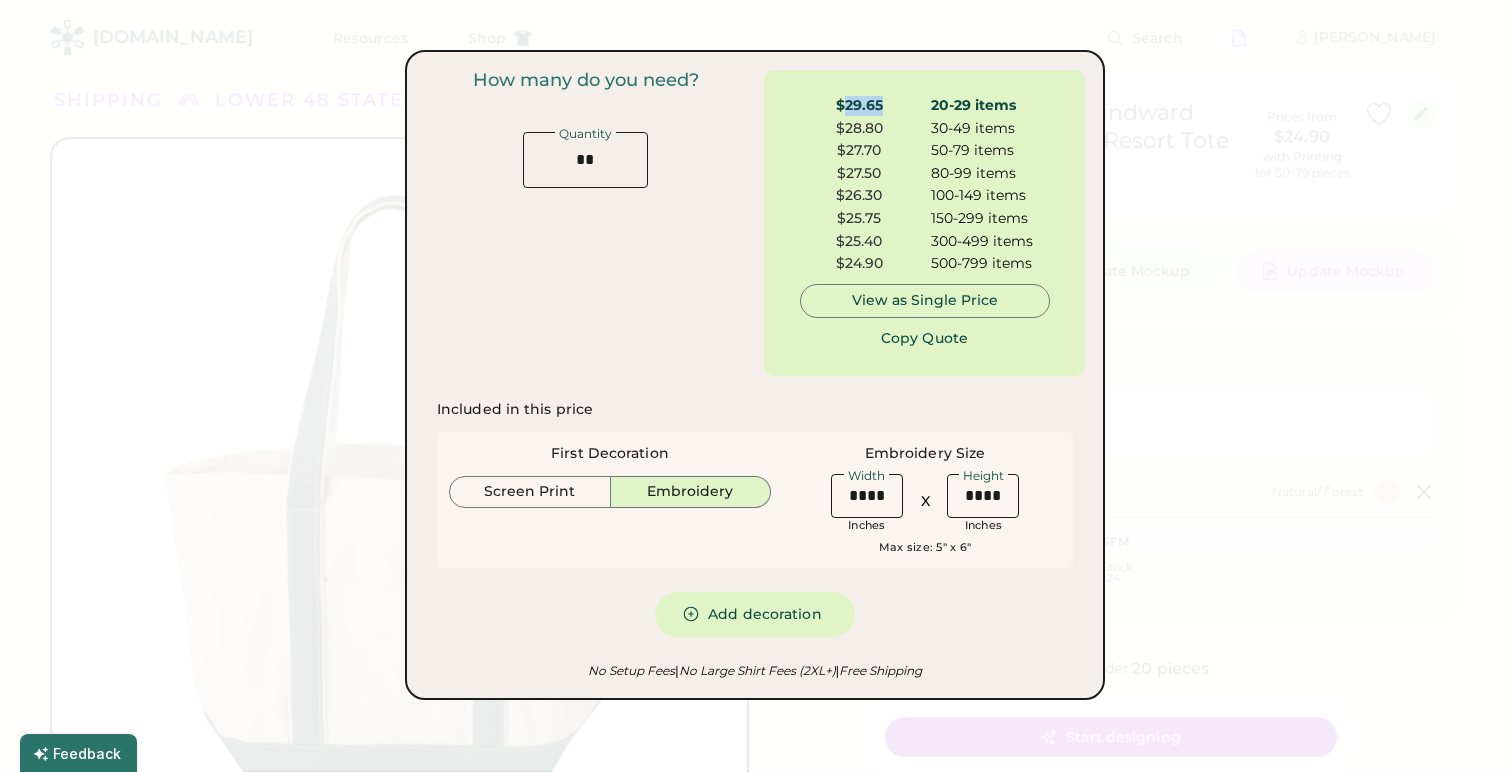 click on "$29.65" at bounding box center [859, 106] 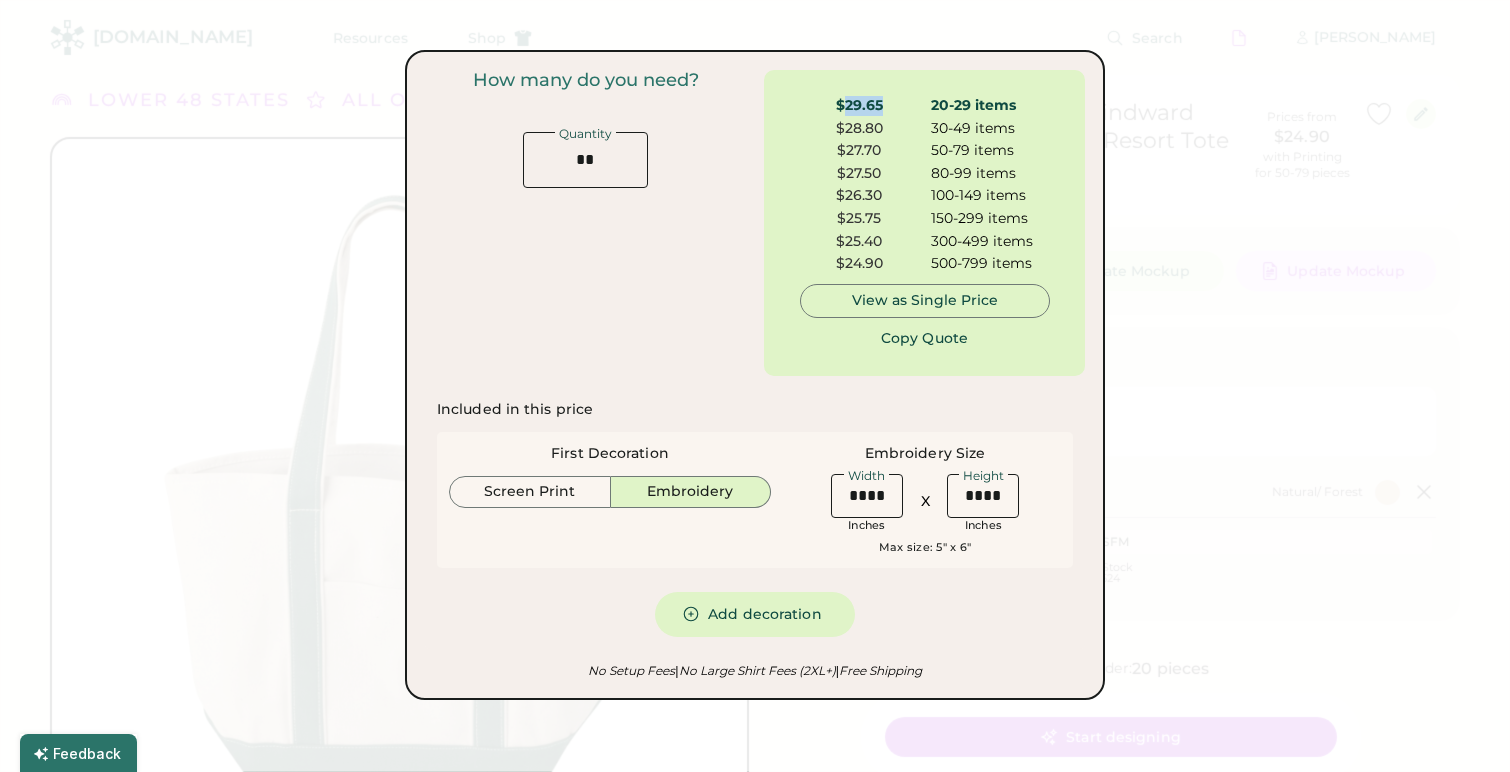 copy on "29.65" 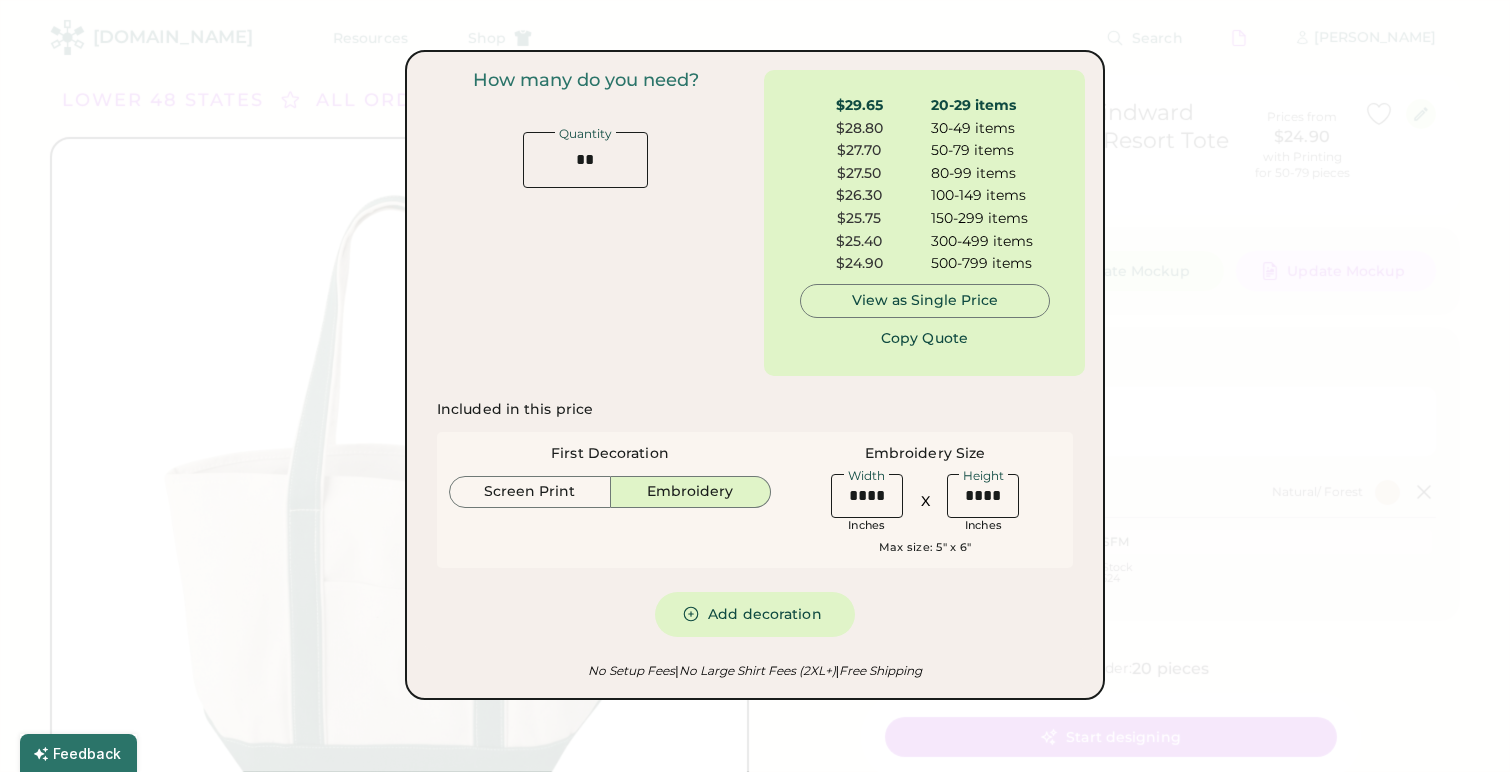 drag, startPoint x: 1203, startPoint y: 630, endPoint x: 1355, endPoint y: 202, distance: 454.1894 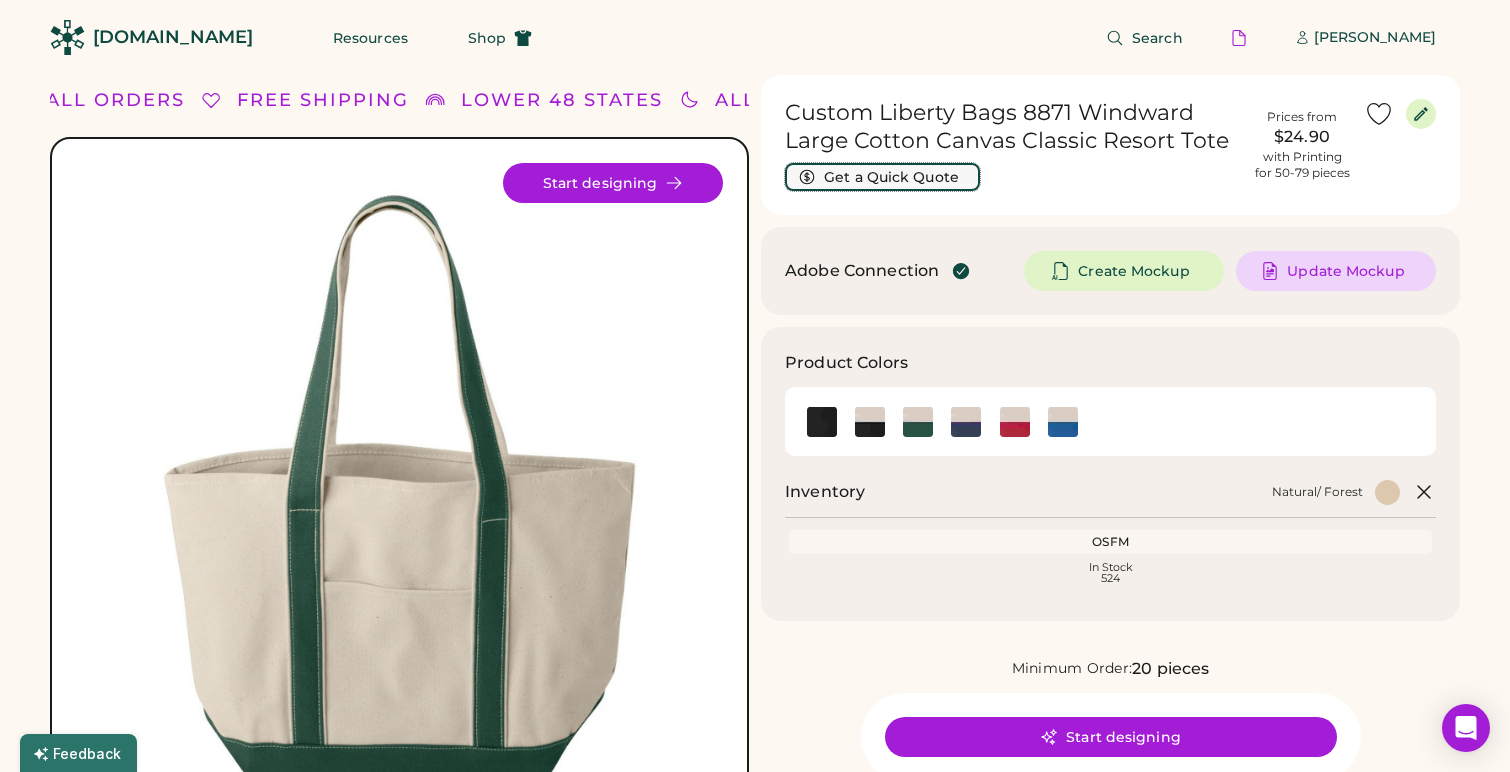 click on "Get a Quick Quote" at bounding box center (882, 177) 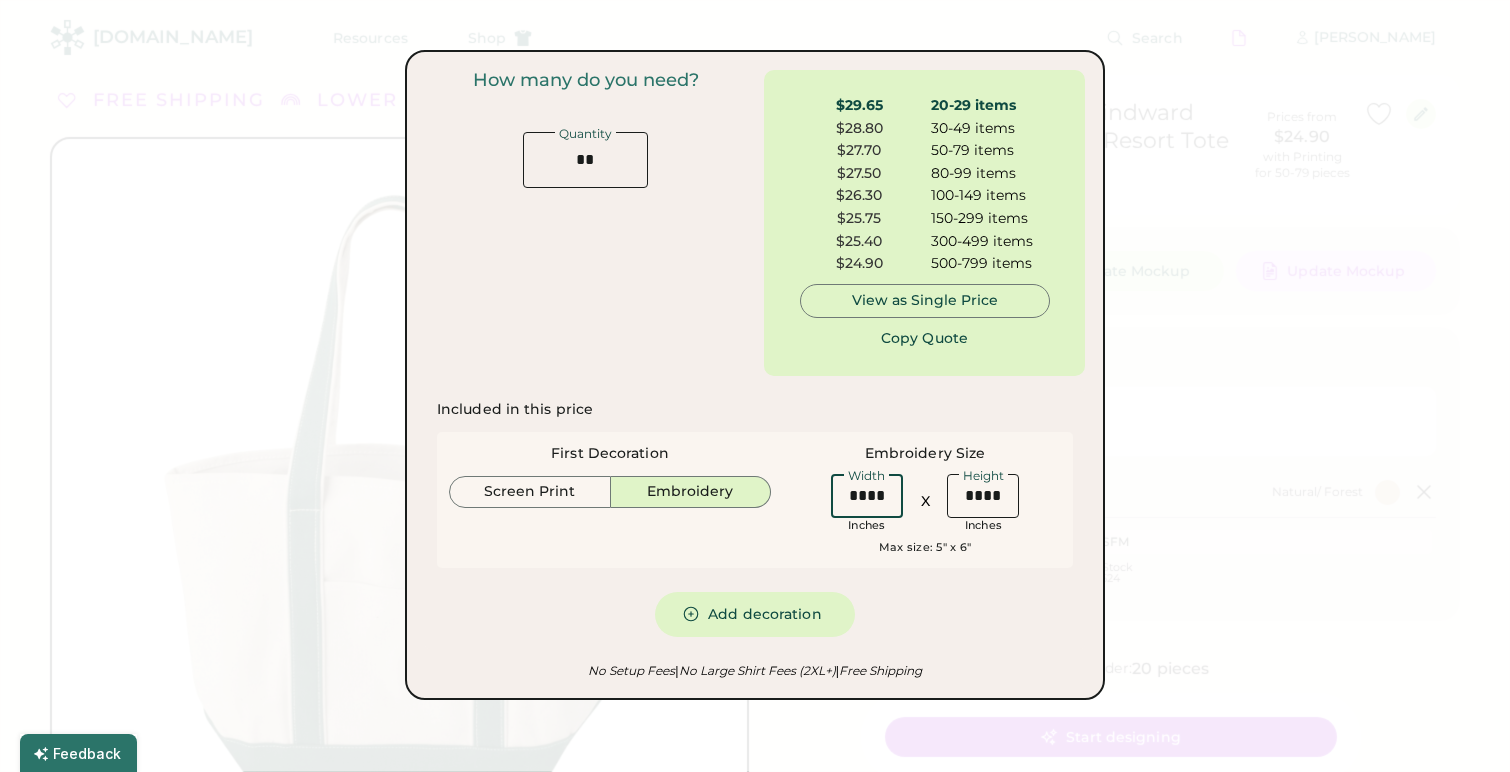 drag, startPoint x: 886, startPoint y: 506, endPoint x: 831, endPoint y: 504, distance: 55.03635 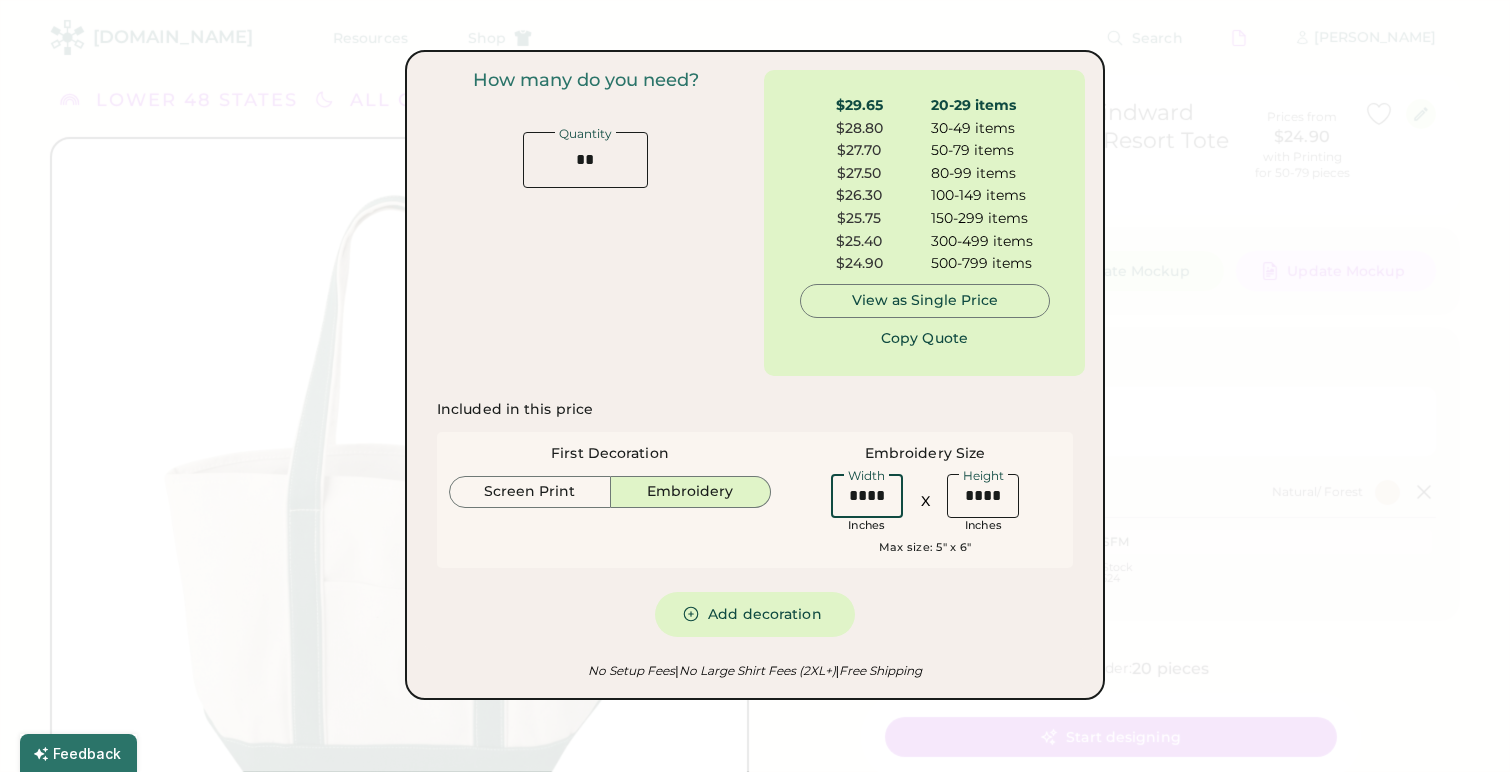 type on "****" 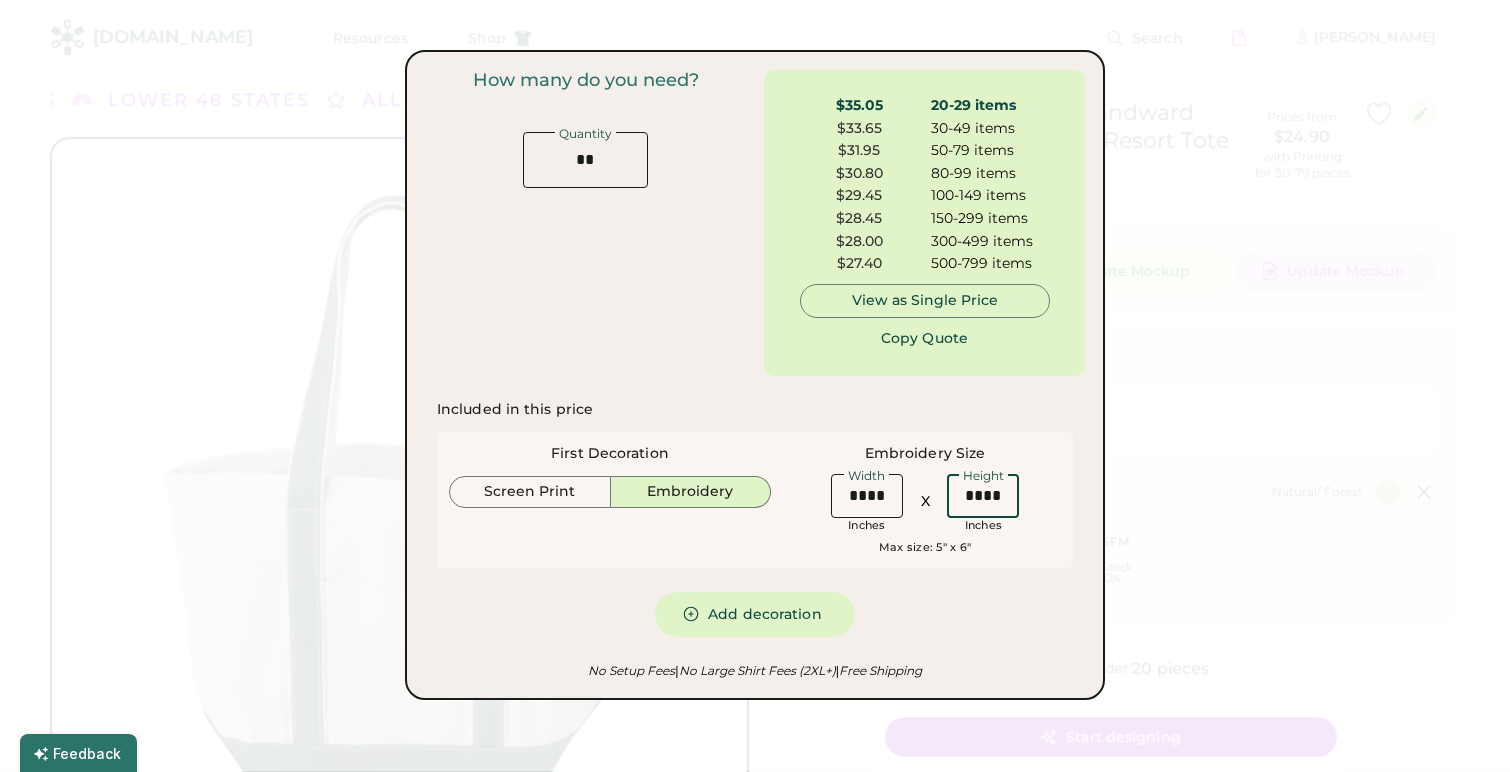 click at bounding box center (983, 496) 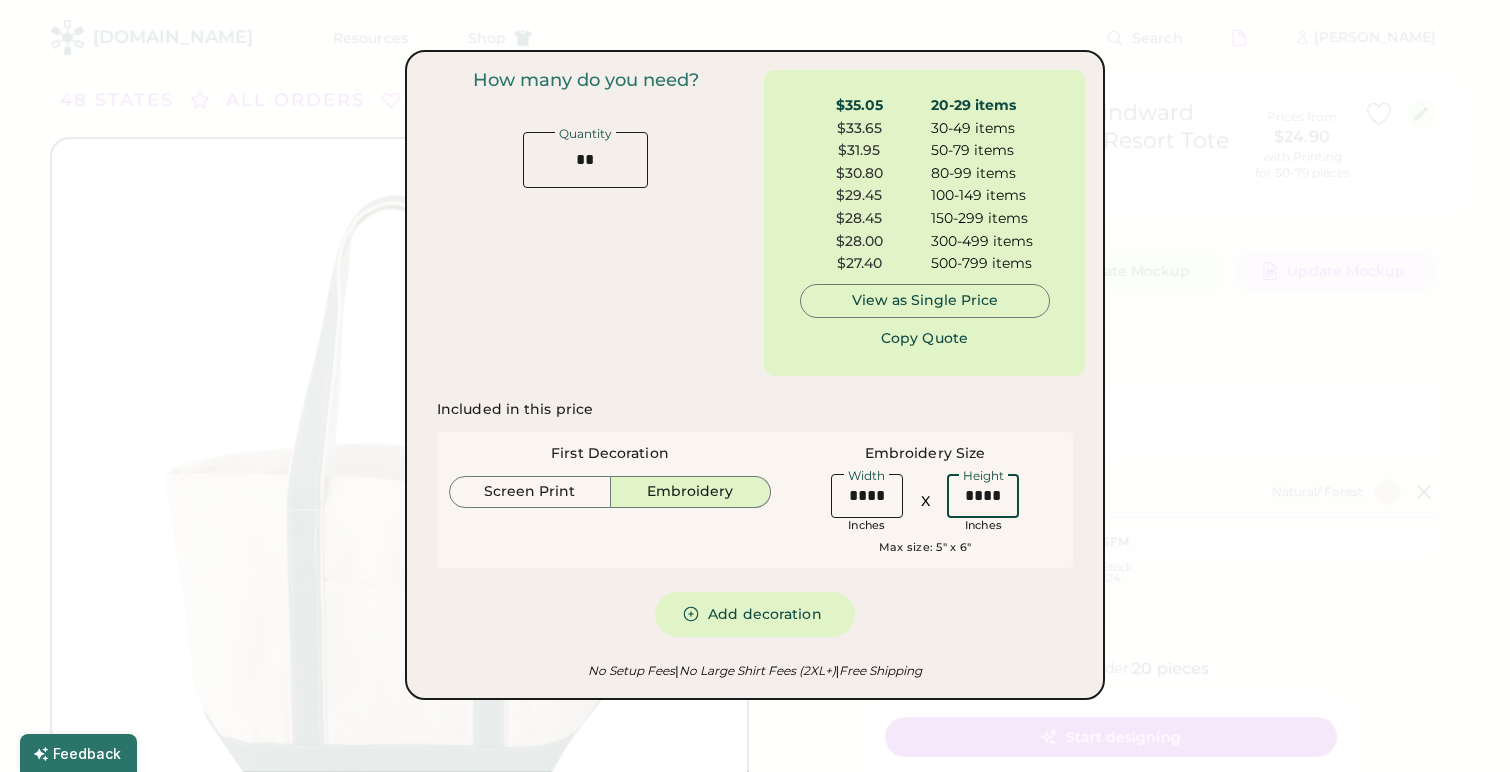 type on "****" 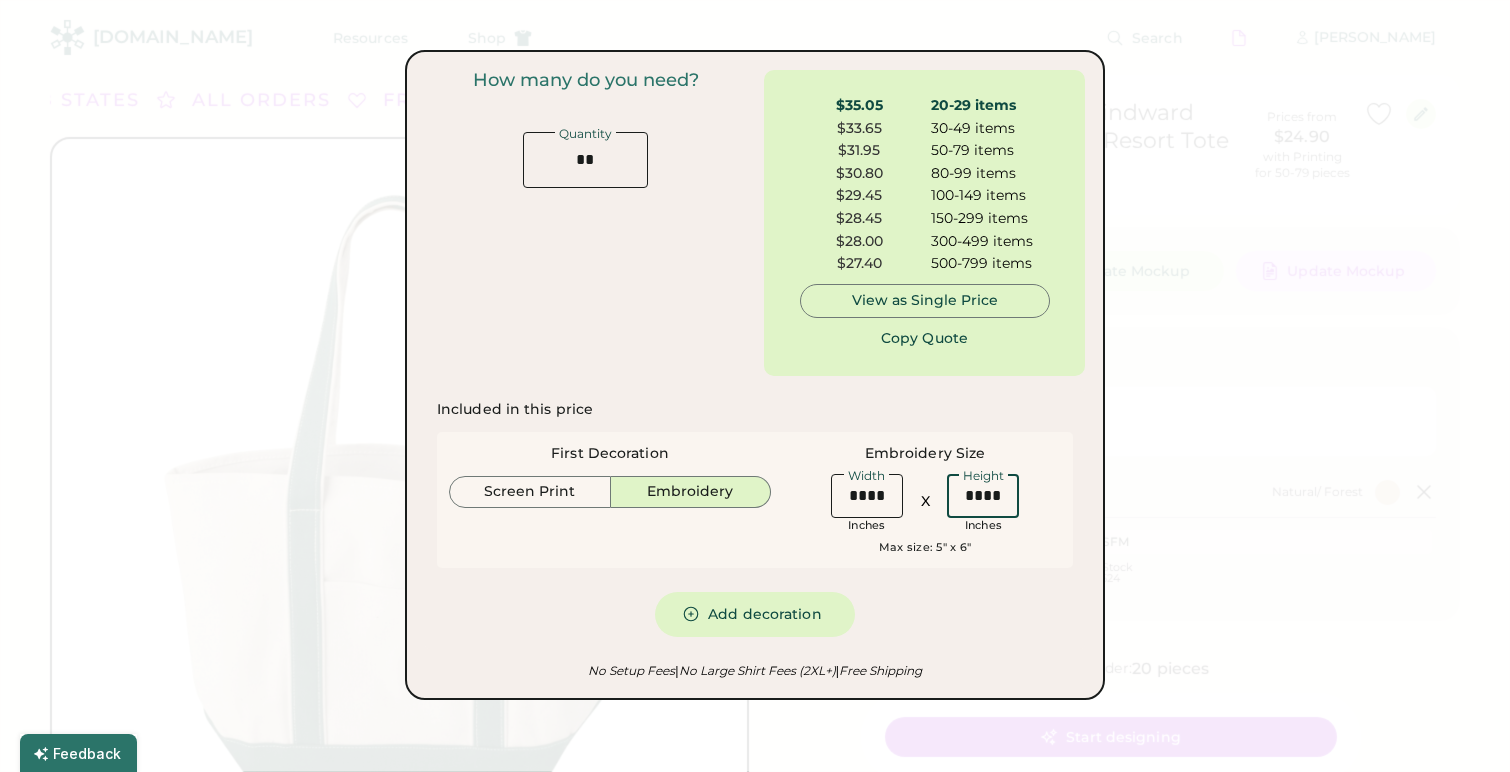 click on "Included in this price First Decoration Screen Print Embroidery Embroidery Size Width Inches X Height Inches Max size: 5" x 6" Number of Ink Colors          Add decoration" at bounding box center [755, 518] 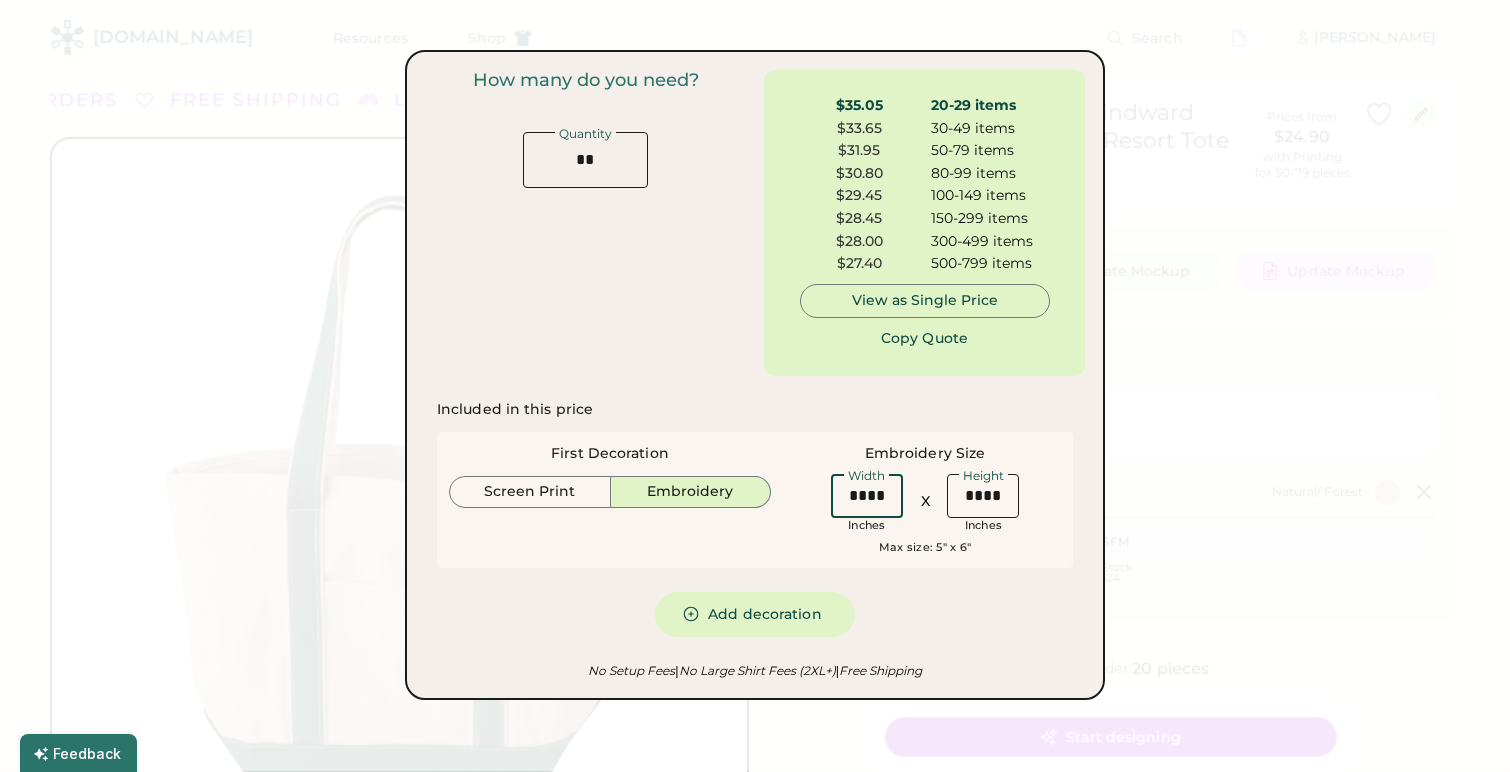 drag, startPoint x: 885, startPoint y: 500, endPoint x: 846, endPoint y: 493, distance: 39.623226 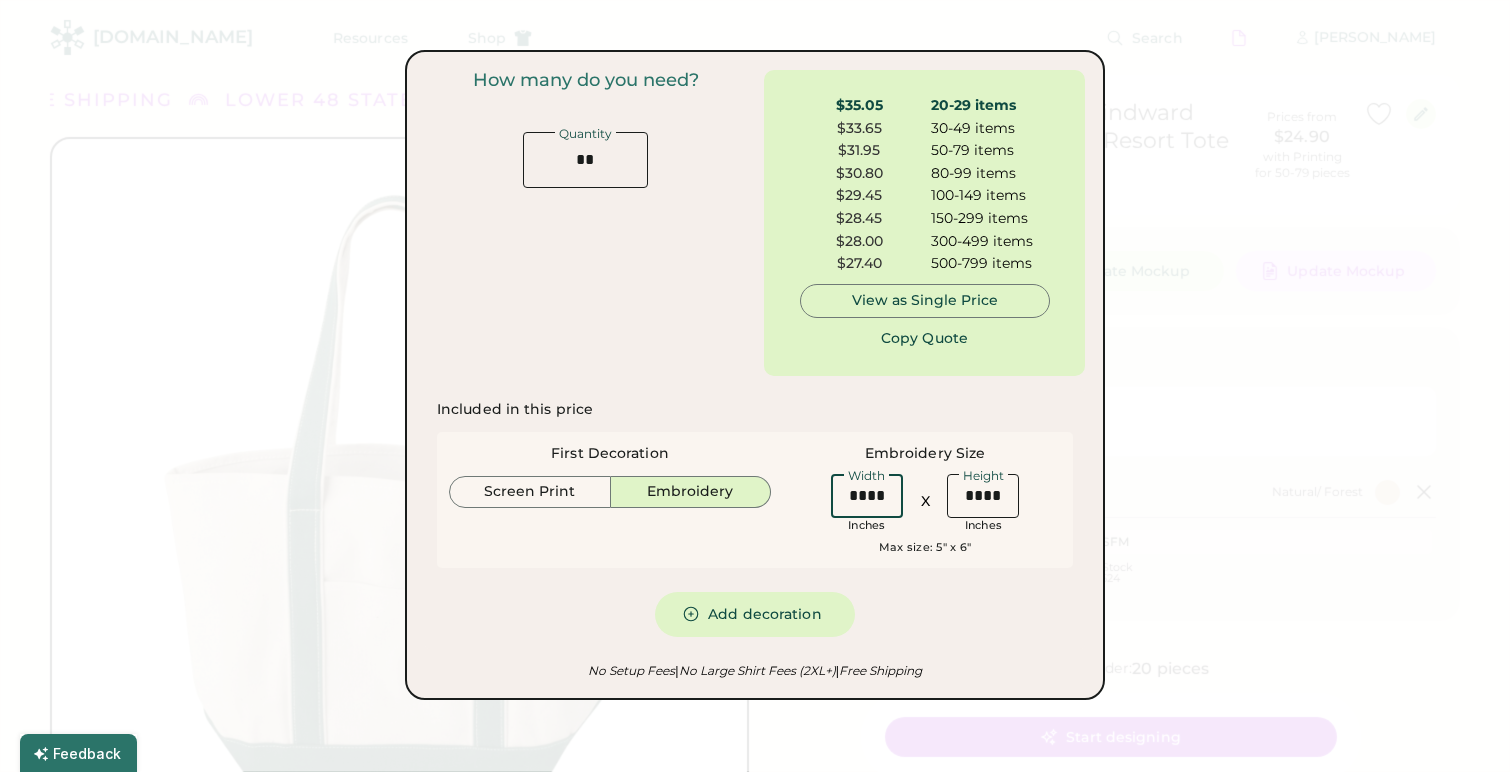 type on "****" 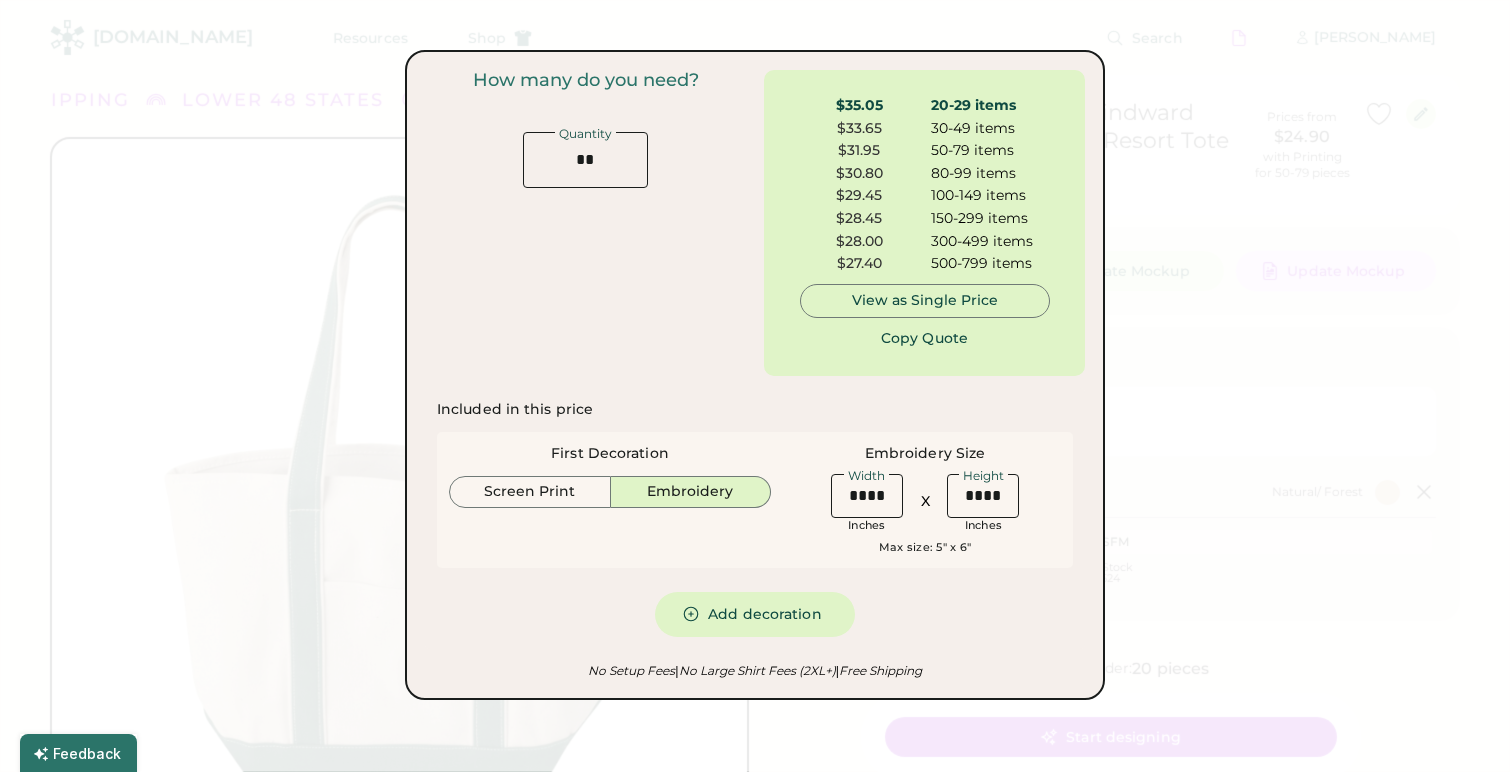 click on "Included in this price First Decoration Screen Print Embroidery Embroidery Size Width Inches X Height Inches Max size: 5" x 6" Number of Ink Colors          Add decoration" at bounding box center [755, 518] 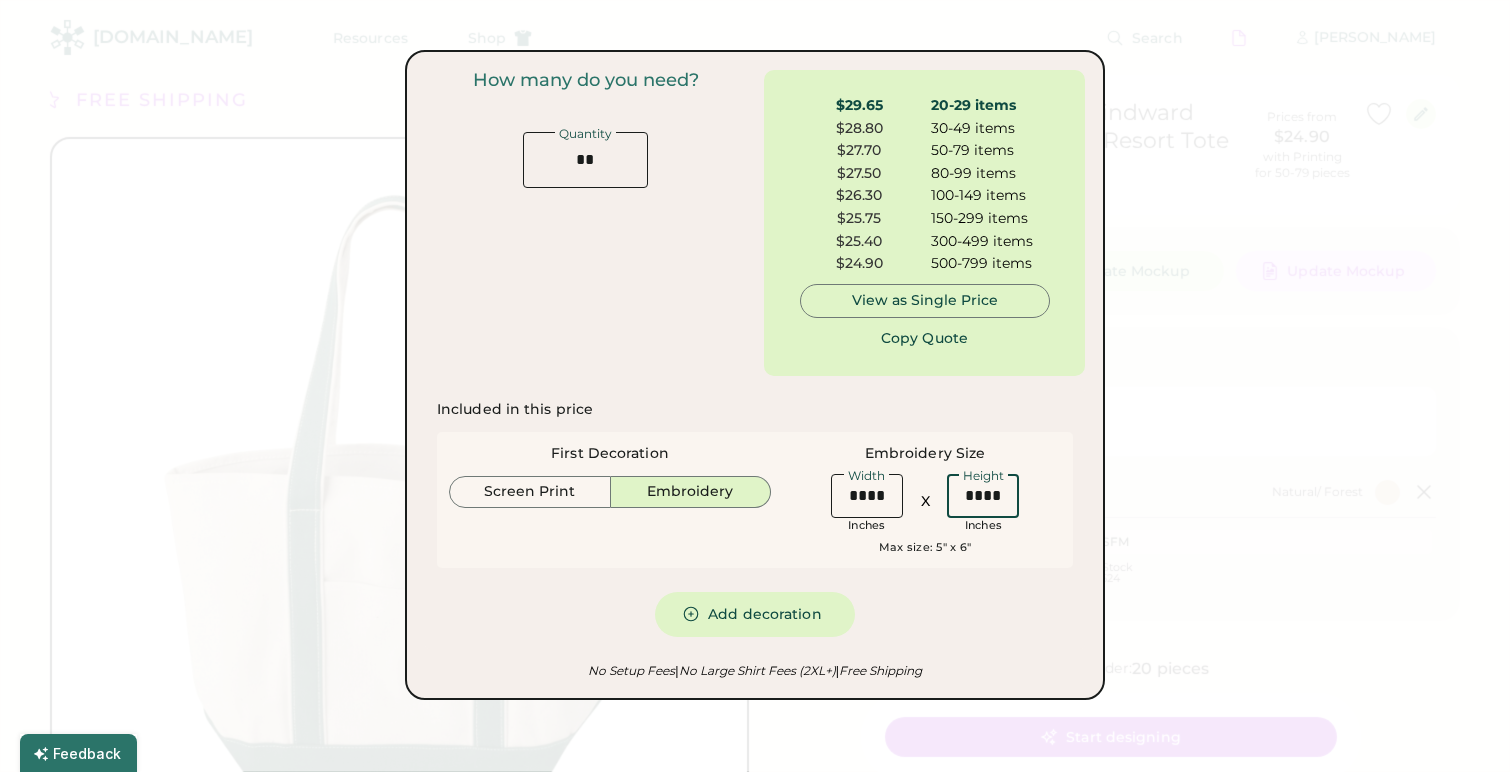 click at bounding box center [983, 496] 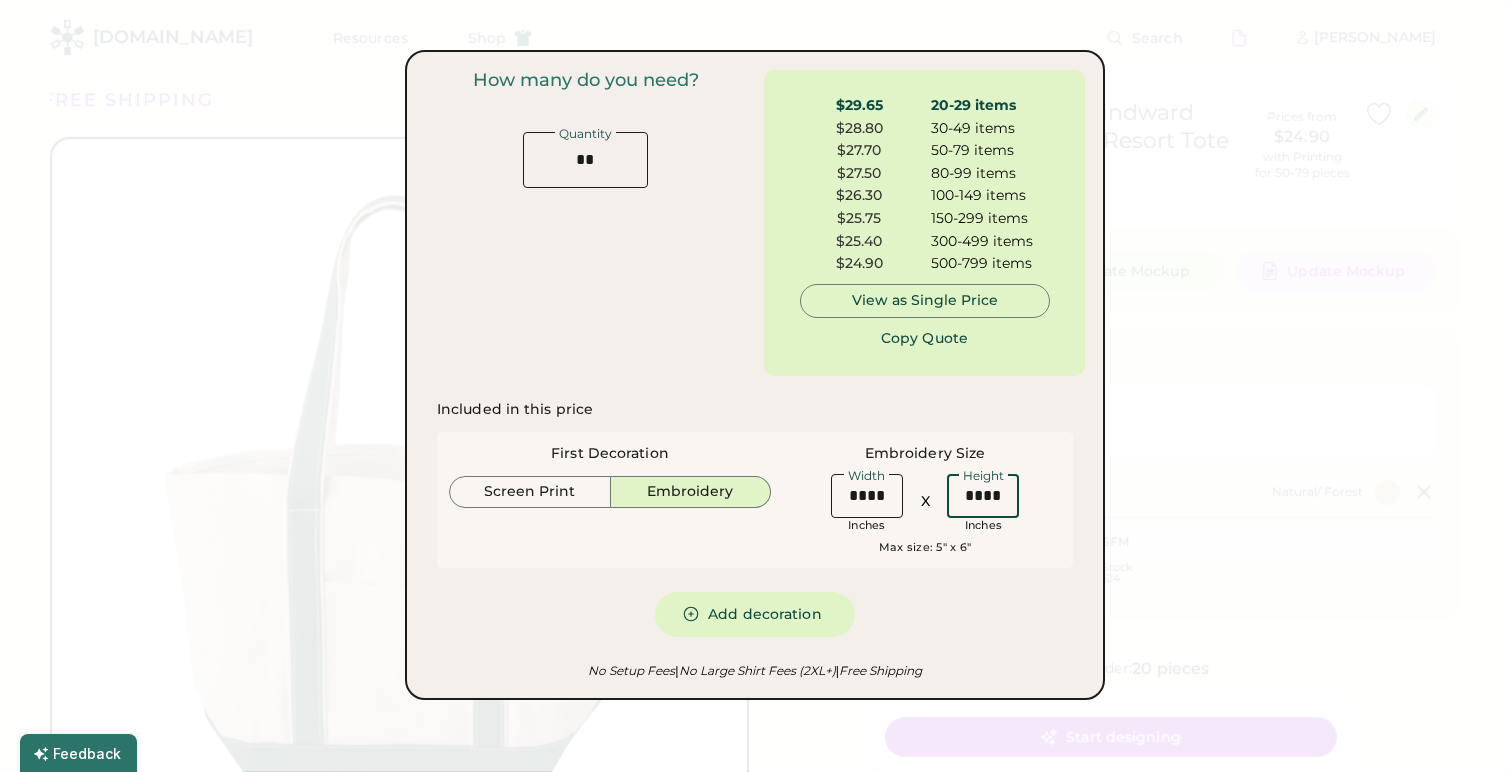 type on "****" 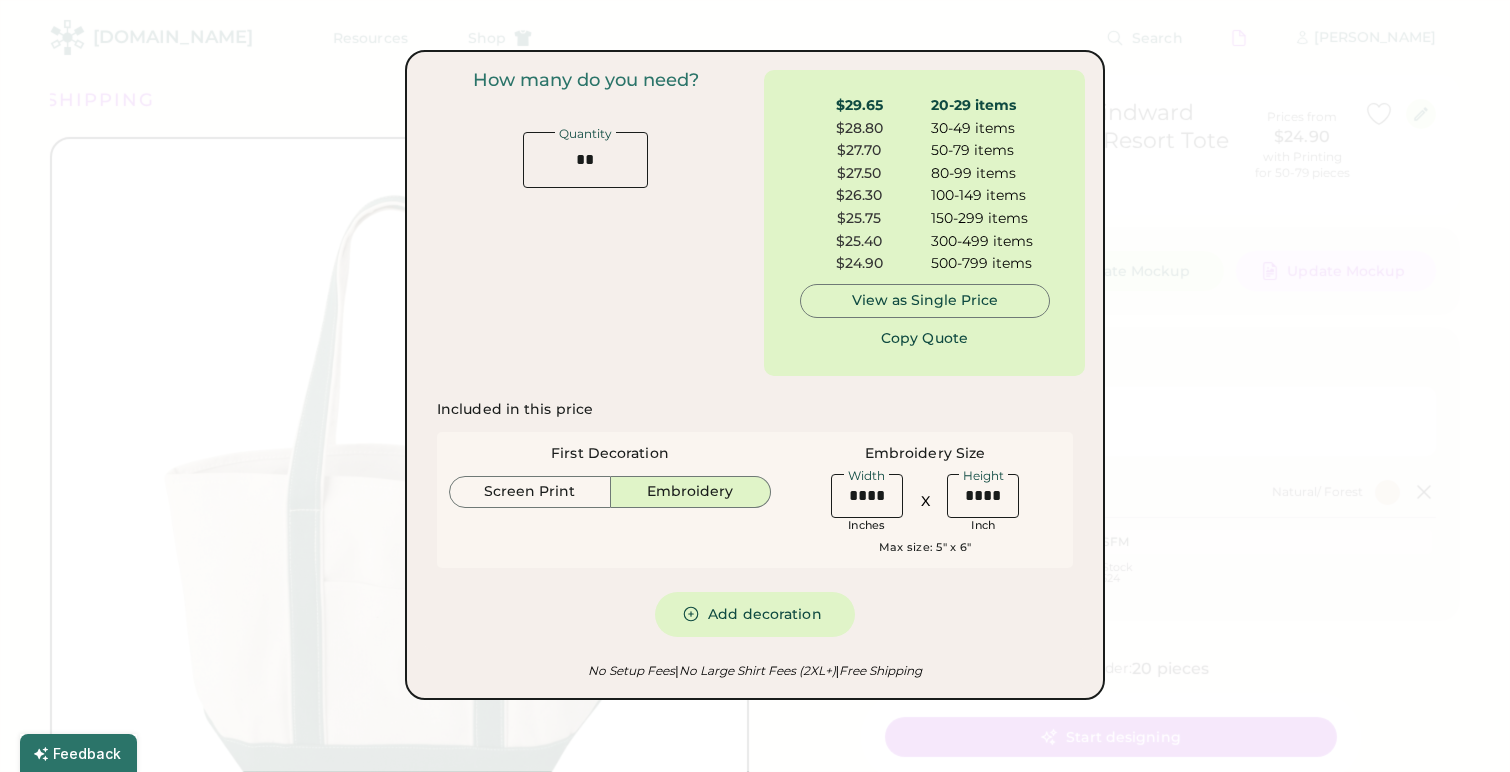 click on "Included in this price First Decoration Screen Print Embroidery Embroidery Size Width Inches X Height Inch Max size: 5" x 6" Number of Ink Colors          Add decoration" at bounding box center (755, 518) 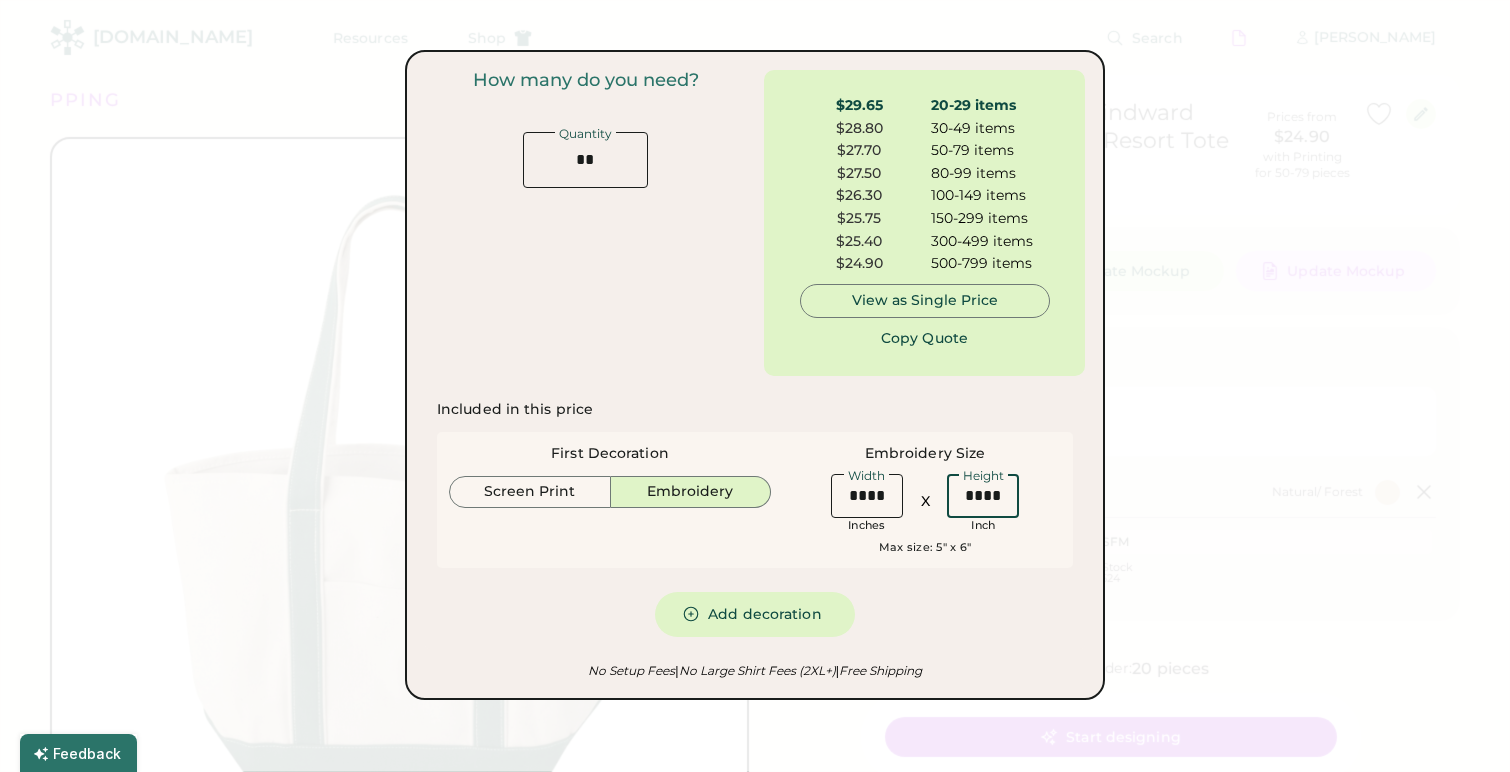 click at bounding box center (983, 496) 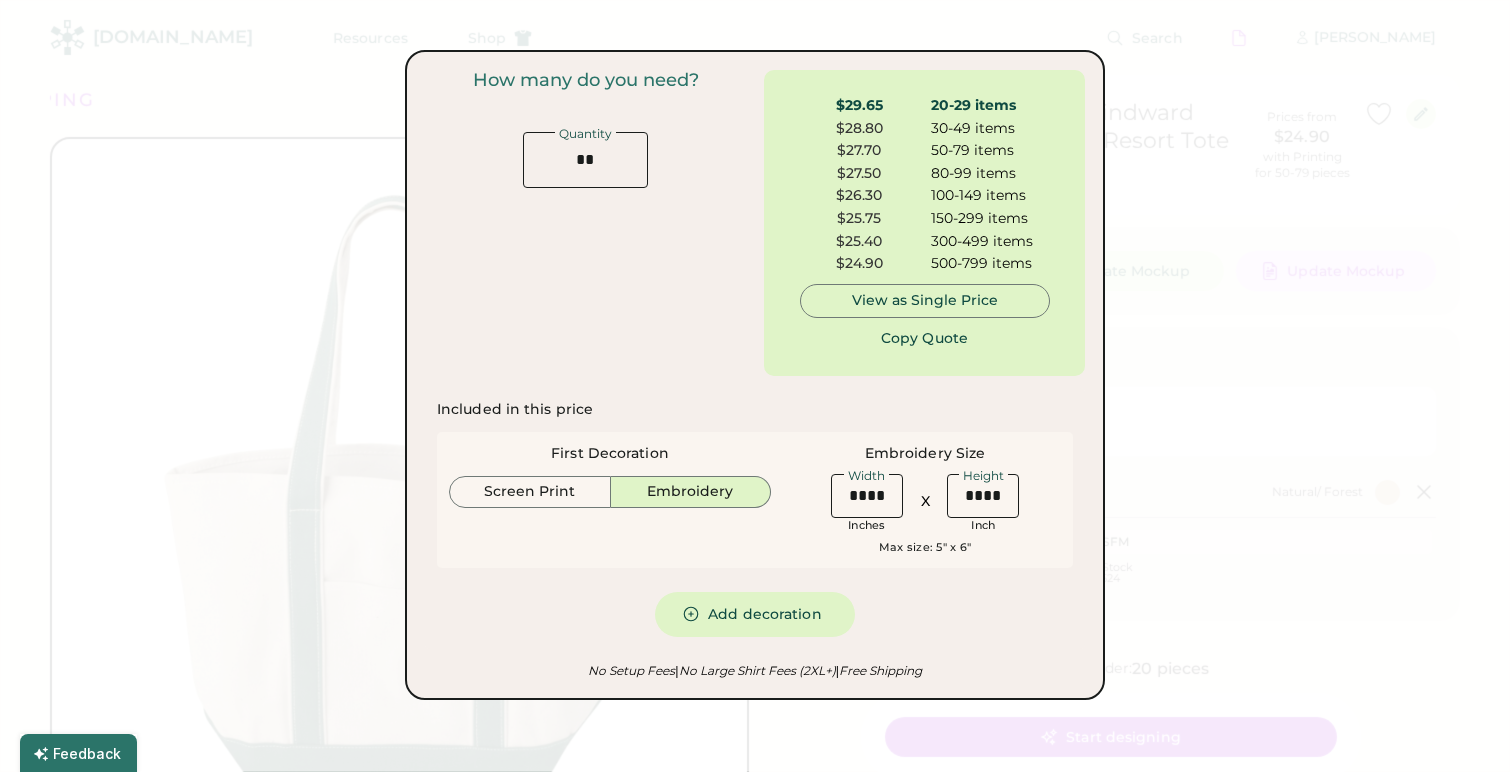 click on "Included in this price First Decoration Screen Print Embroidery Embroidery Size Width Inches X Height Inch Max size: 5" x 6" Number of Ink Colors          Add decoration" at bounding box center (755, 518) 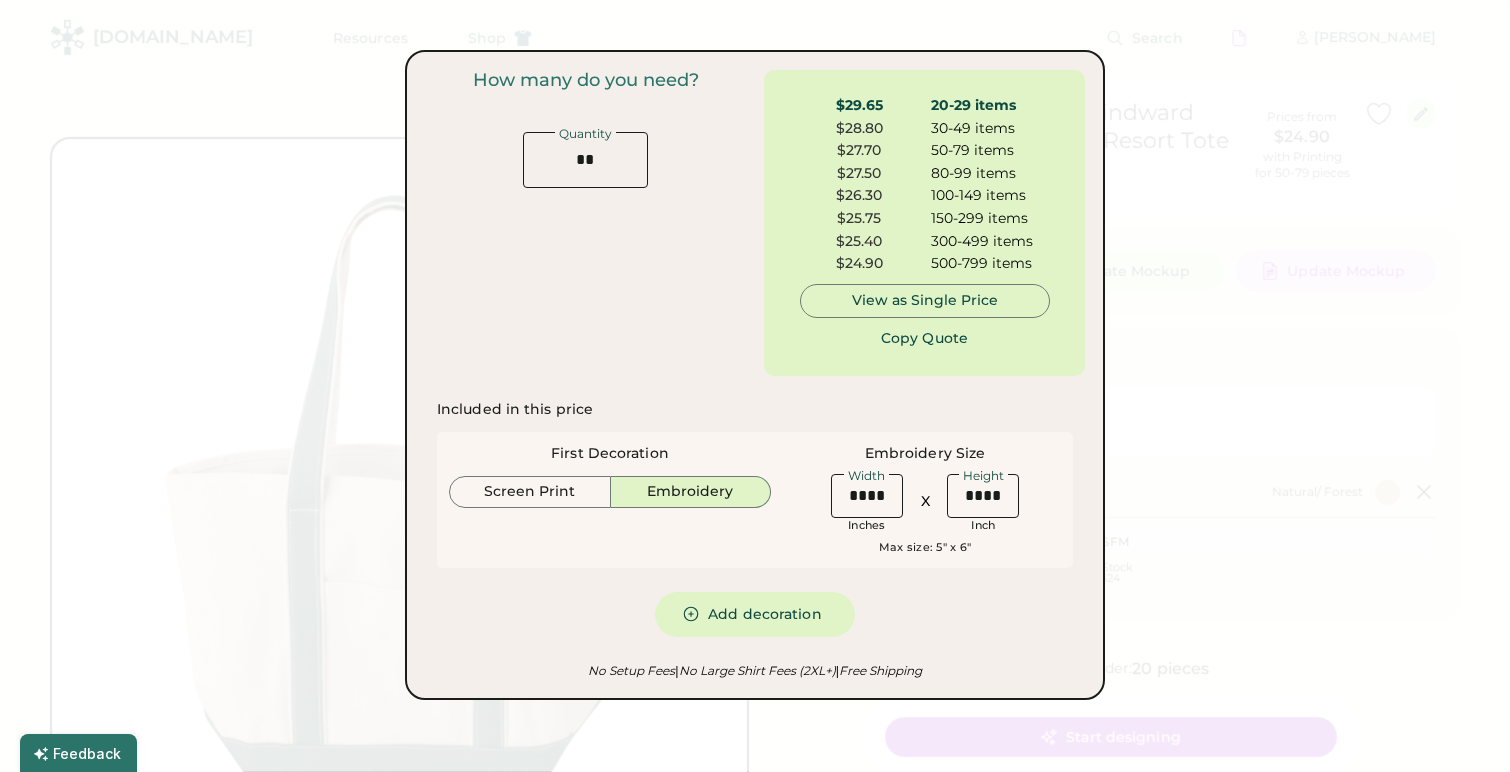 click at bounding box center [755, 386] 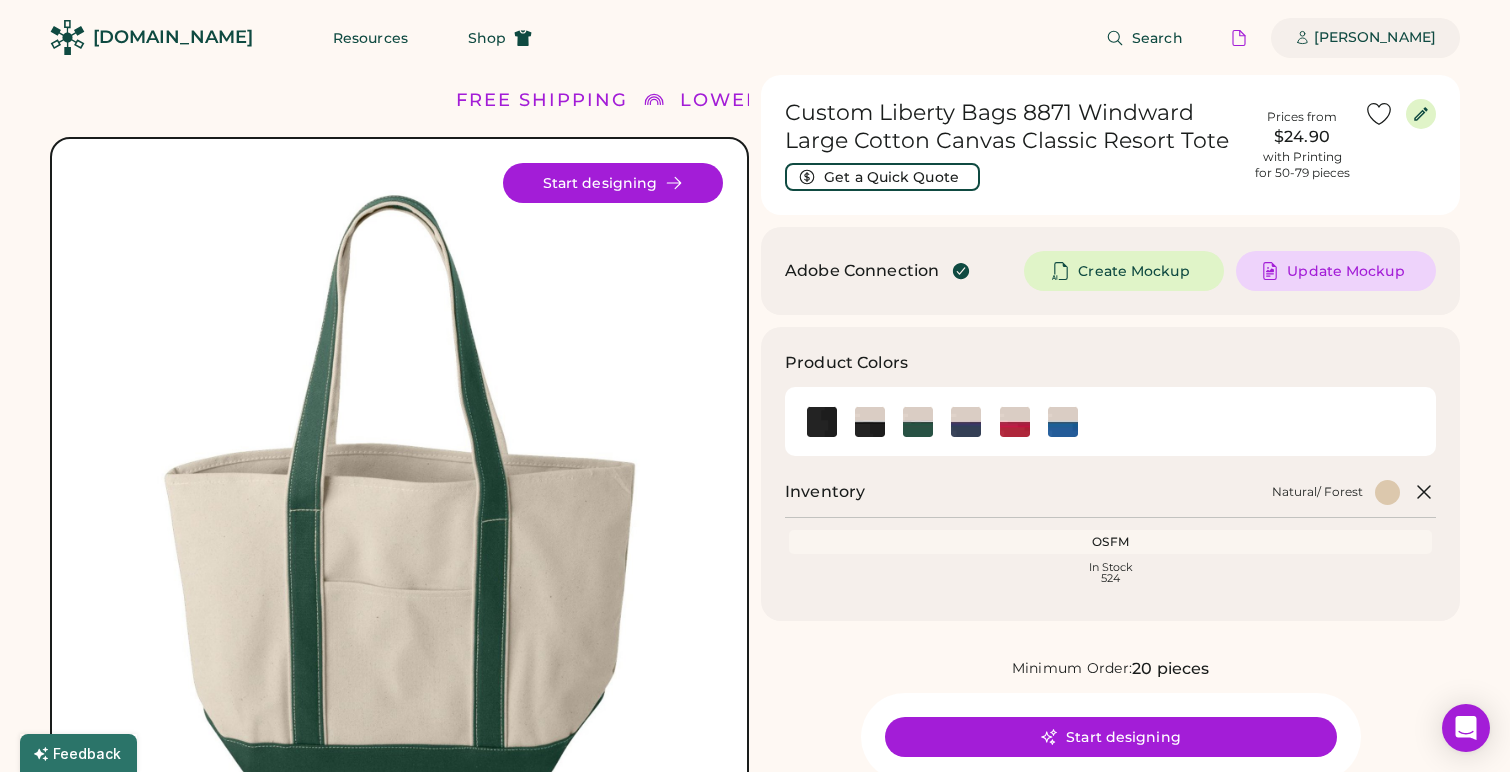 click on "[PERSON_NAME]" at bounding box center [1375, 38] 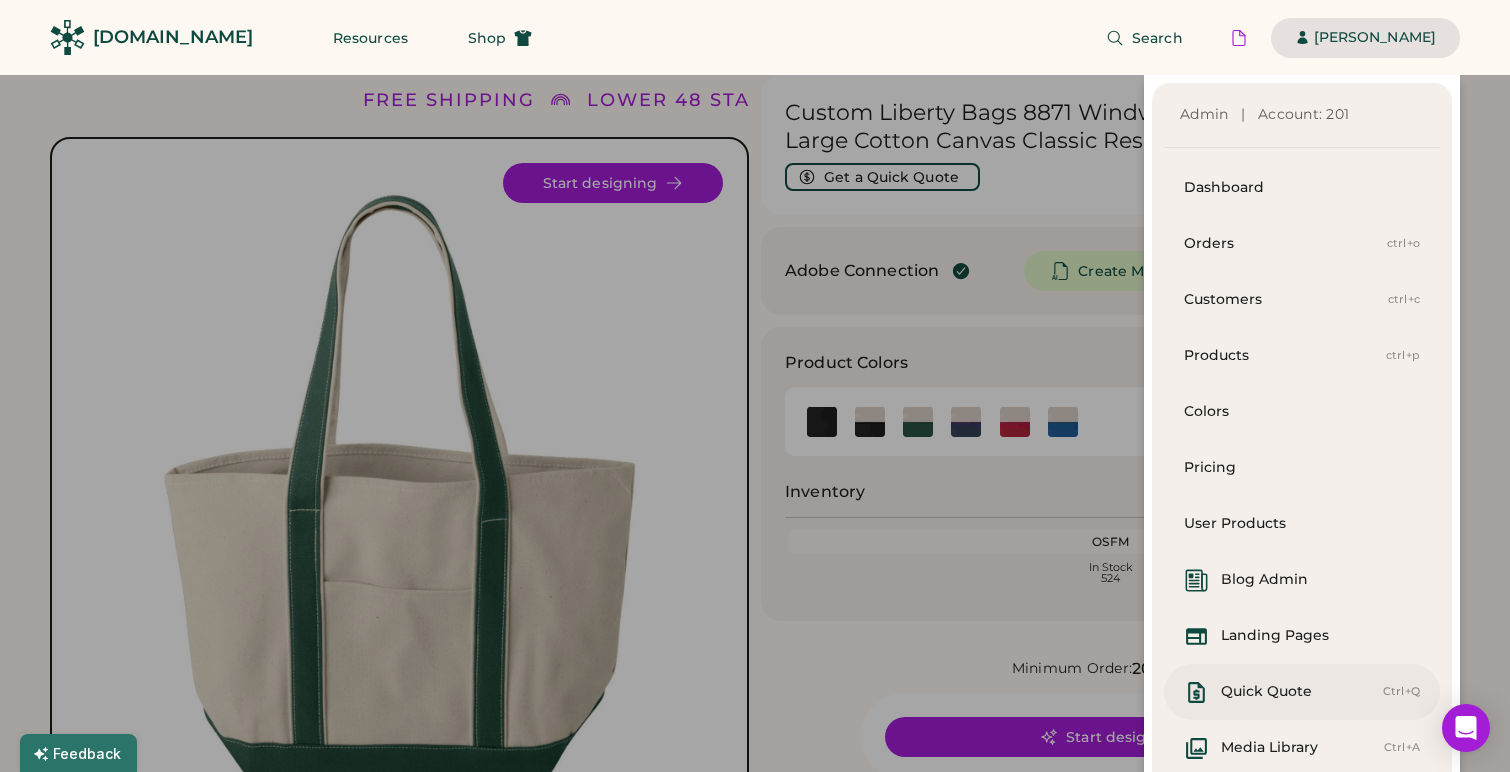 click on "Quick Quote" at bounding box center [1266, 692] 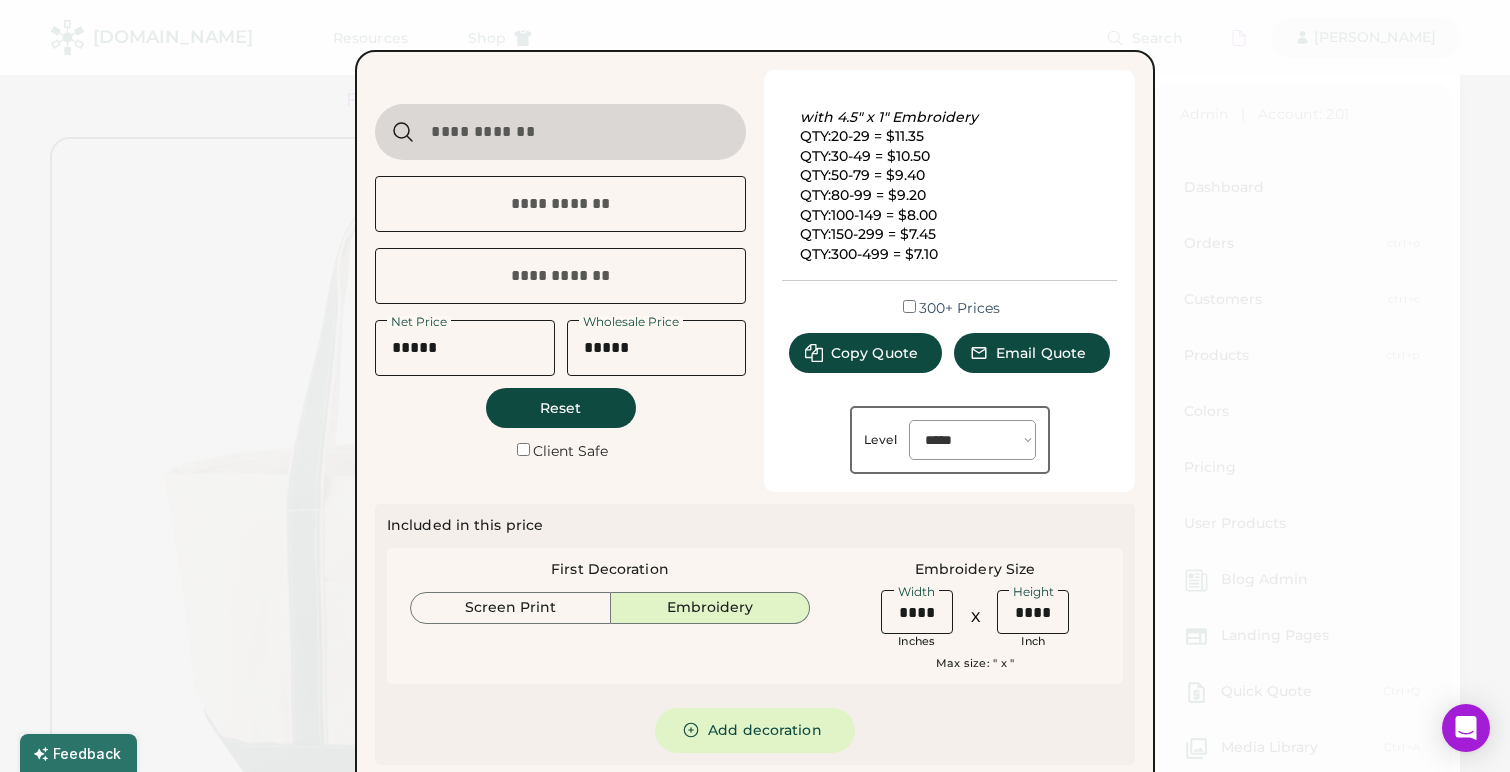 type on "**********" 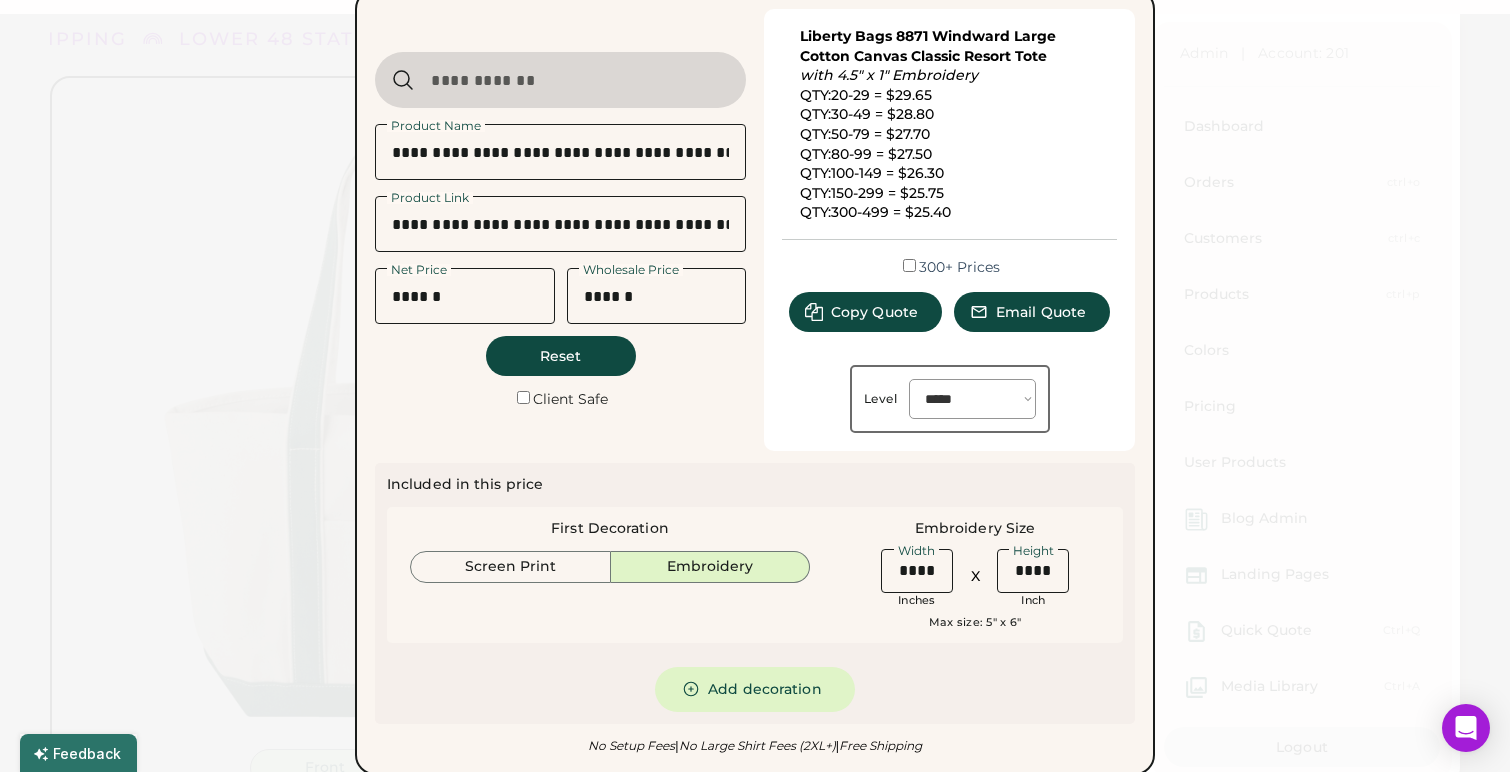 scroll, scrollTop: 54, scrollLeft: 0, axis: vertical 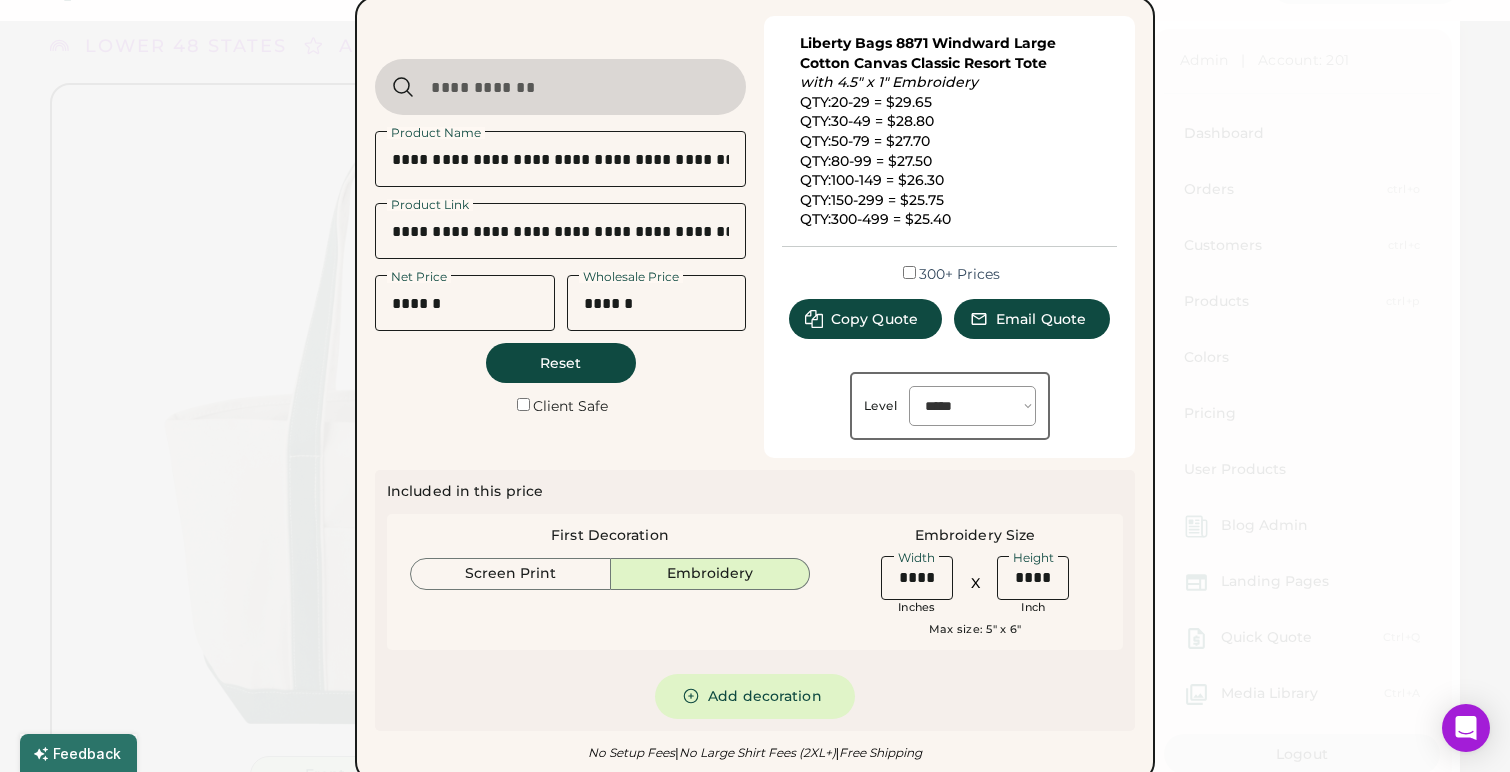 click on "Client Safe" at bounding box center (570, 406) 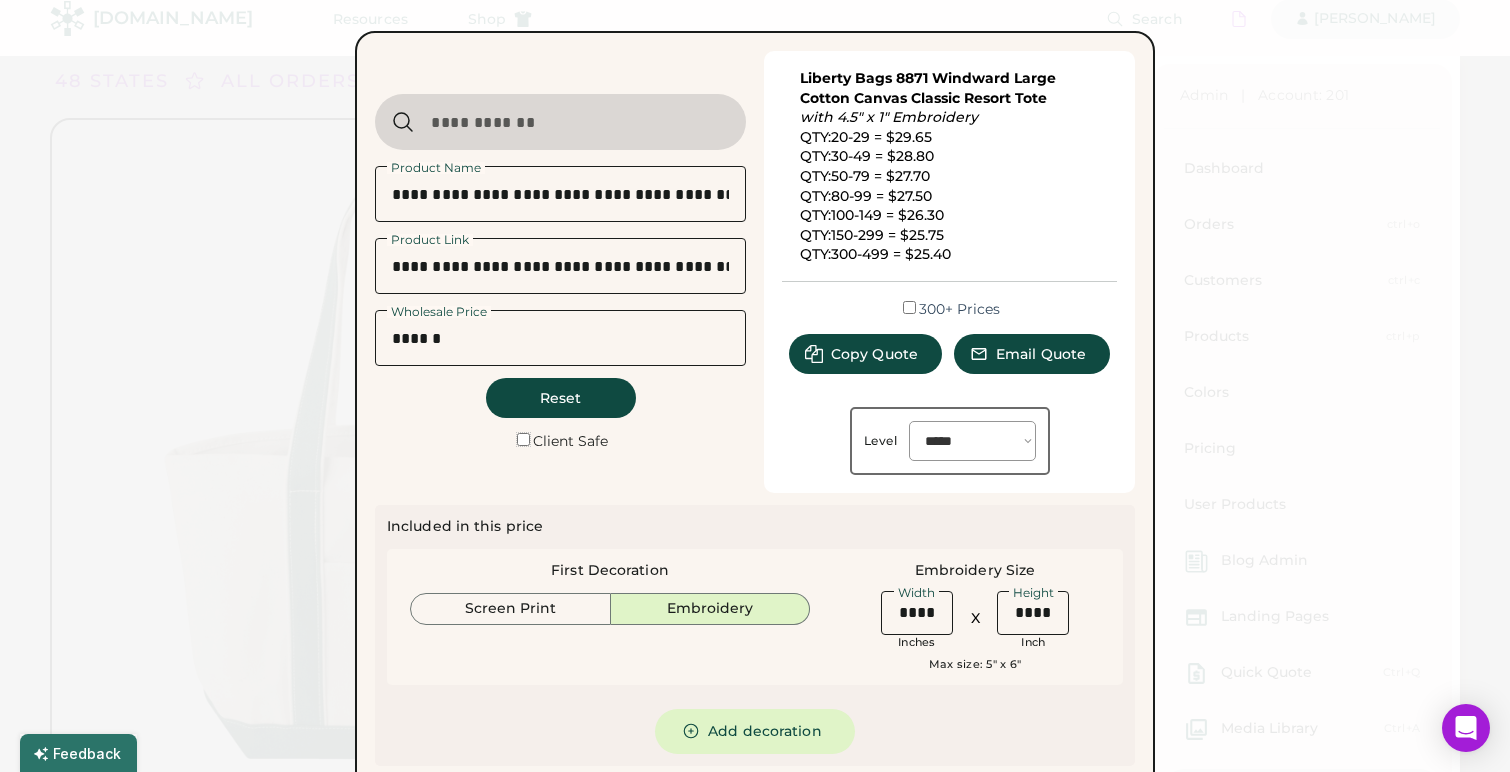 scroll, scrollTop: 20, scrollLeft: 0, axis: vertical 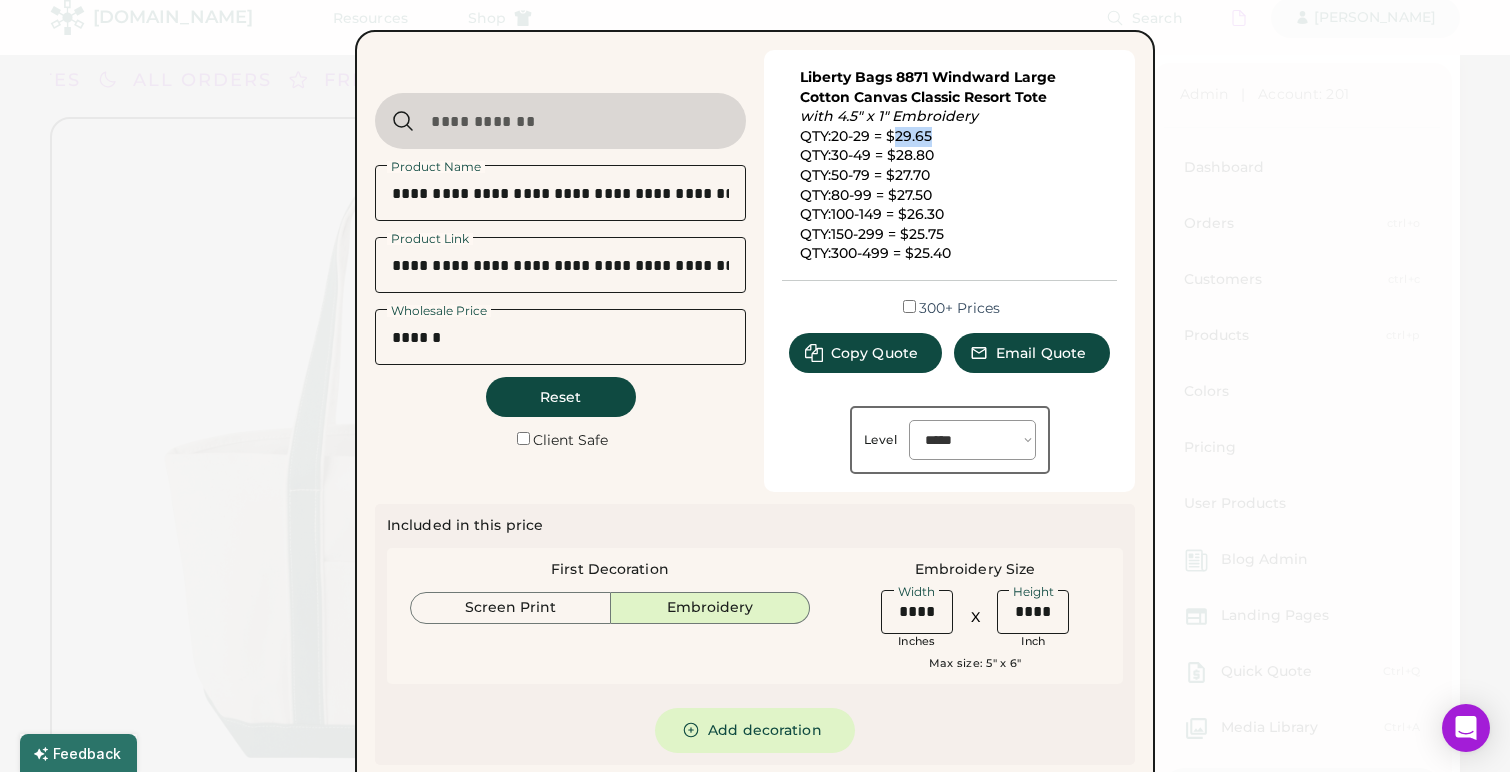 drag, startPoint x: 897, startPoint y: 139, endPoint x: 946, endPoint y: 144, distance: 49.25444 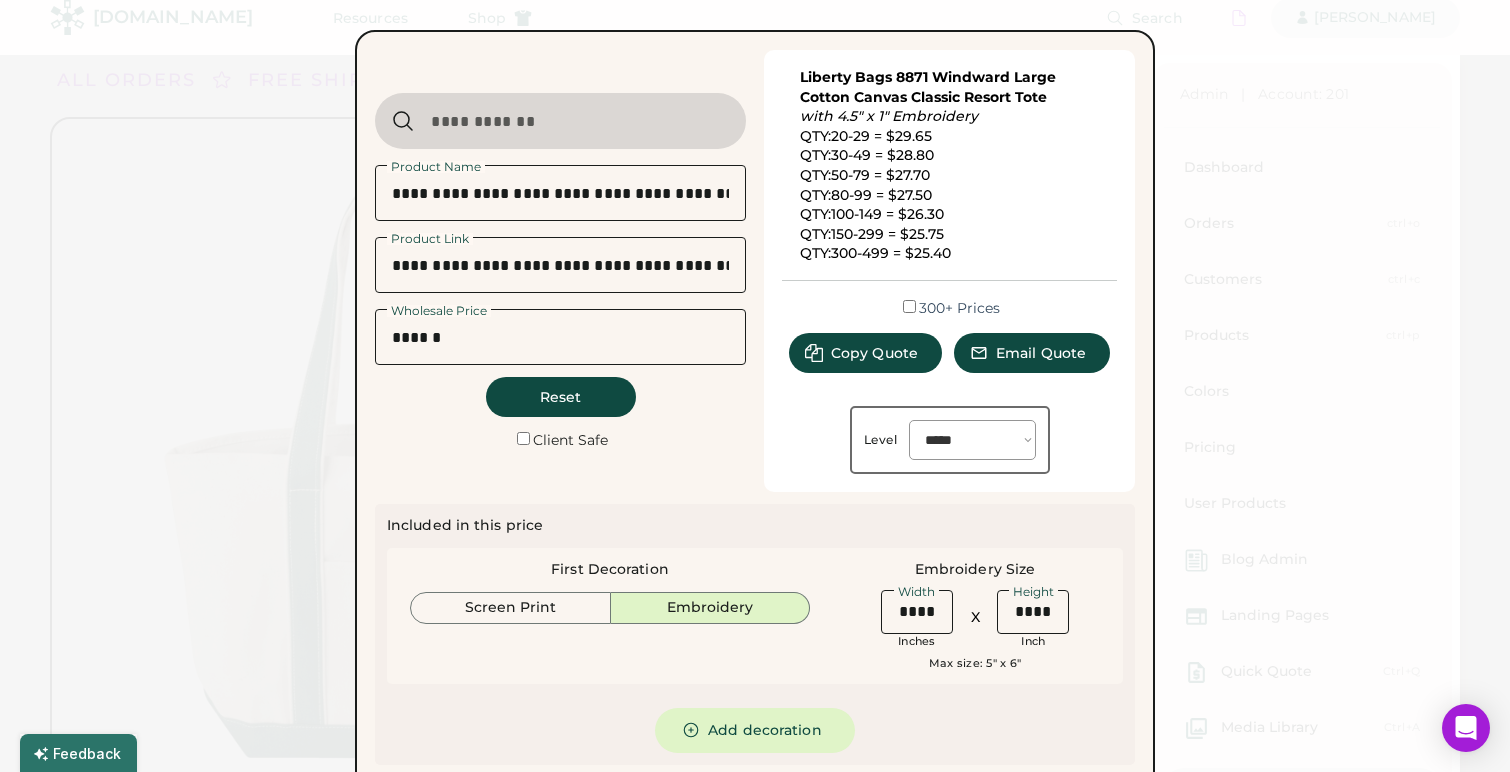click on "Liberty Bags 8871 Windward Large Cotton Canvas Classic Resort Tote
with 4.5" x 1" Embroidery QTY:20-29 = $29.65 QTY:30-49 = $28.80 QTY:50-79 = $27.70 QTY:80-99 = $27.50 QTY:100-149 = $26.30 QTY:150-299 = $25.75 QTY:300-499 = $25.40" at bounding box center [950, 166] 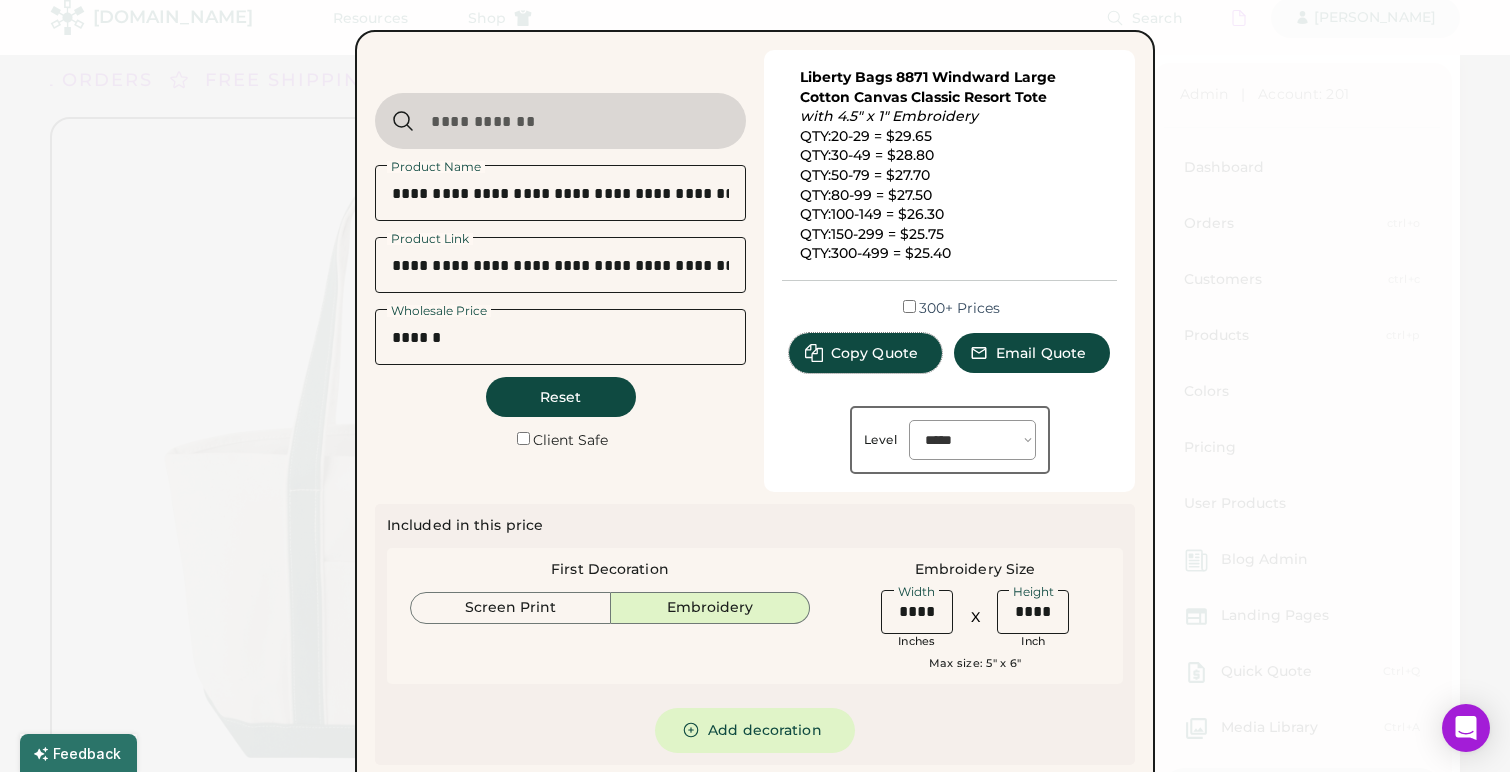 click on "Copy Quote" at bounding box center [874, 353] 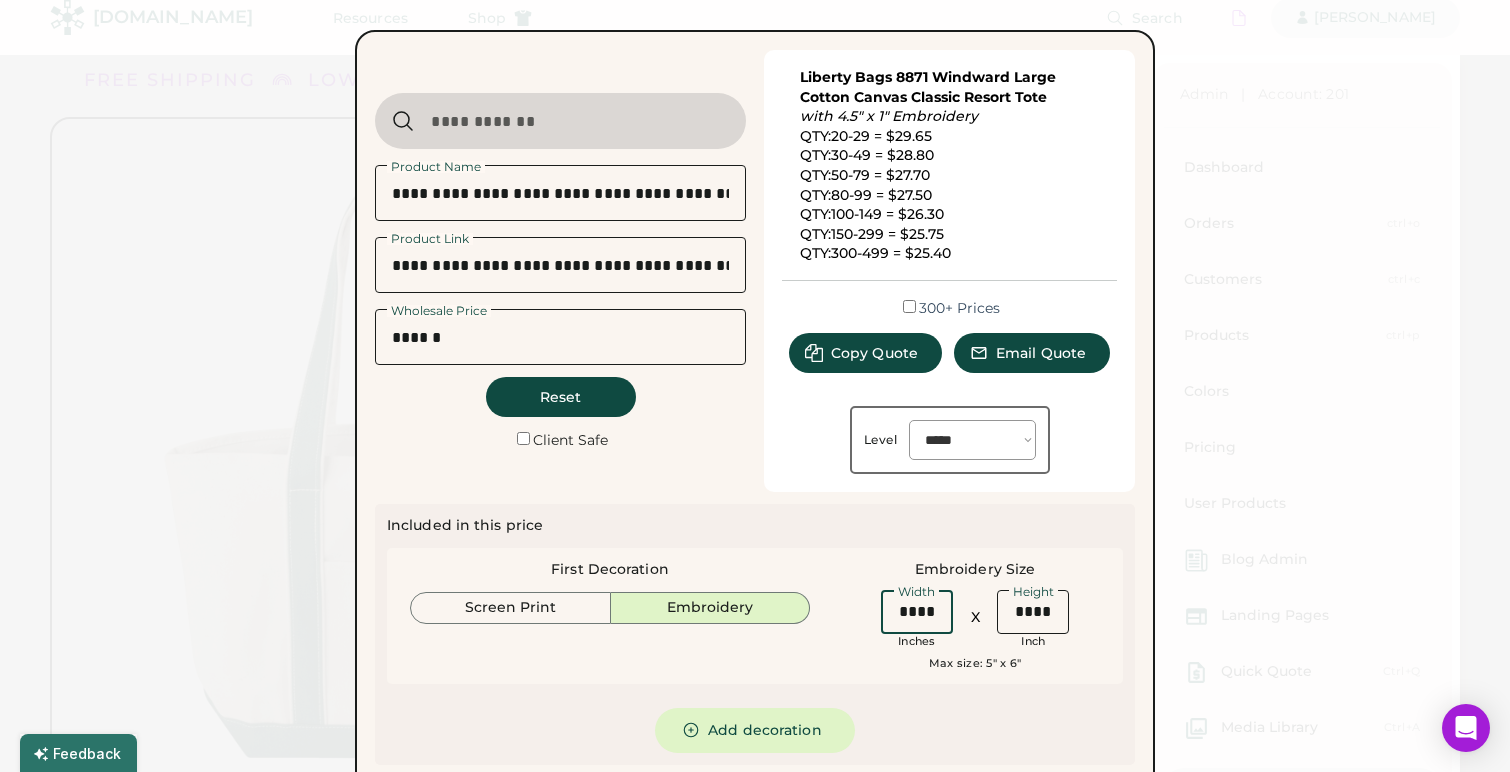 click at bounding box center (917, 612) 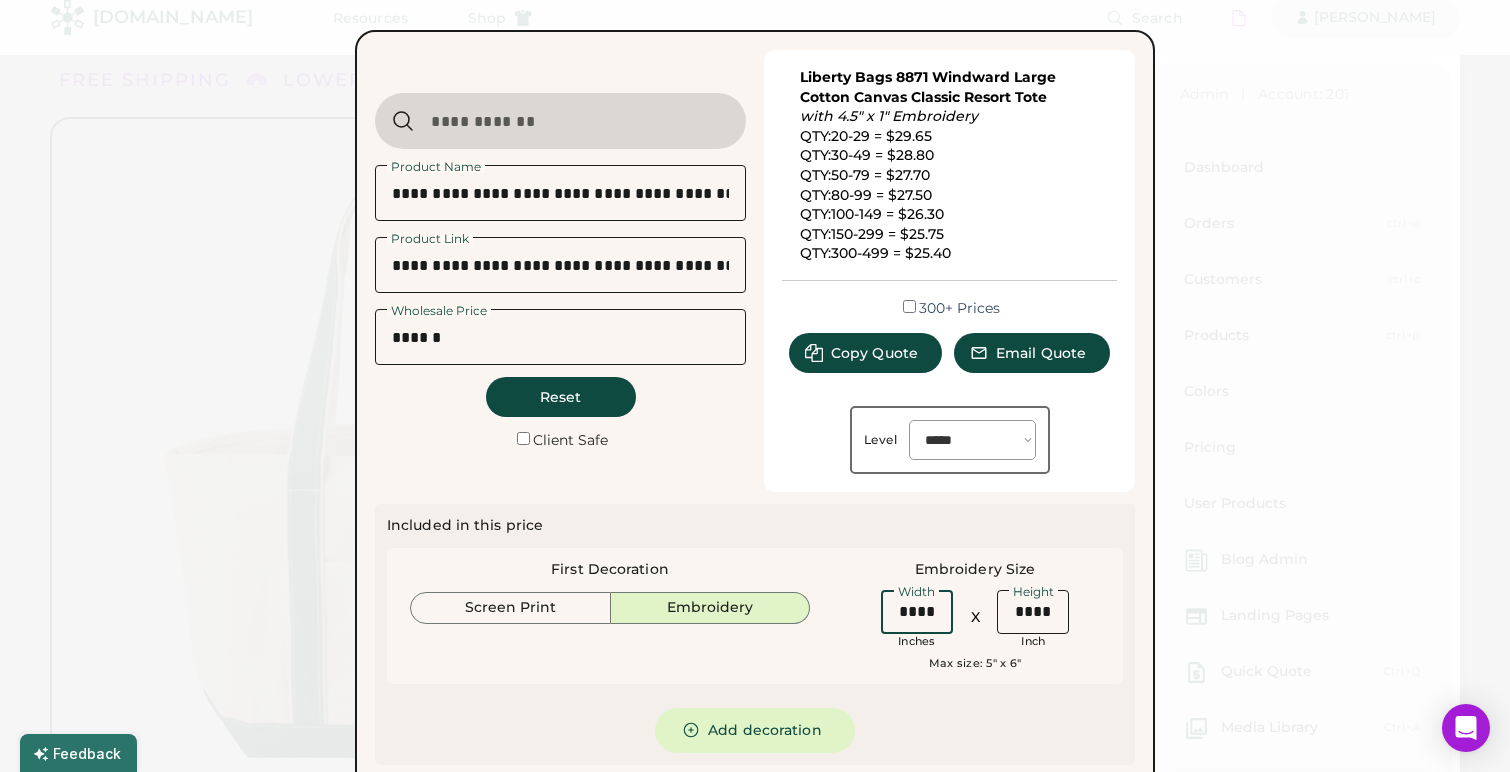 drag, startPoint x: 936, startPoint y: 612, endPoint x: 916, endPoint y: 613, distance: 20.024984 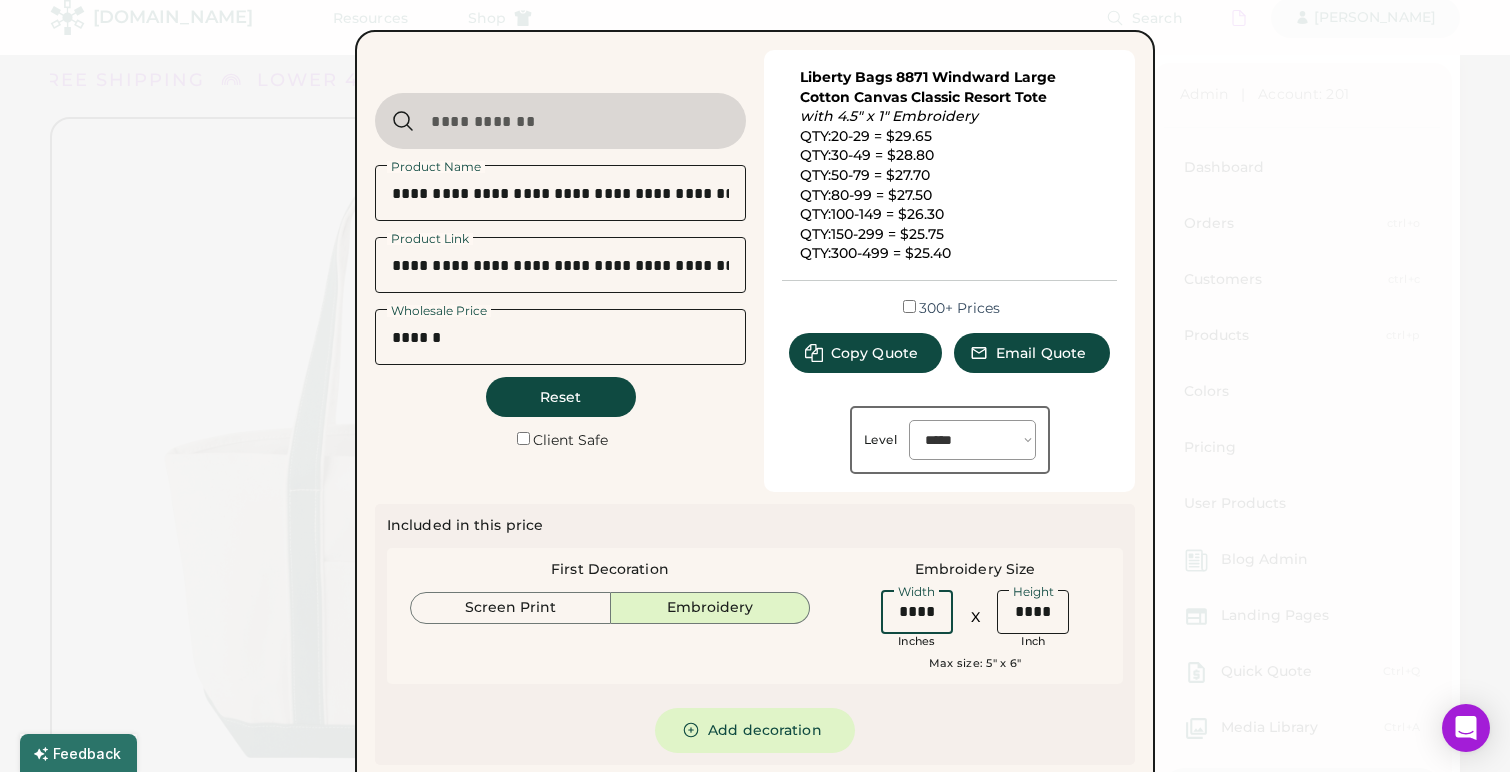 type on "****" 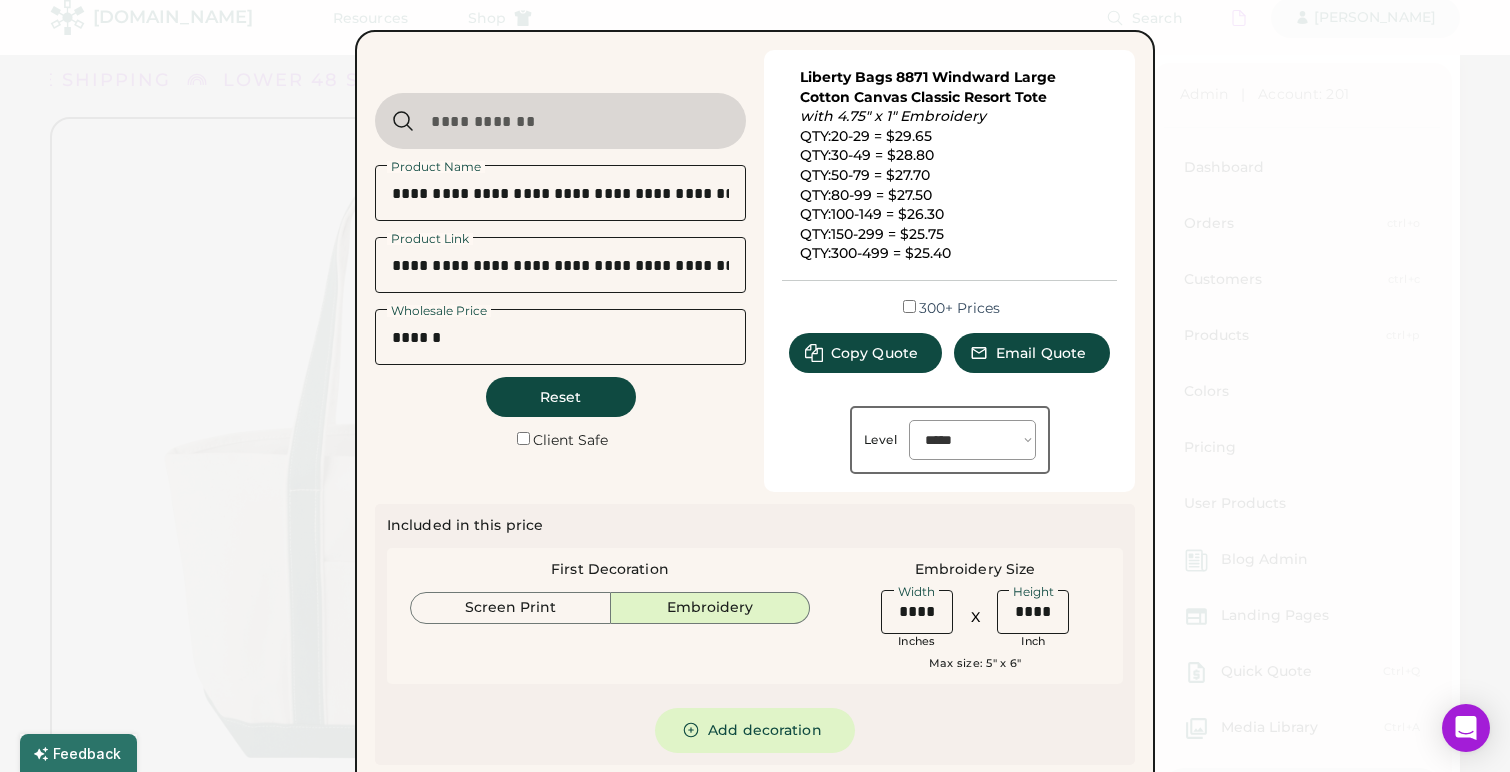 click on "Included in this price First Decoration Screen Print Embroidery Embroidery Size Width Inches X Height Inch Max size: 5" x 6"    Add decoration" at bounding box center [755, 634] 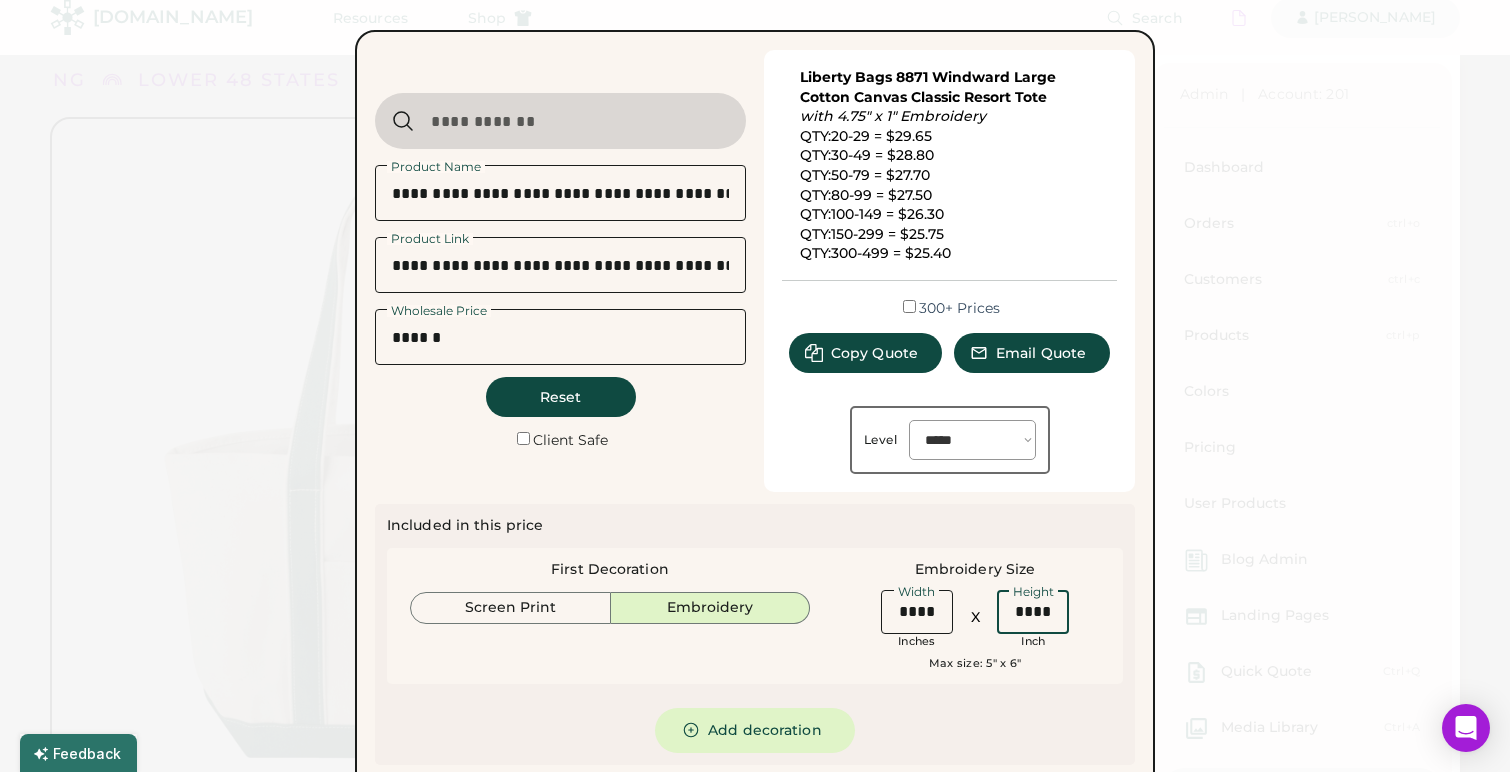 click at bounding box center [1033, 612] 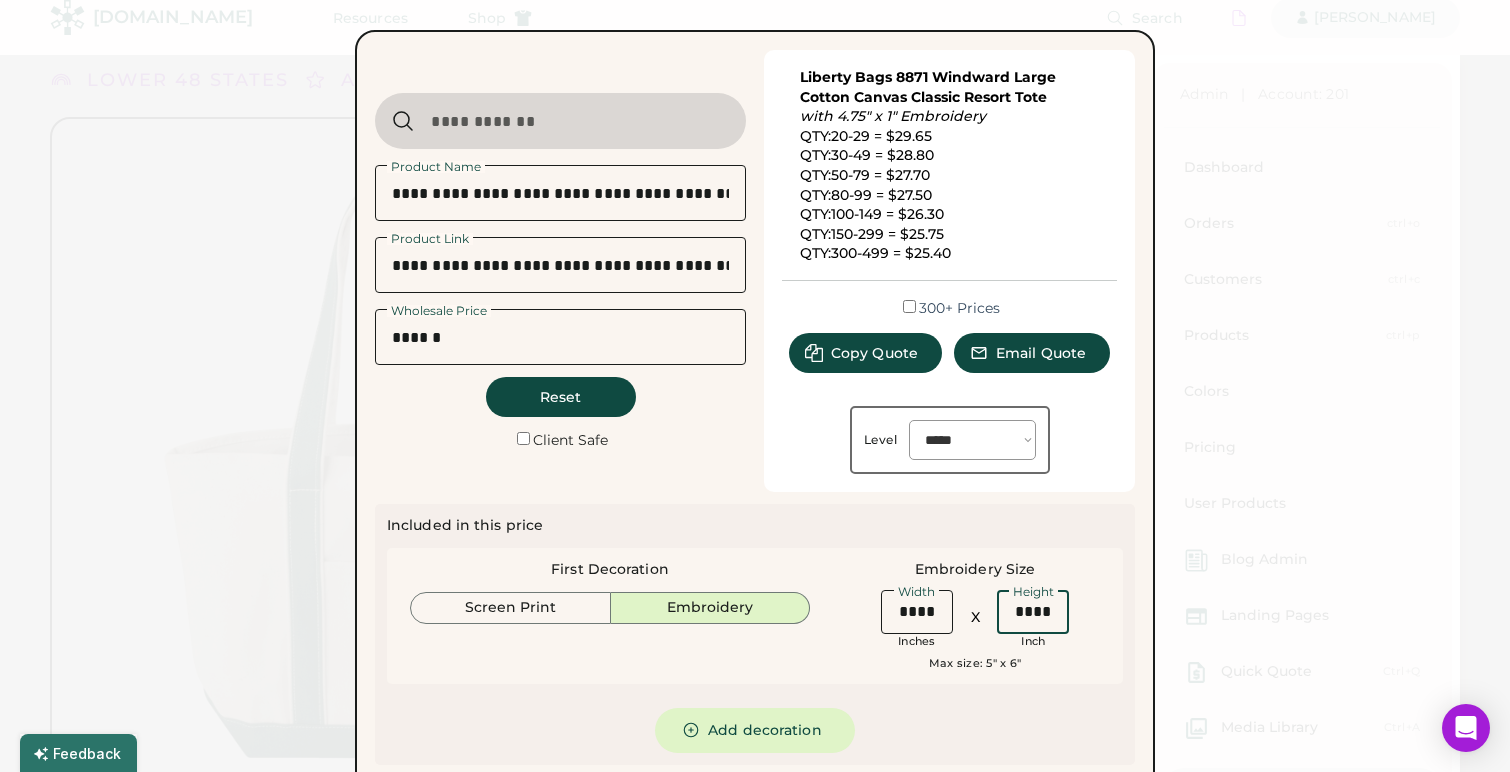 drag, startPoint x: 933, startPoint y: 613, endPoint x: 927, endPoint y: 761, distance: 148.12157 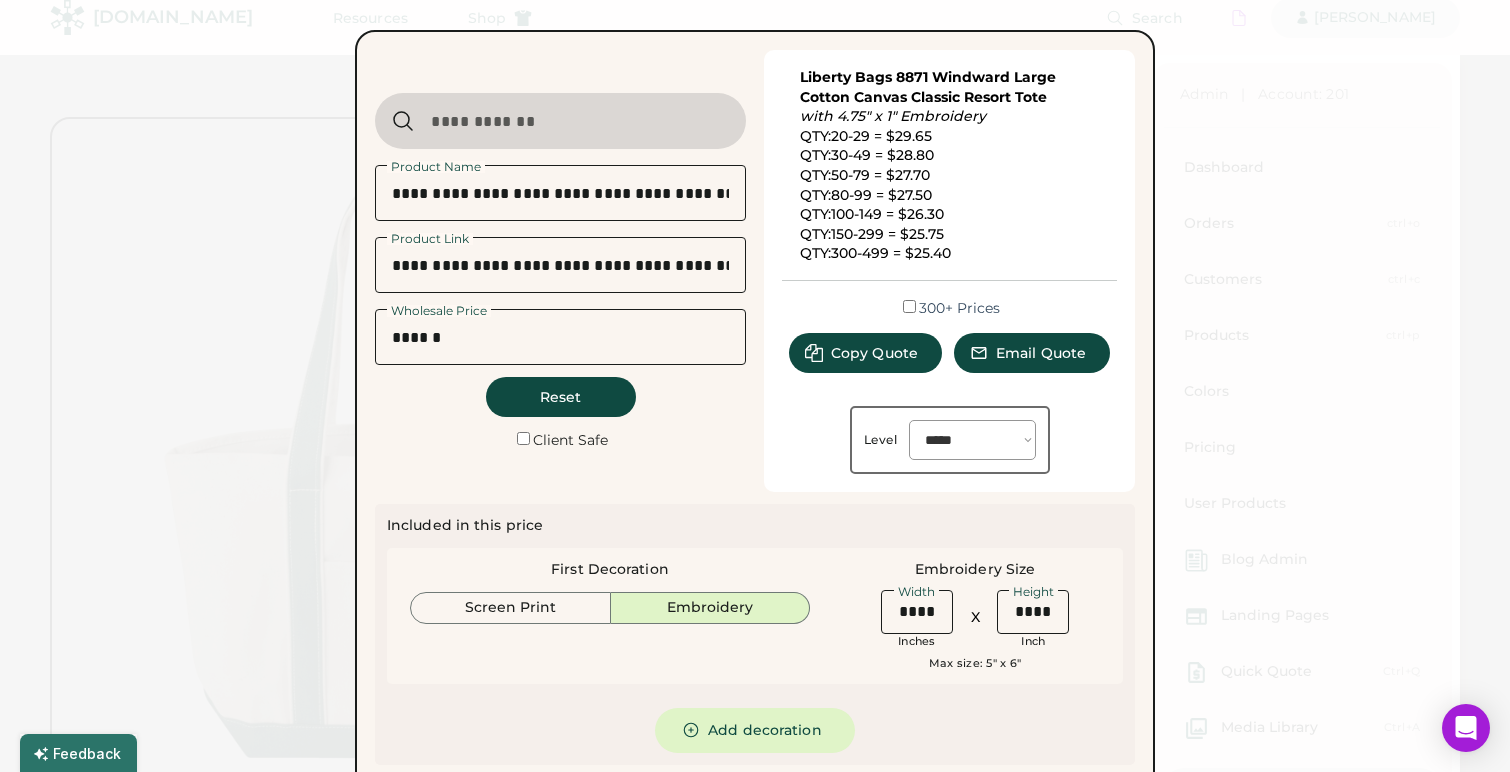 click at bounding box center [755, 386] 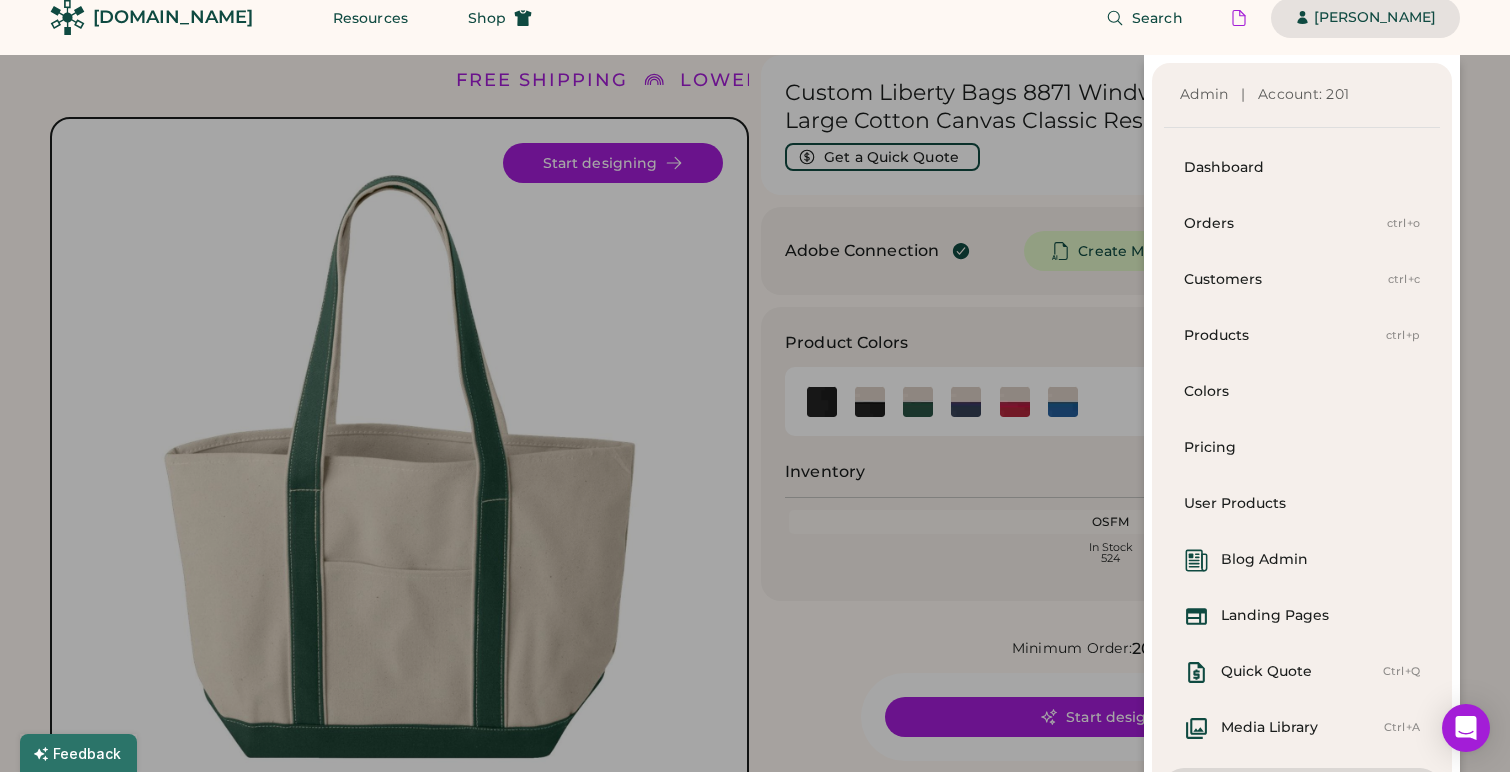 click on "Admin   |   Account: 201 Dashboard Orders ctrl+o Customers ctrl+c Products ctrl+p Colors Pricing User Products Blog Admin Landing Pages Quick Quote Ctrl+Q Media Library Ctrl+A Logout" 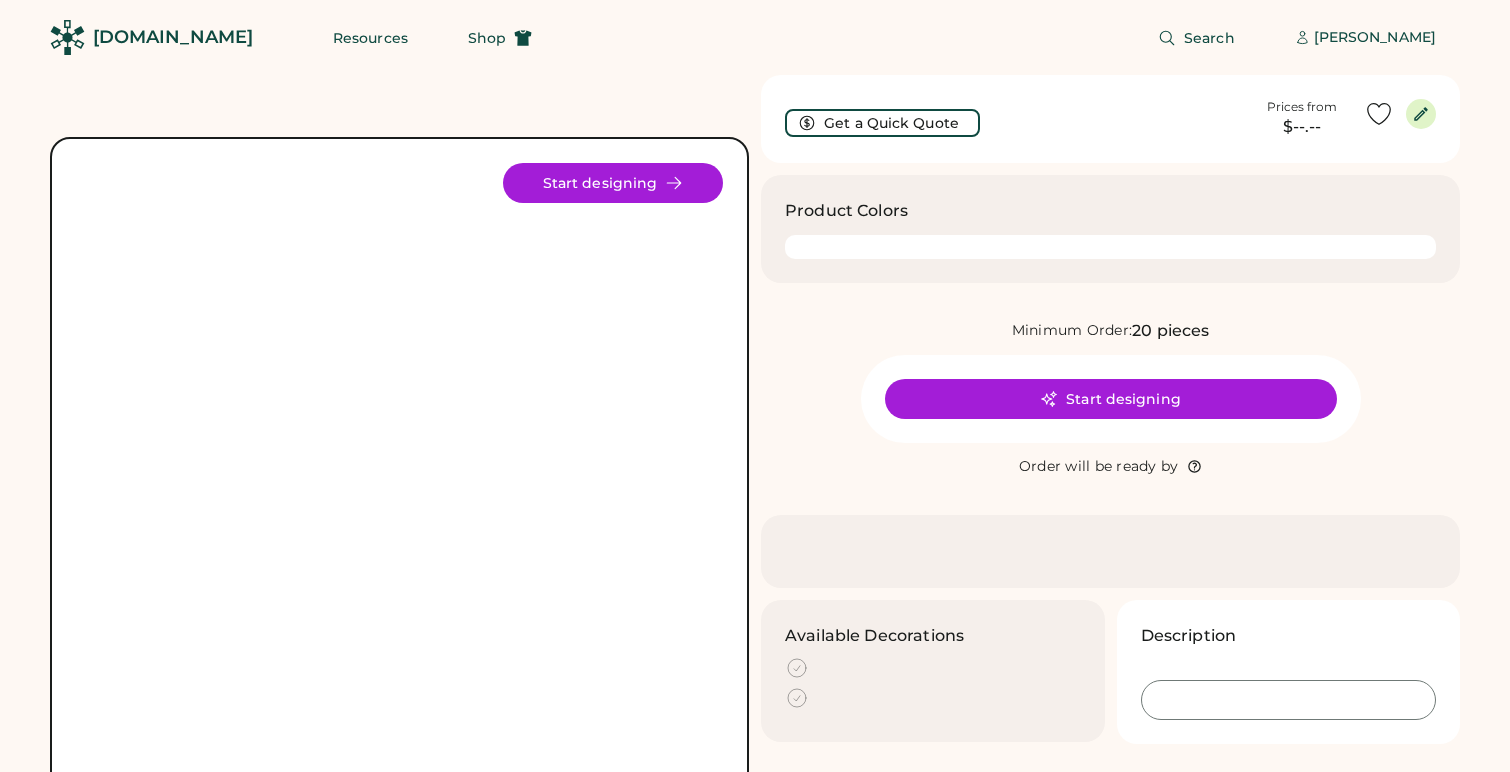 scroll, scrollTop: 0, scrollLeft: 0, axis: both 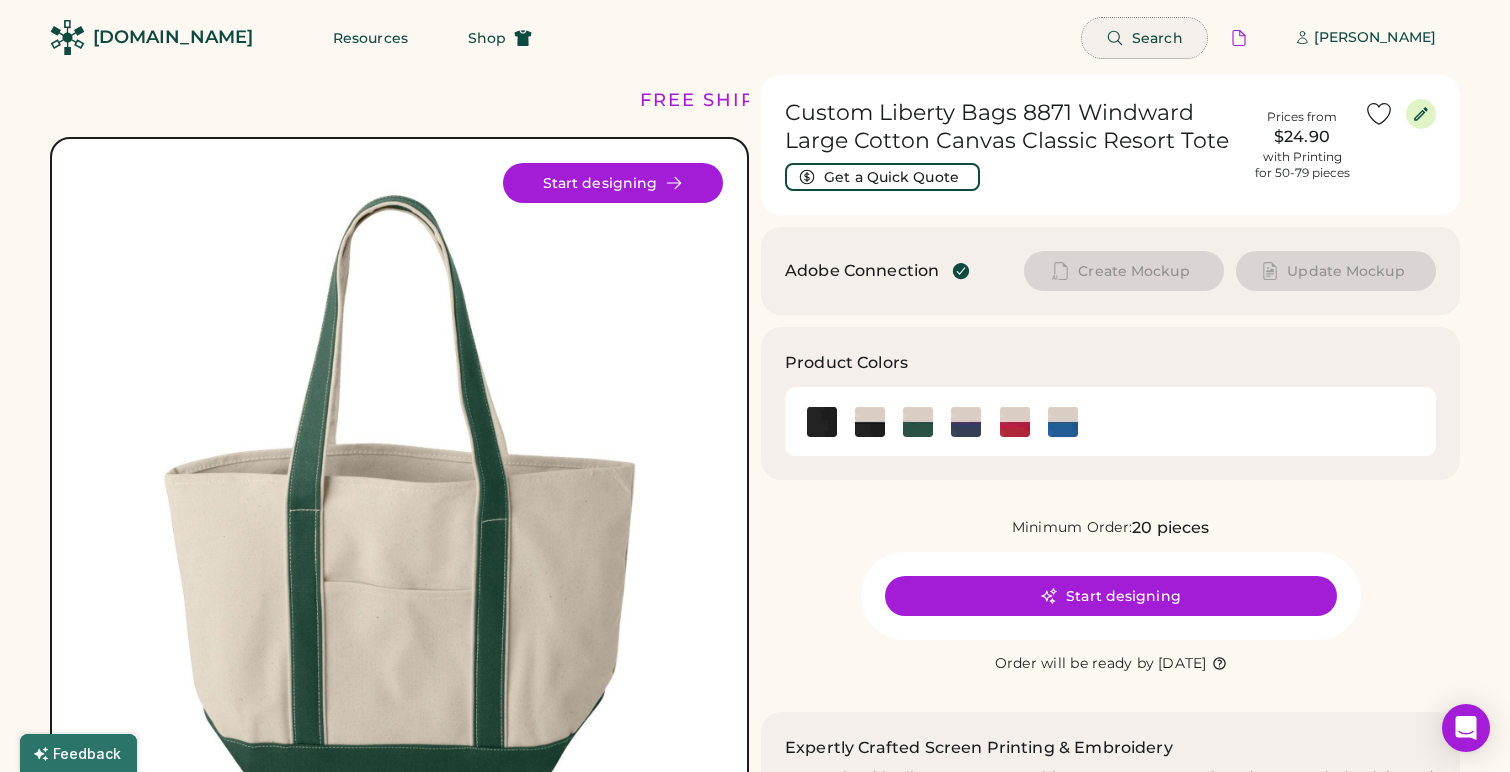 click on "Search" at bounding box center (1144, 38) 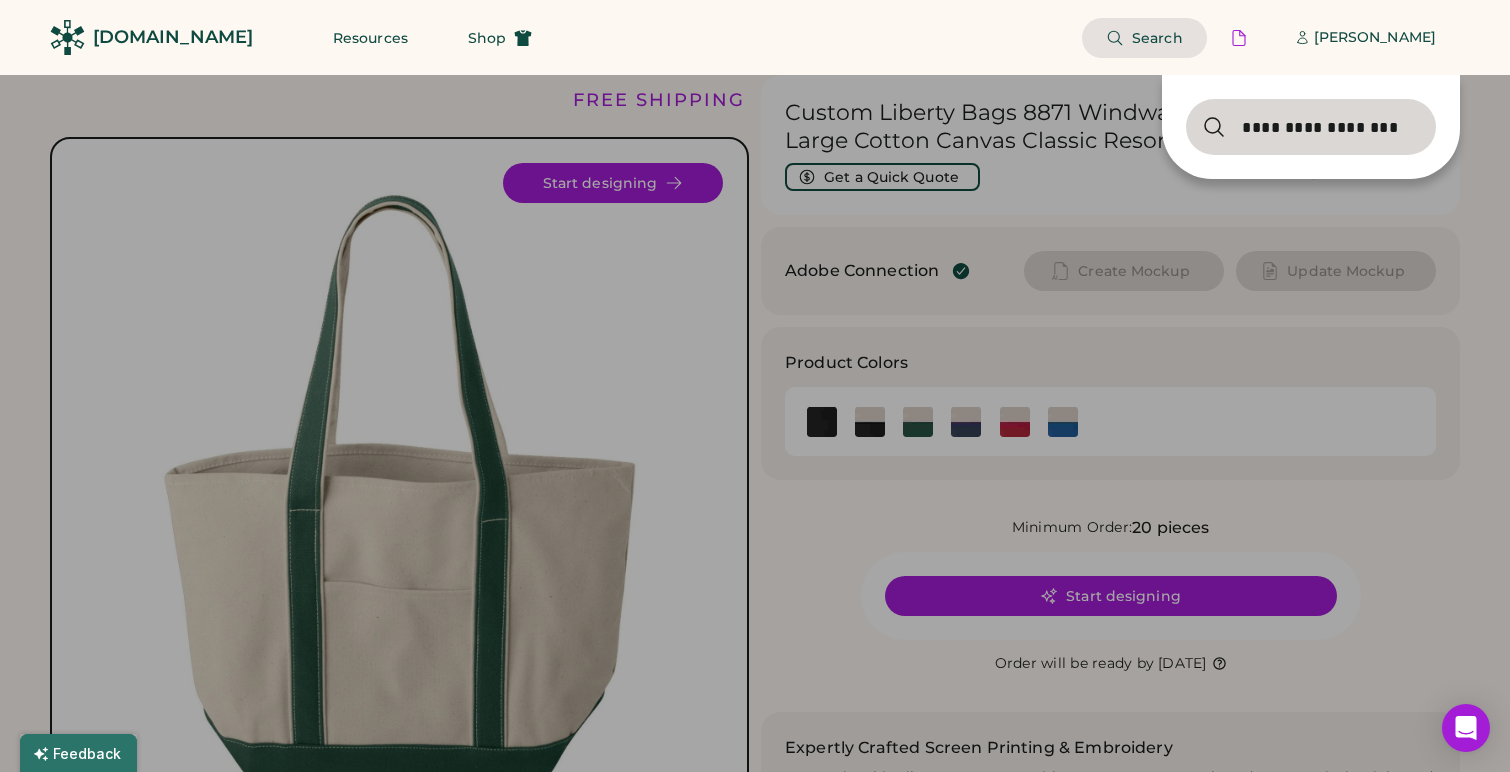 type on "**********" 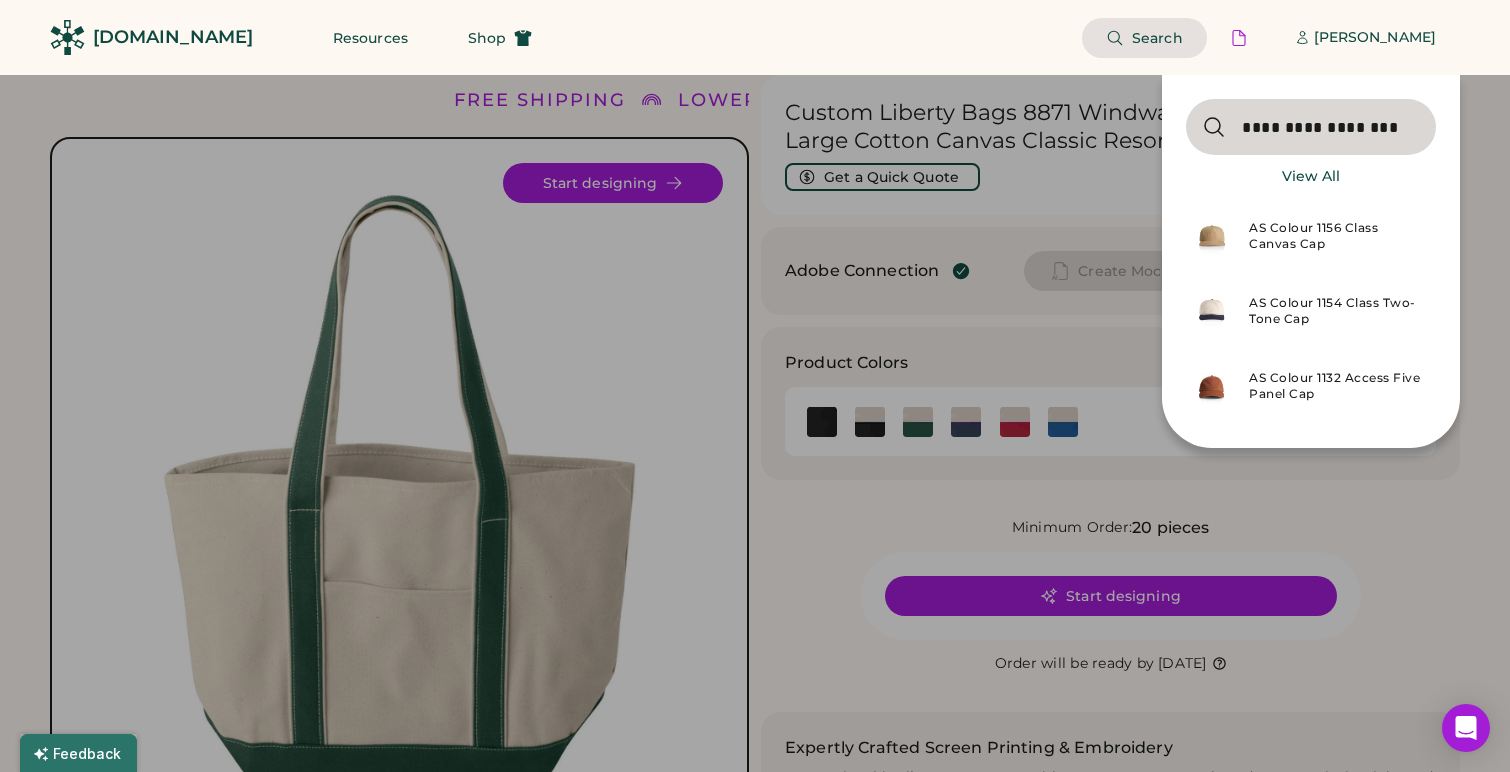 click on "AS Colour 1156 Class Canvas Cap" at bounding box center (1336, 236) 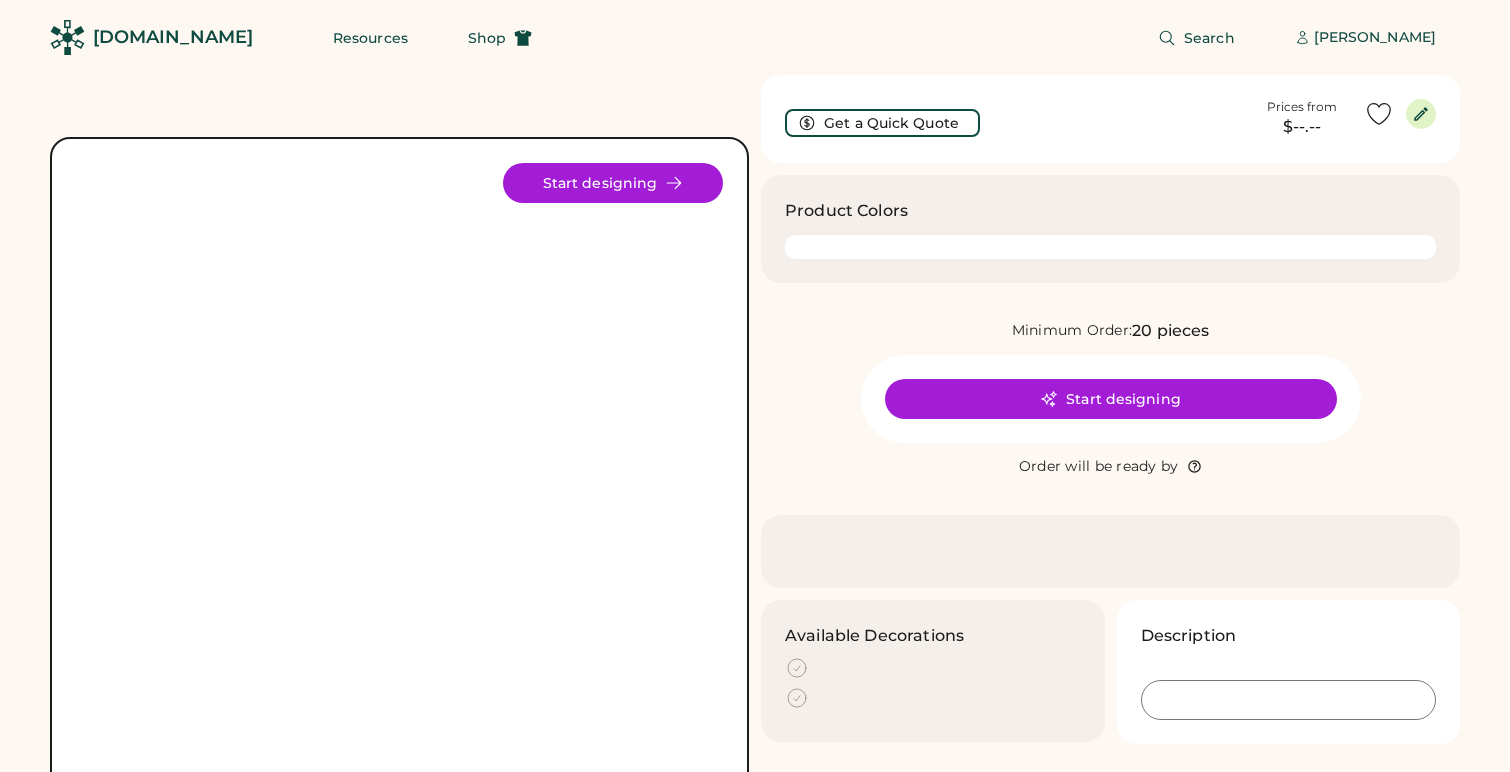 scroll, scrollTop: 0, scrollLeft: 0, axis: both 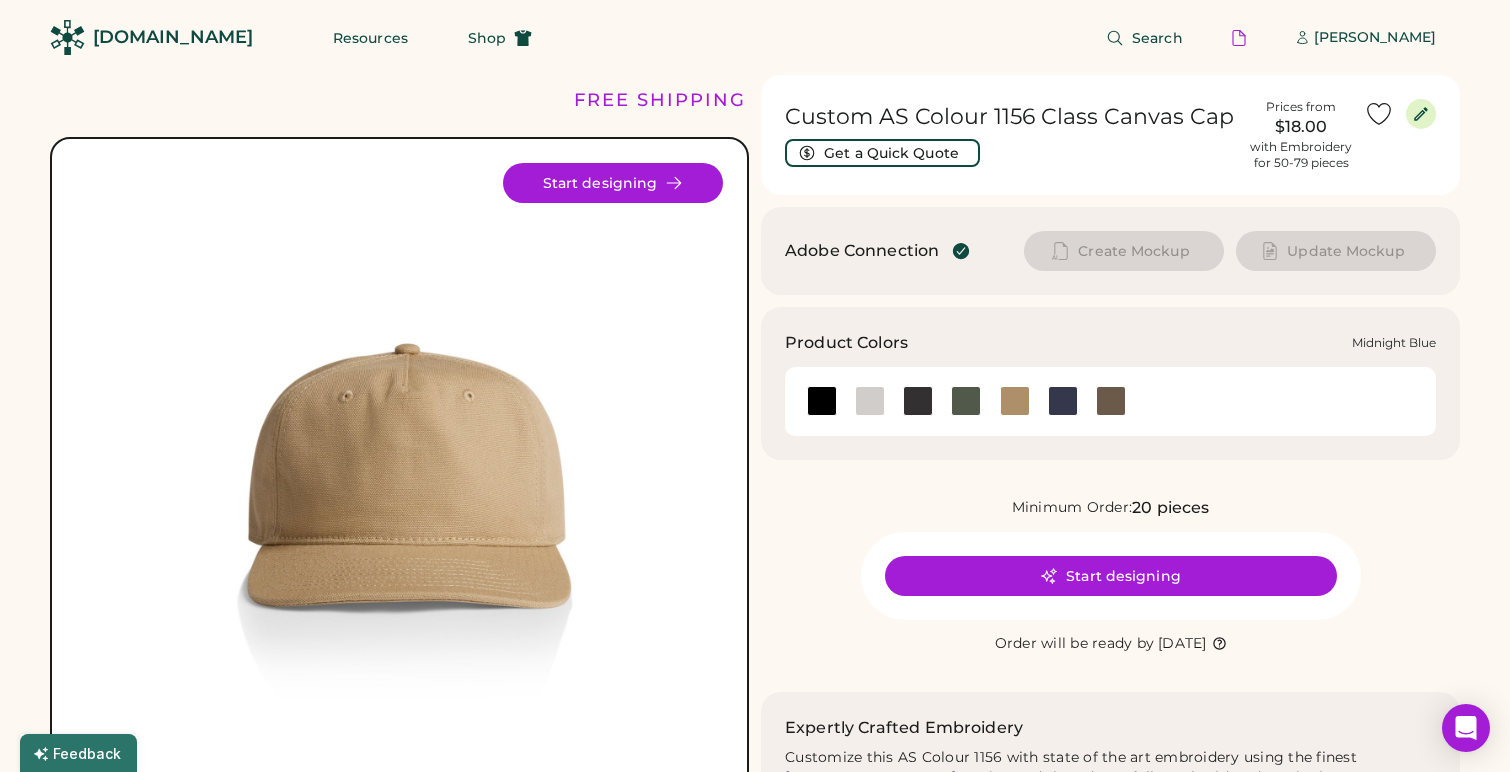 click at bounding box center [1063, 401] 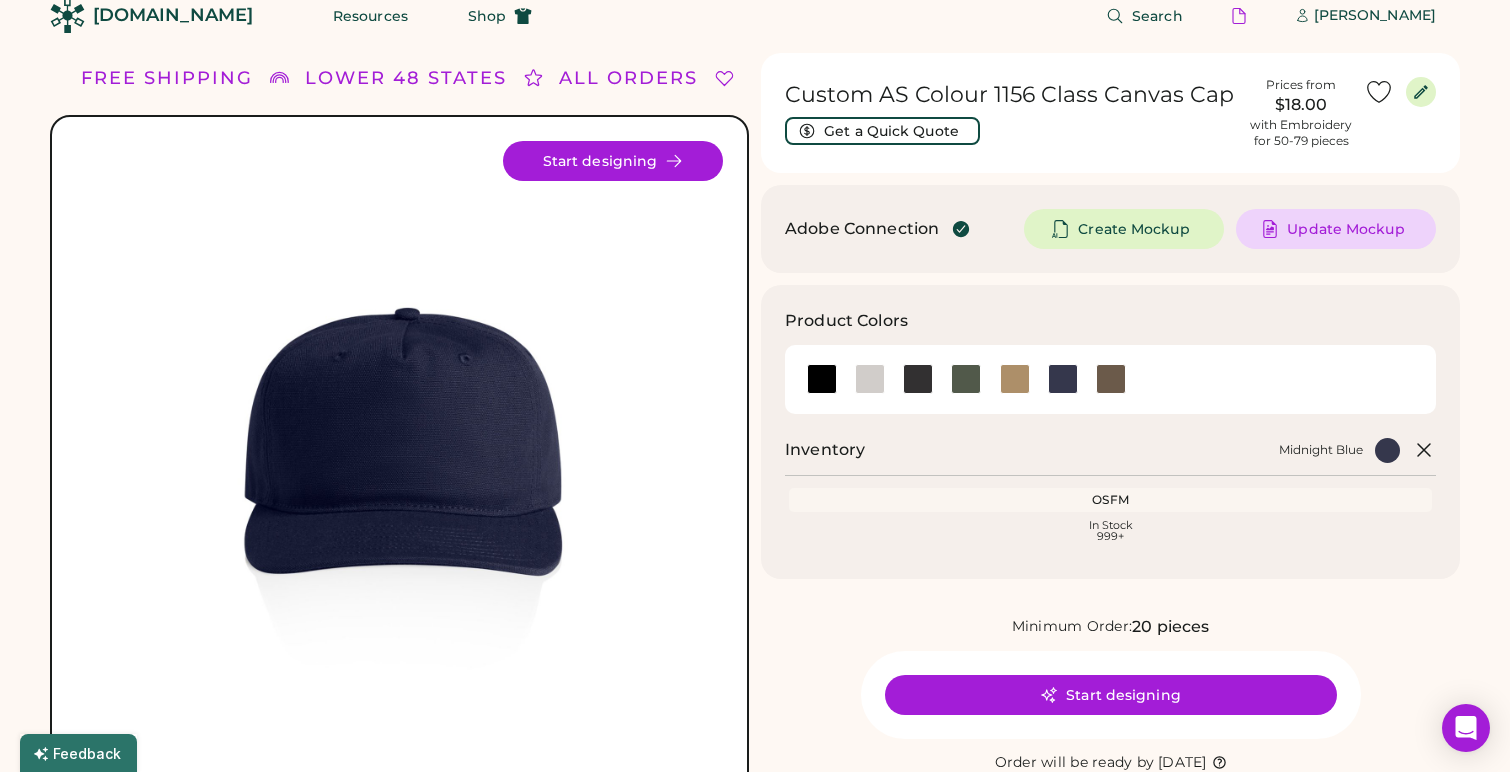 scroll, scrollTop: 0, scrollLeft: 0, axis: both 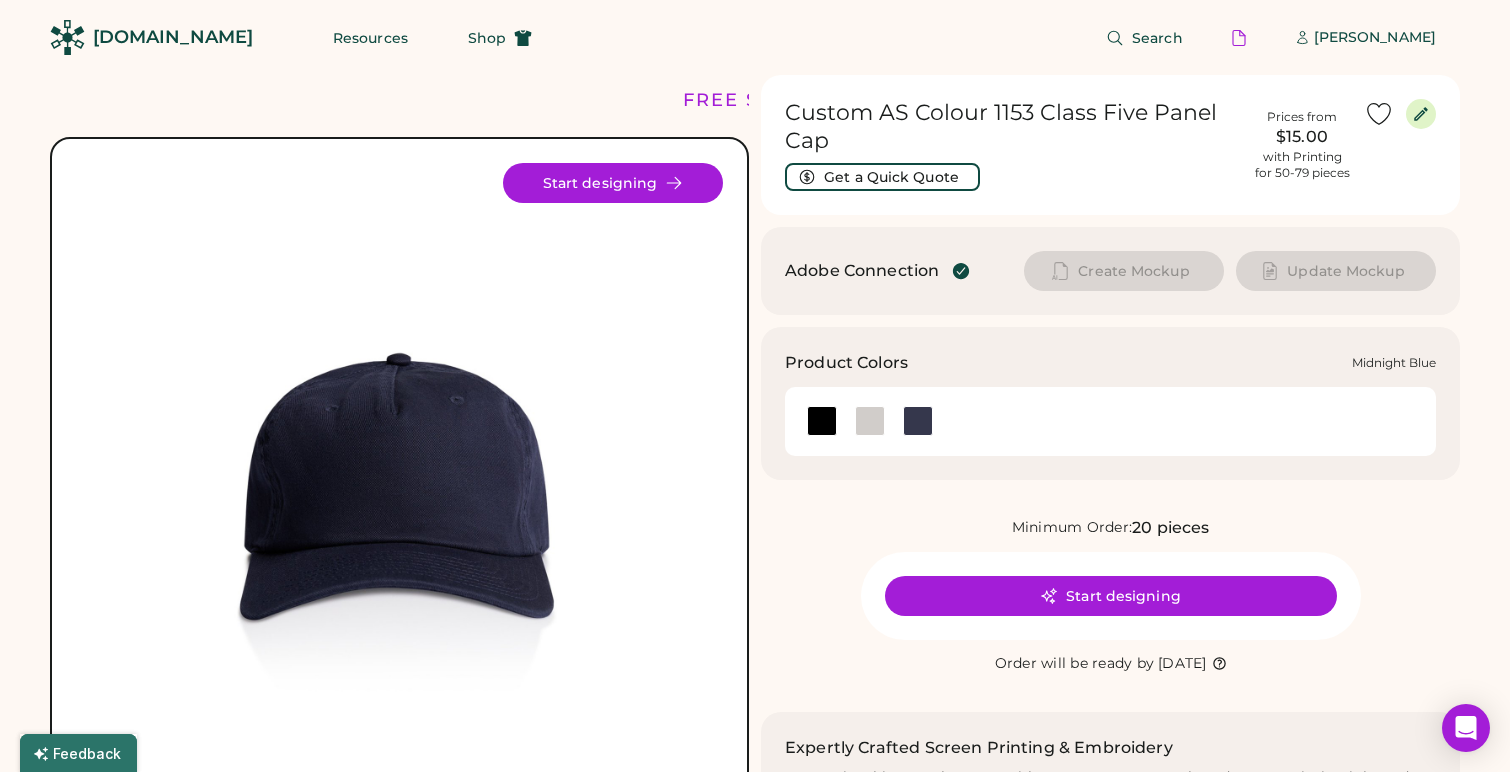 click at bounding box center (918, 421) 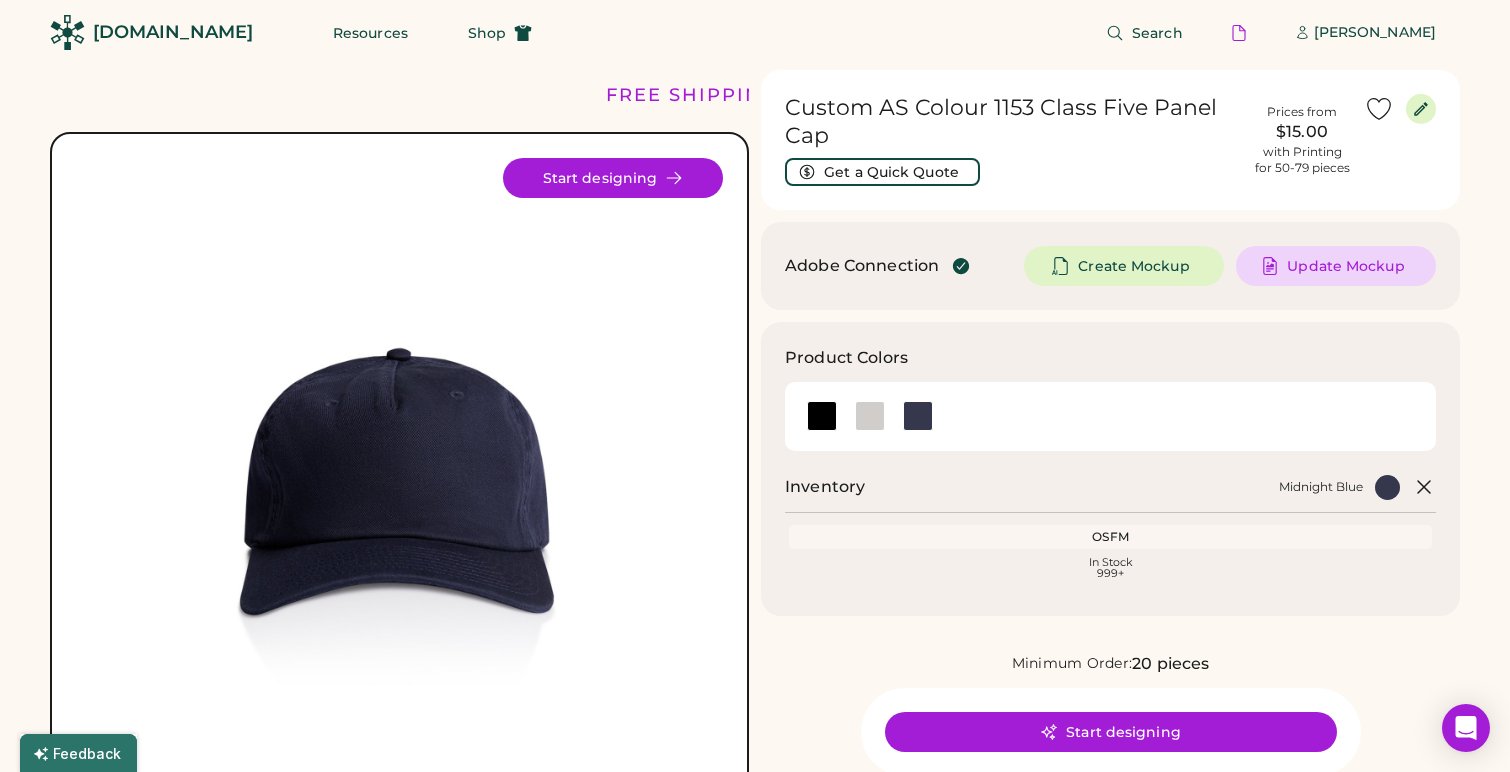 scroll, scrollTop: 7, scrollLeft: 0, axis: vertical 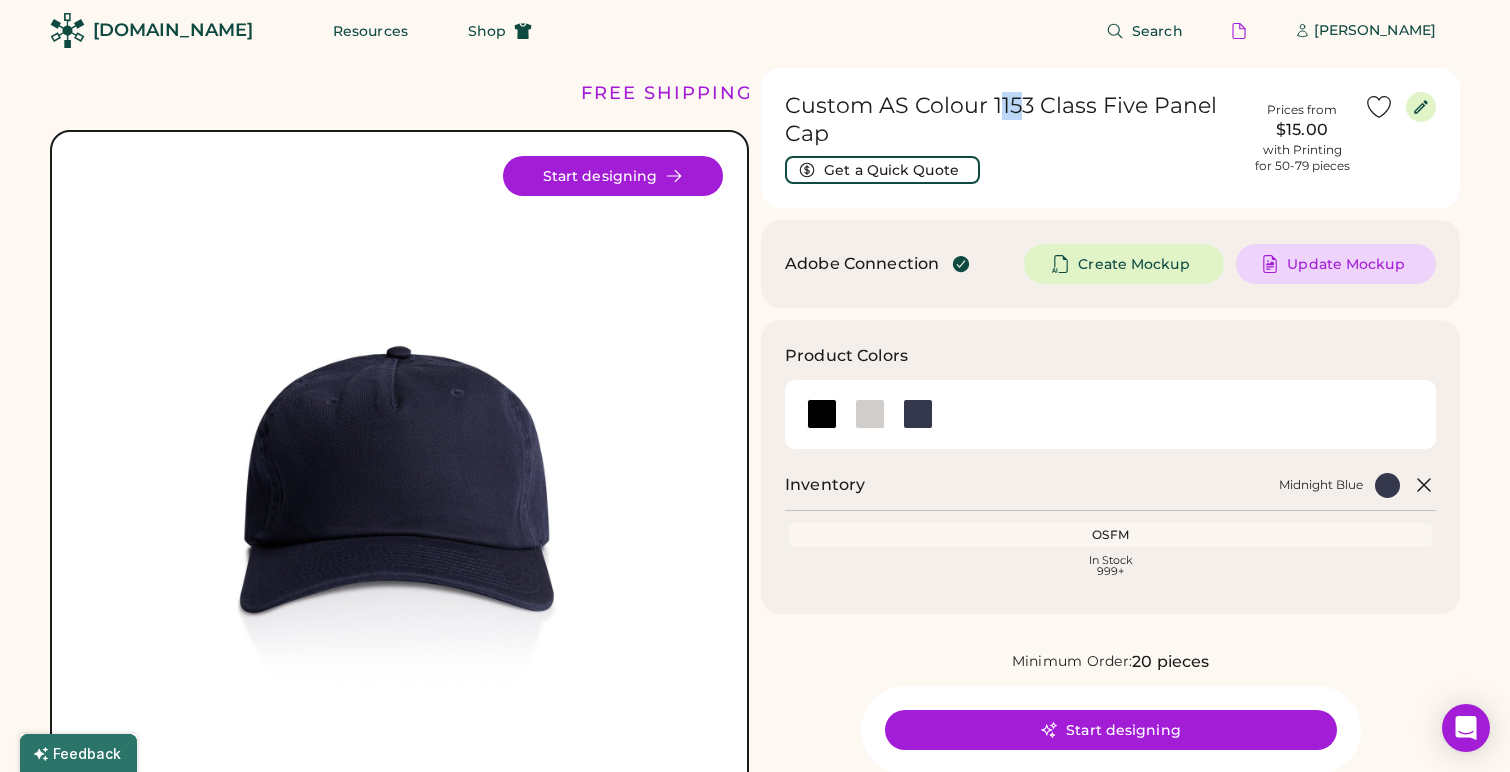 click on "Custom AS Colour 1153 Class Five Panel Cap" at bounding box center [1012, 120] 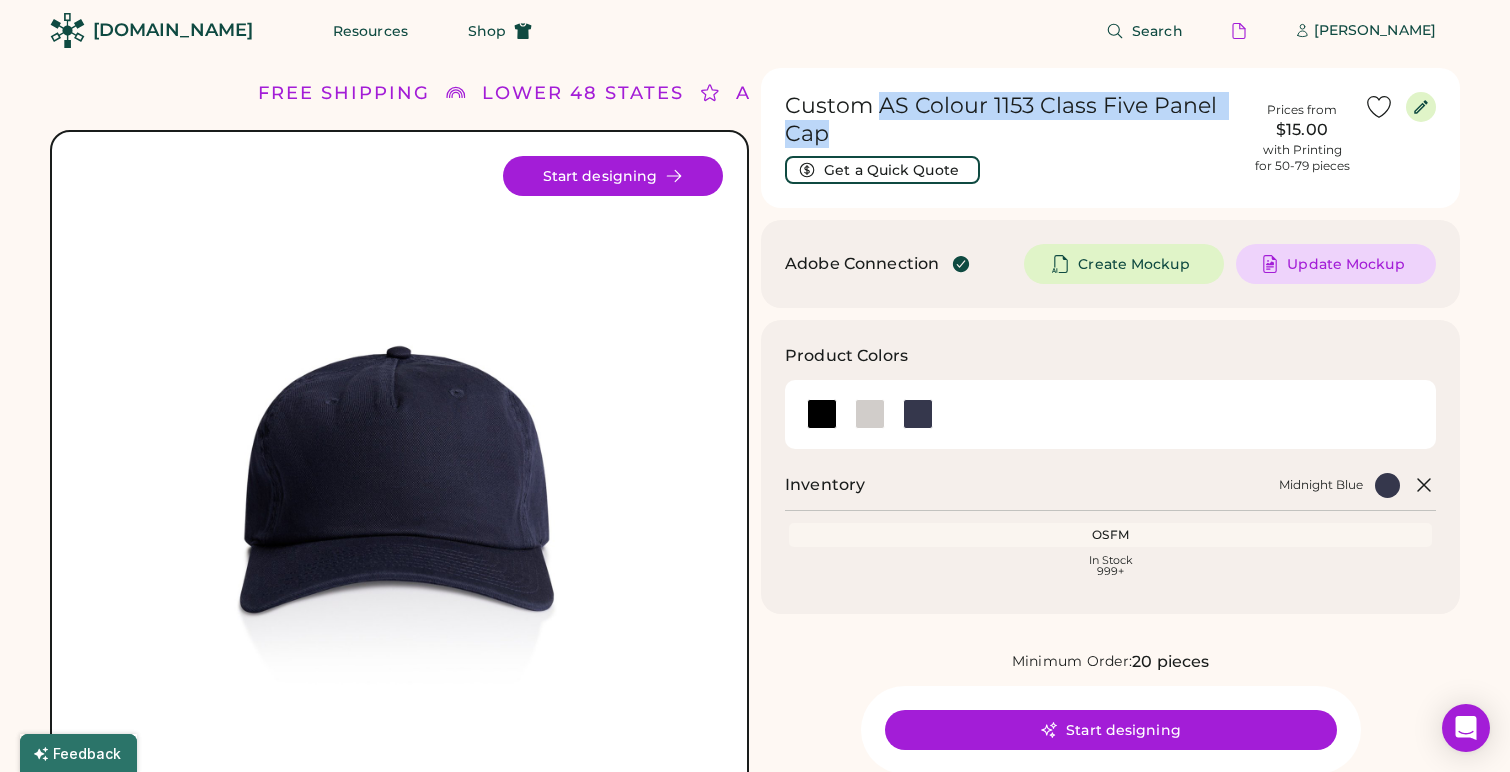 drag, startPoint x: 881, startPoint y: 106, endPoint x: 888, endPoint y: 124, distance: 19.313208 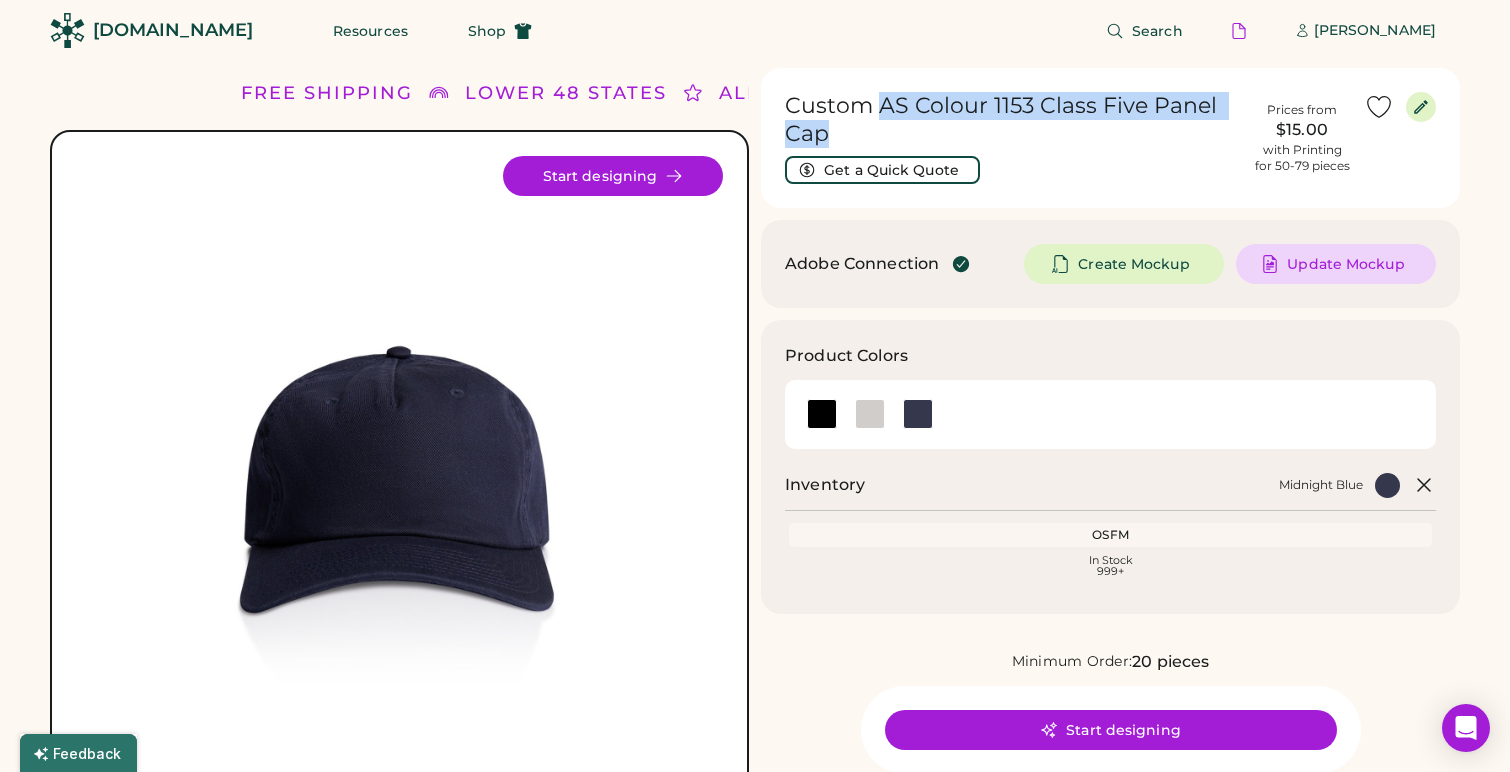 copy on "AS Colour 1153 Class Five Panel Cap" 